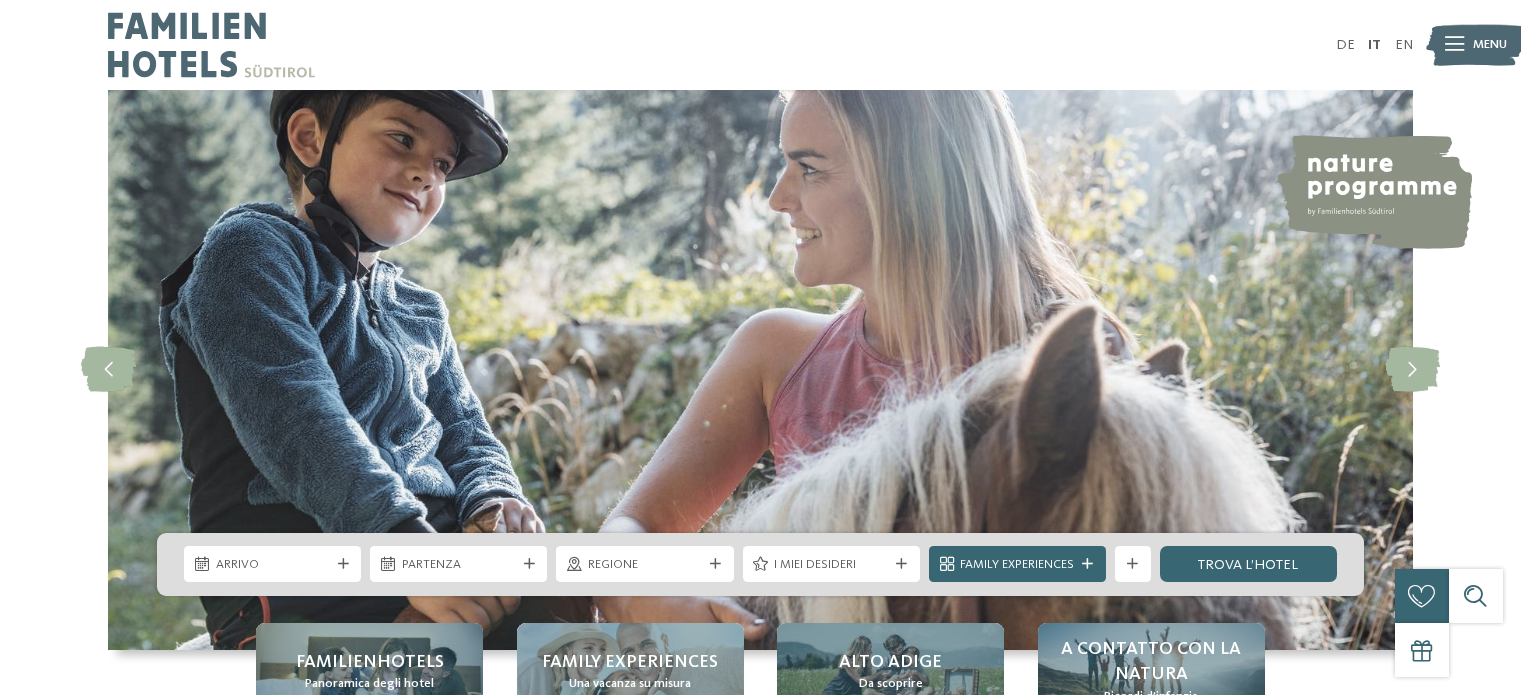 scroll, scrollTop: 0, scrollLeft: 0, axis: both 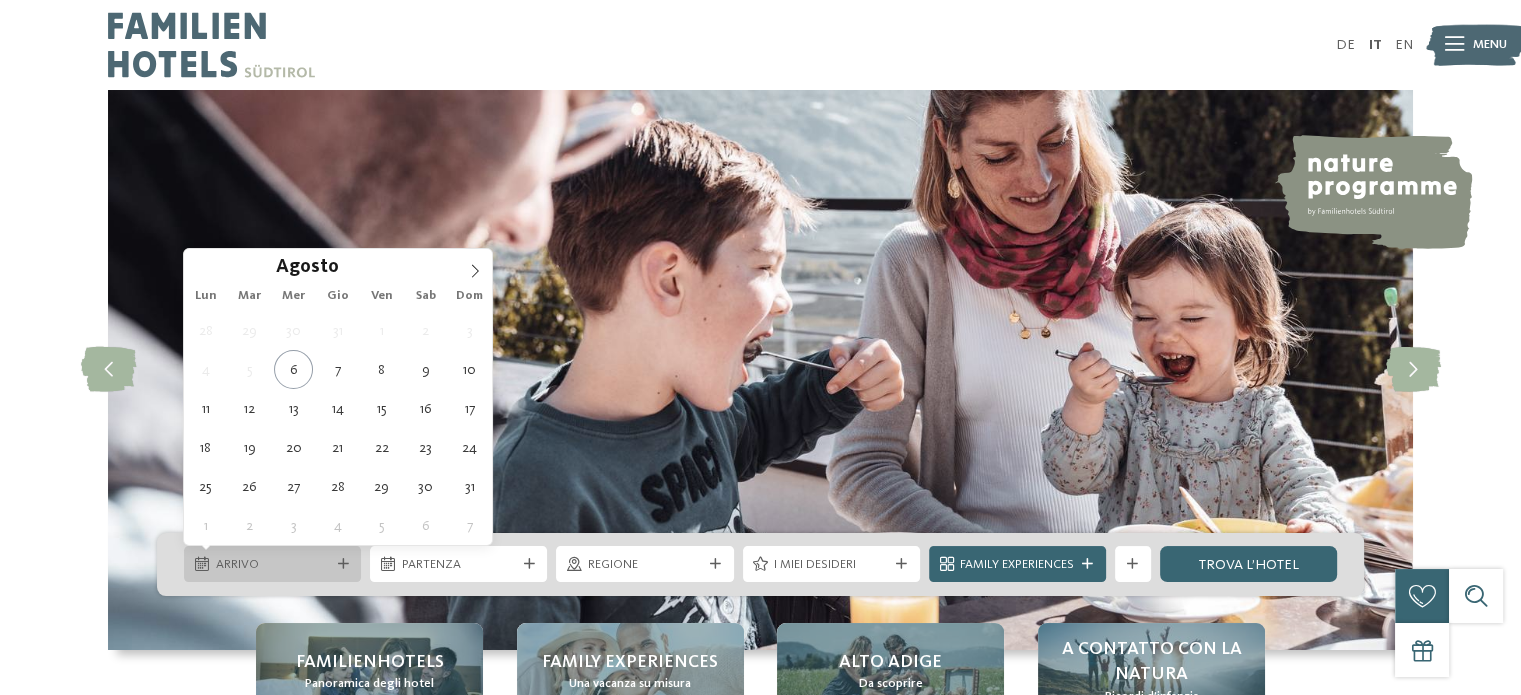 click on "Arrivo" at bounding box center [272, 564] 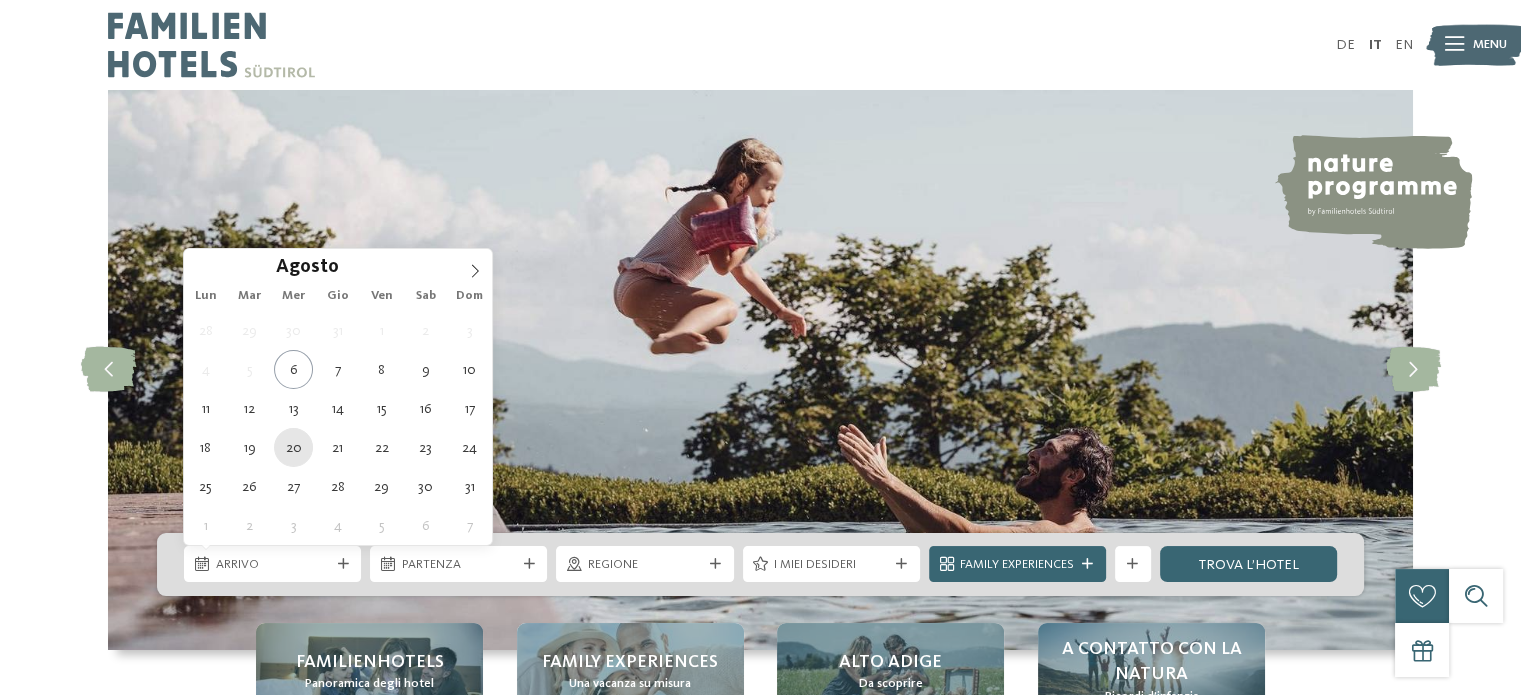 type on "20.08.2025" 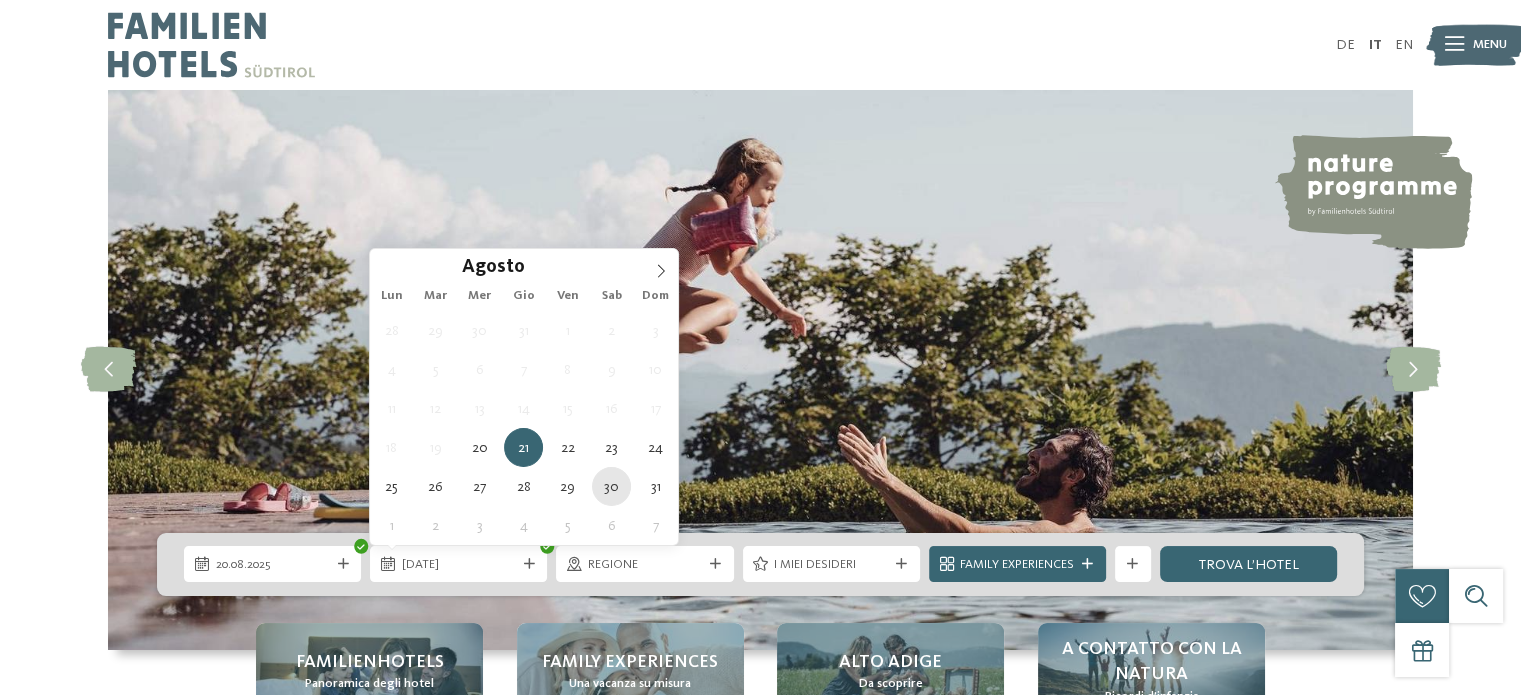 type on "30.08.2025" 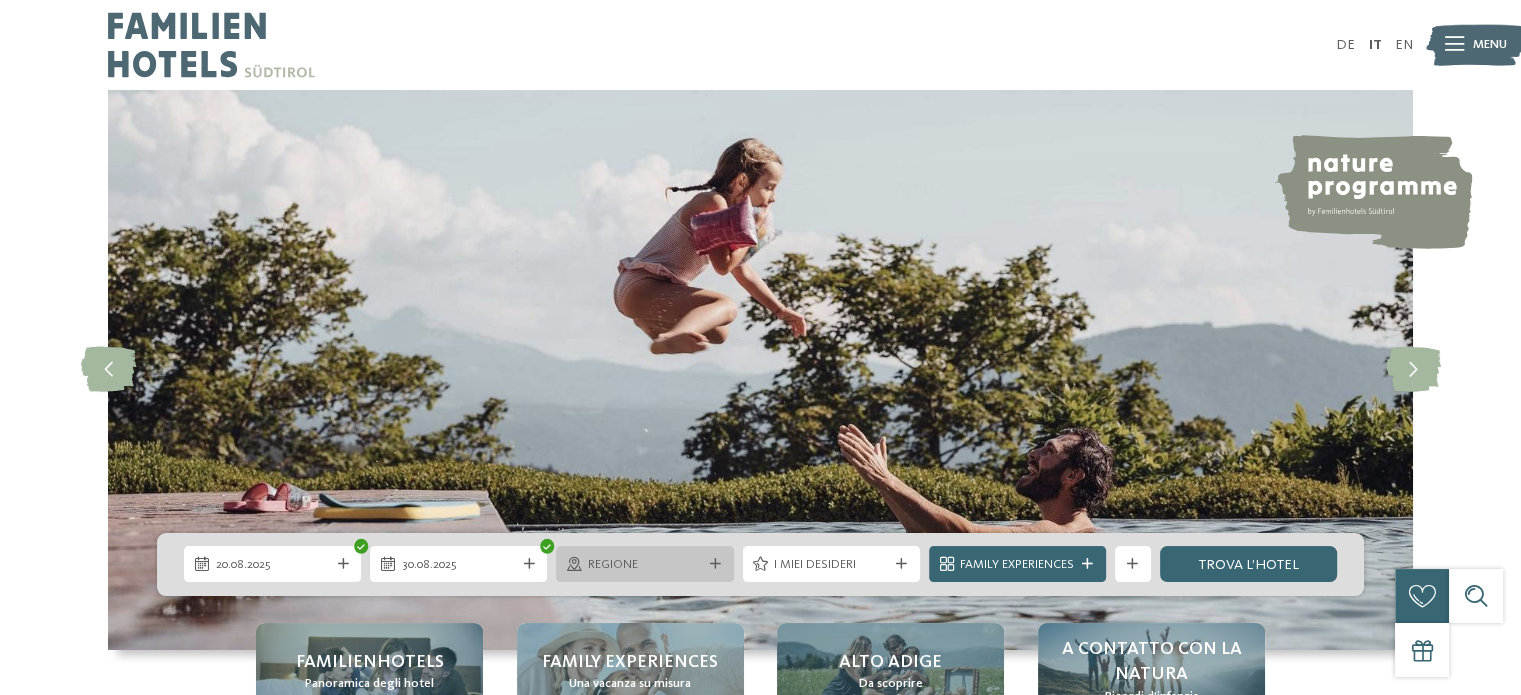click at bounding box center (715, 564) 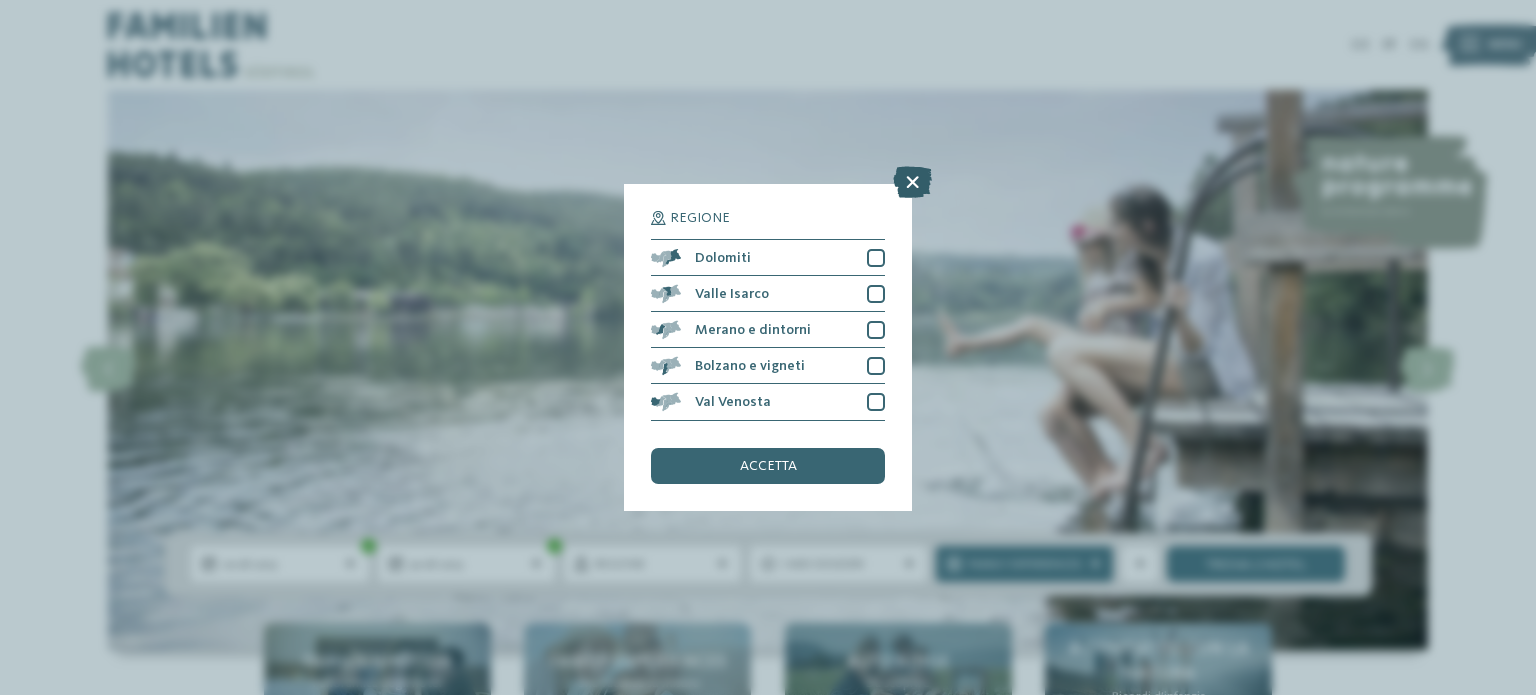 click at bounding box center (912, 183) 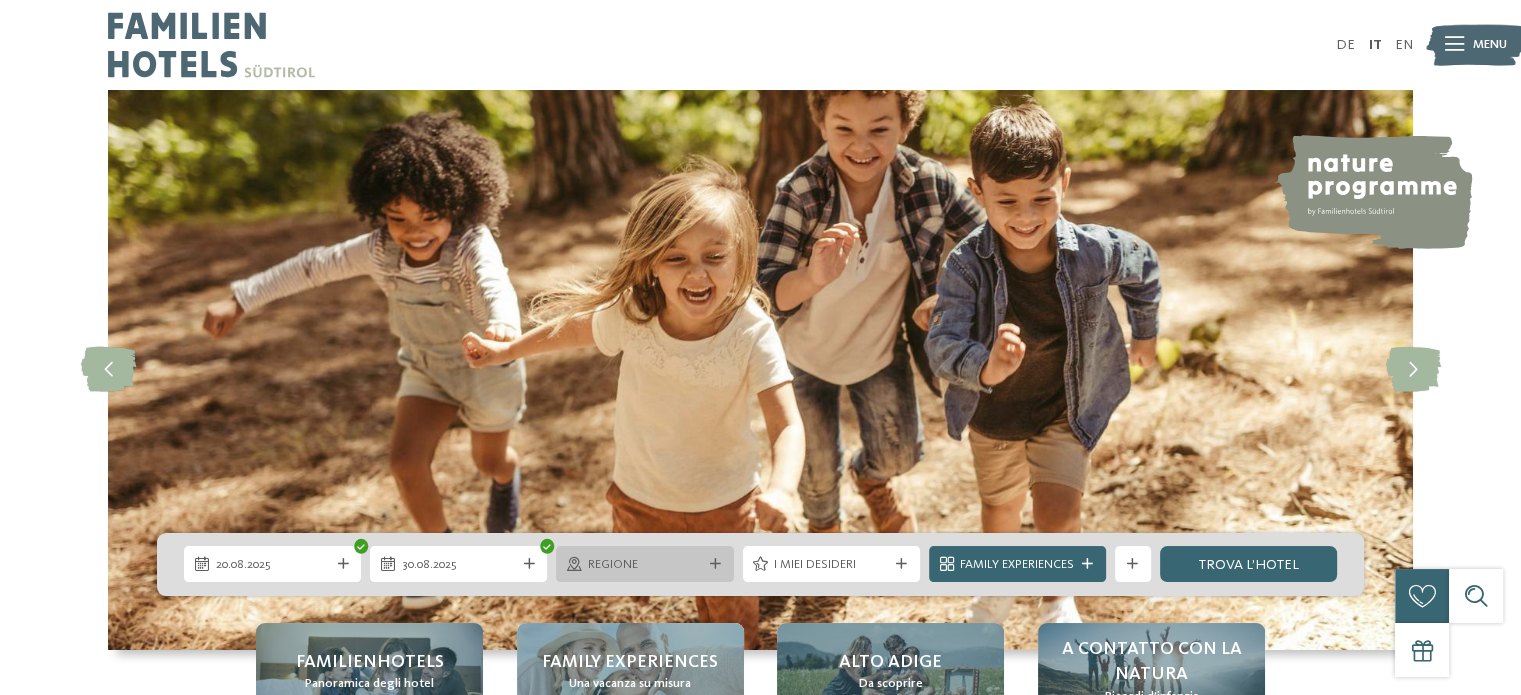 click at bounding box center [715, 564] 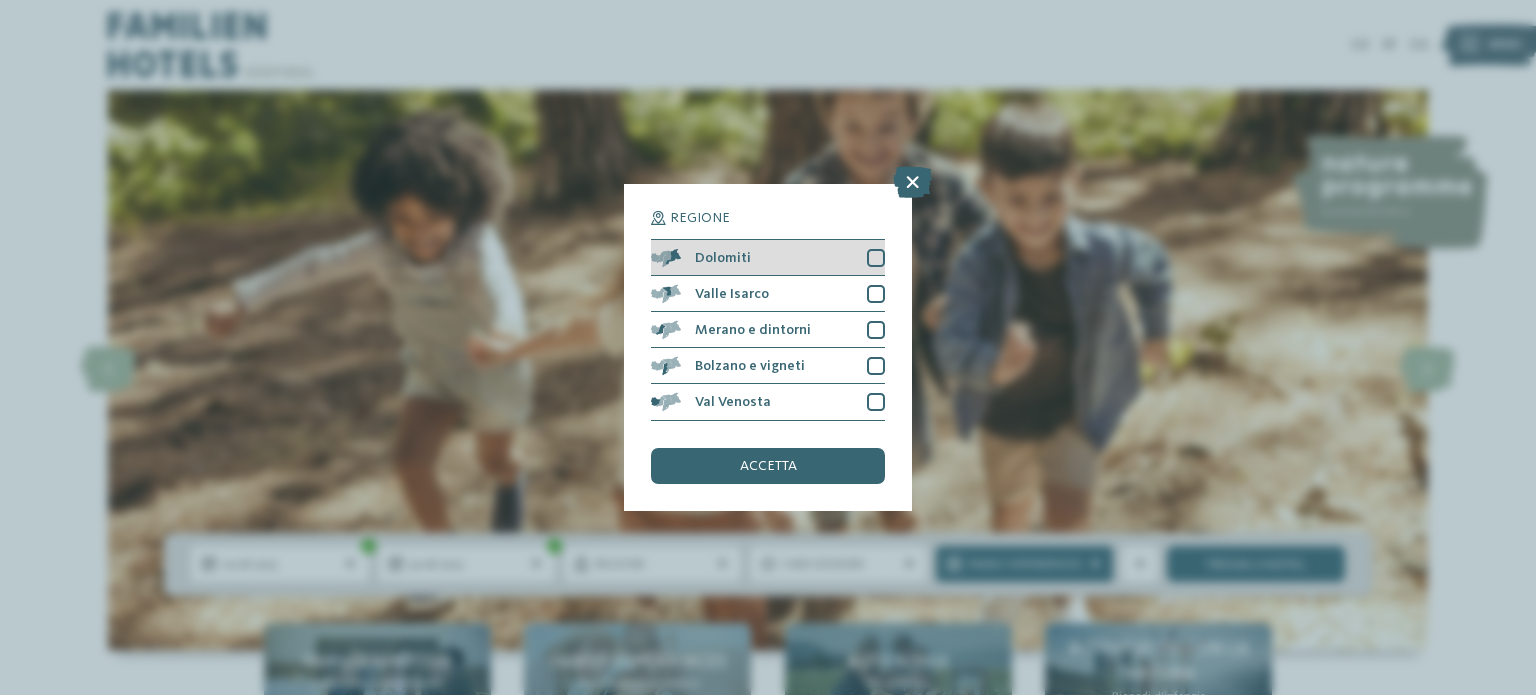 click at bounding box center [876, 258] 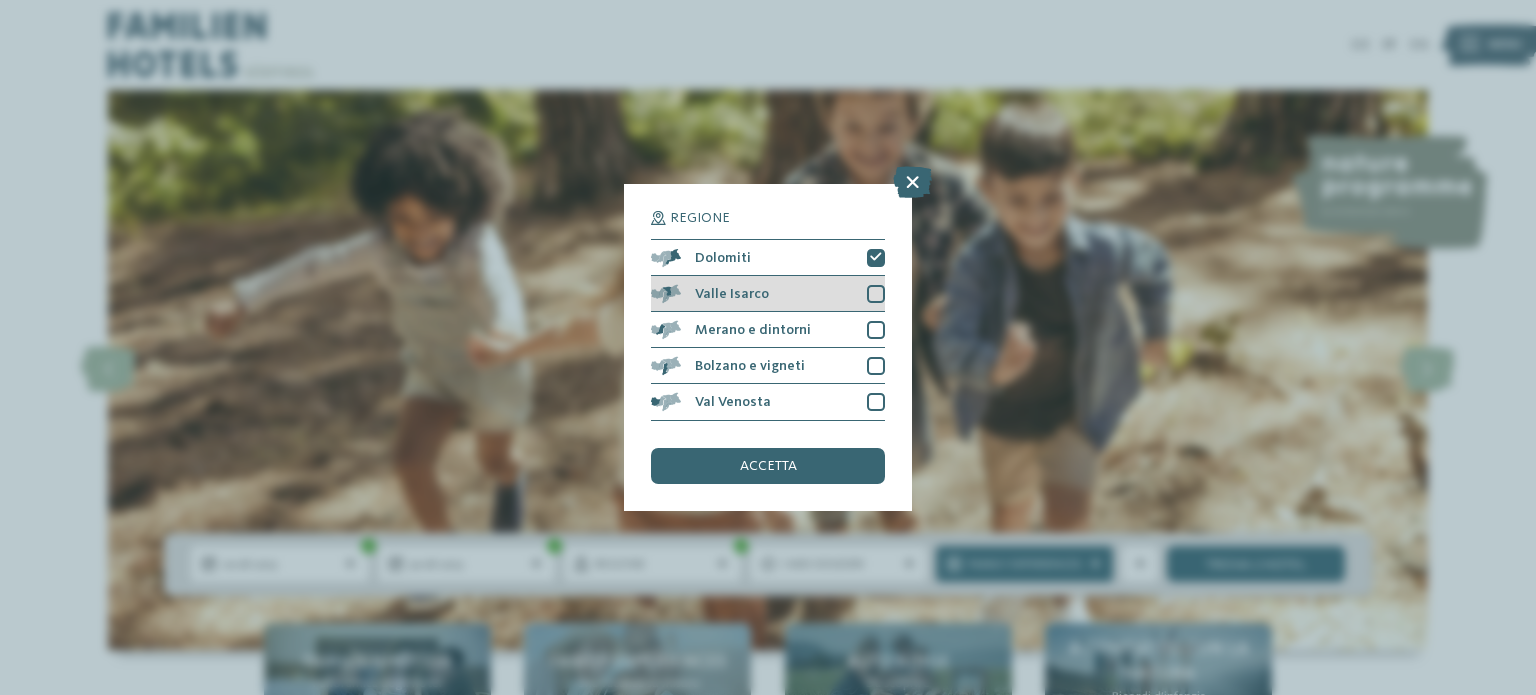 click at bounding box center [876, 294] 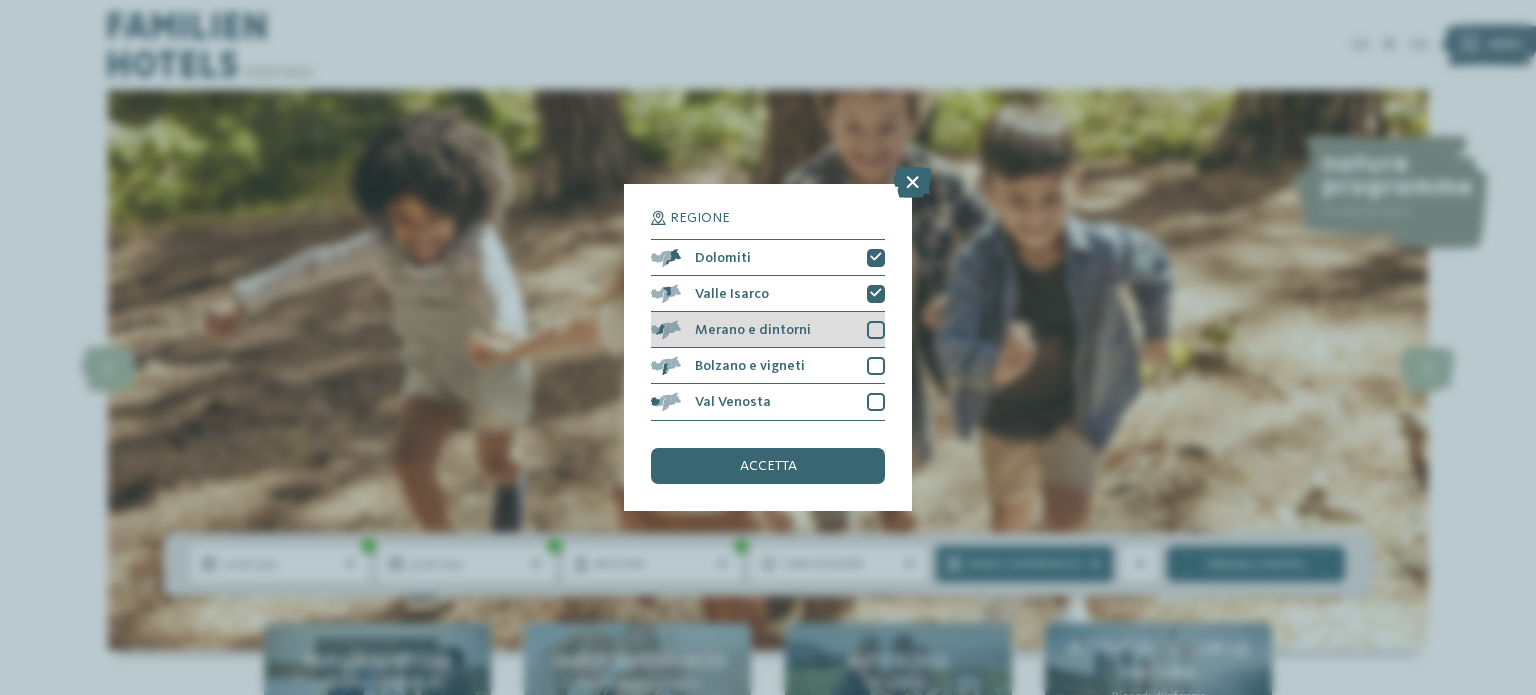 click at bounding box center [876, 330] 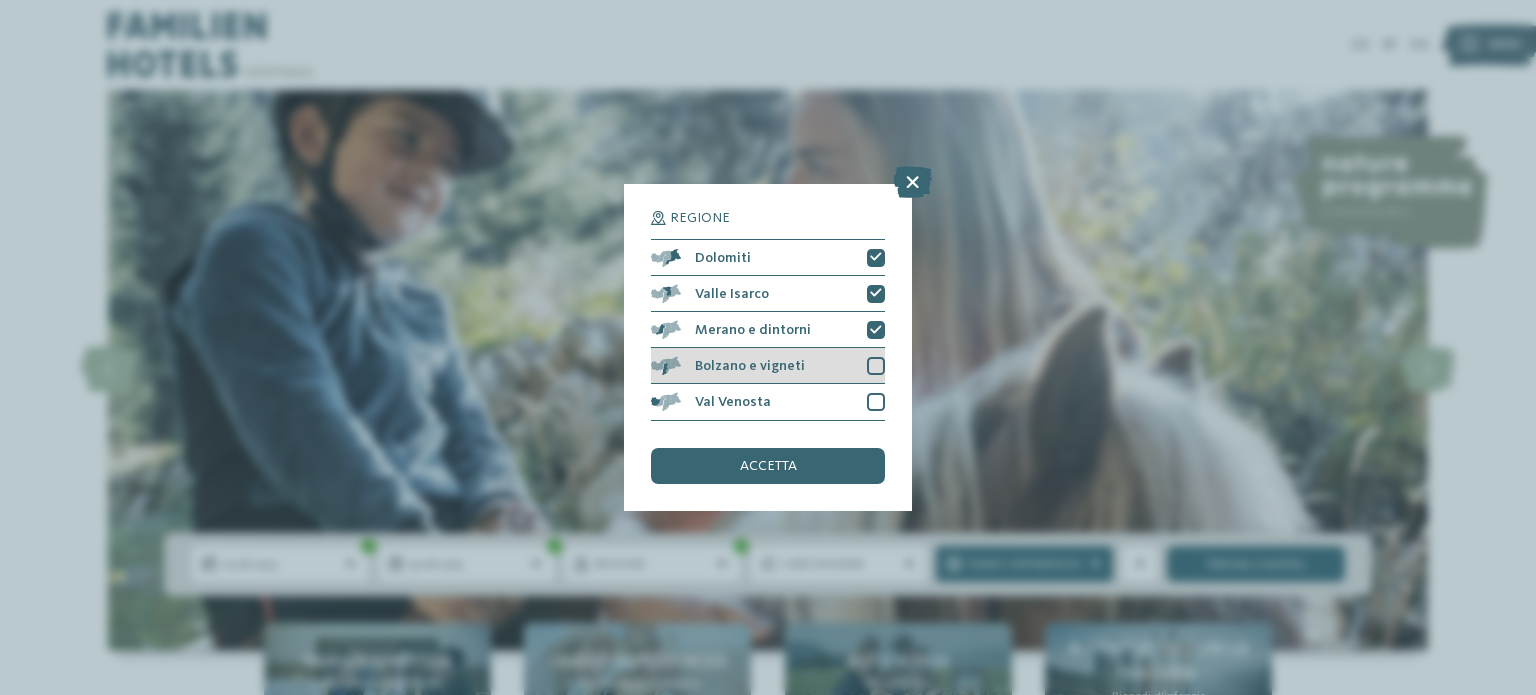 click at bounding box center (876, 366) 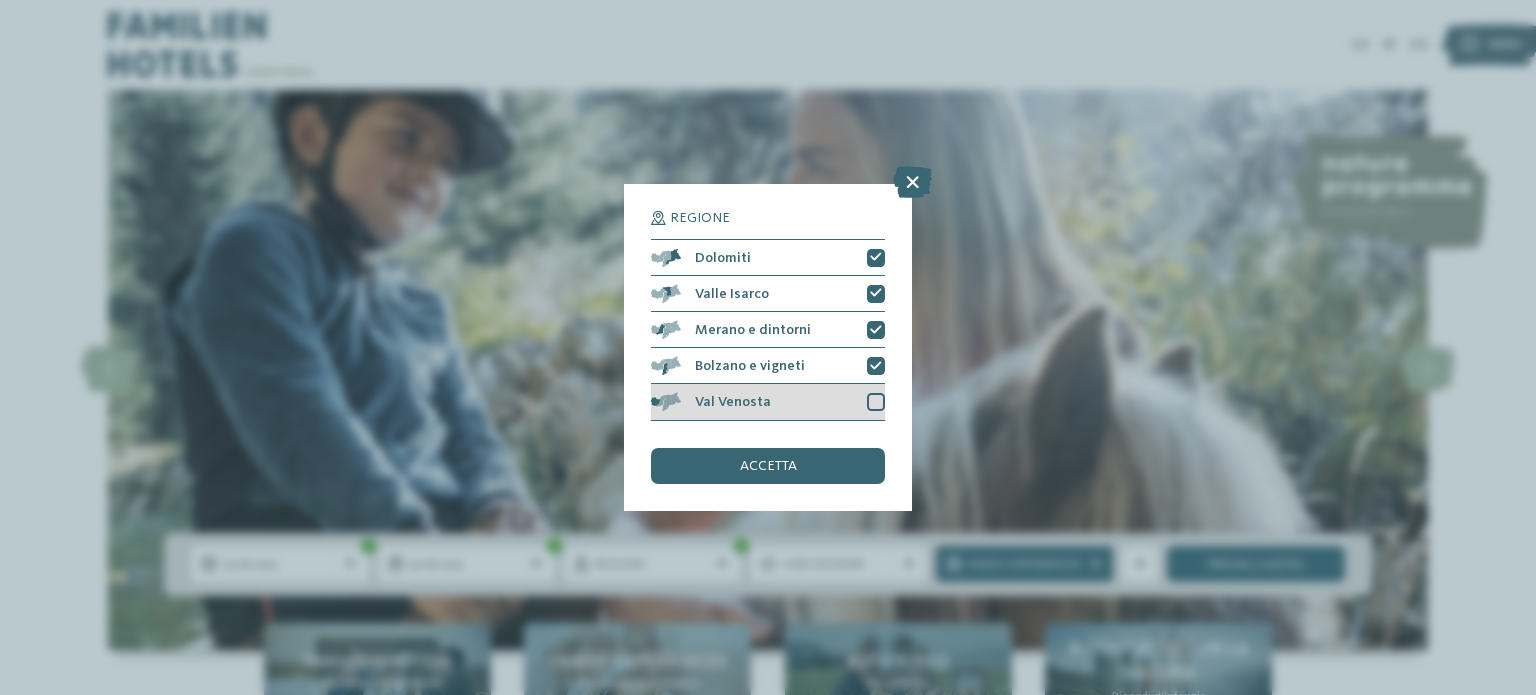 click at bounding box center [876, 402] 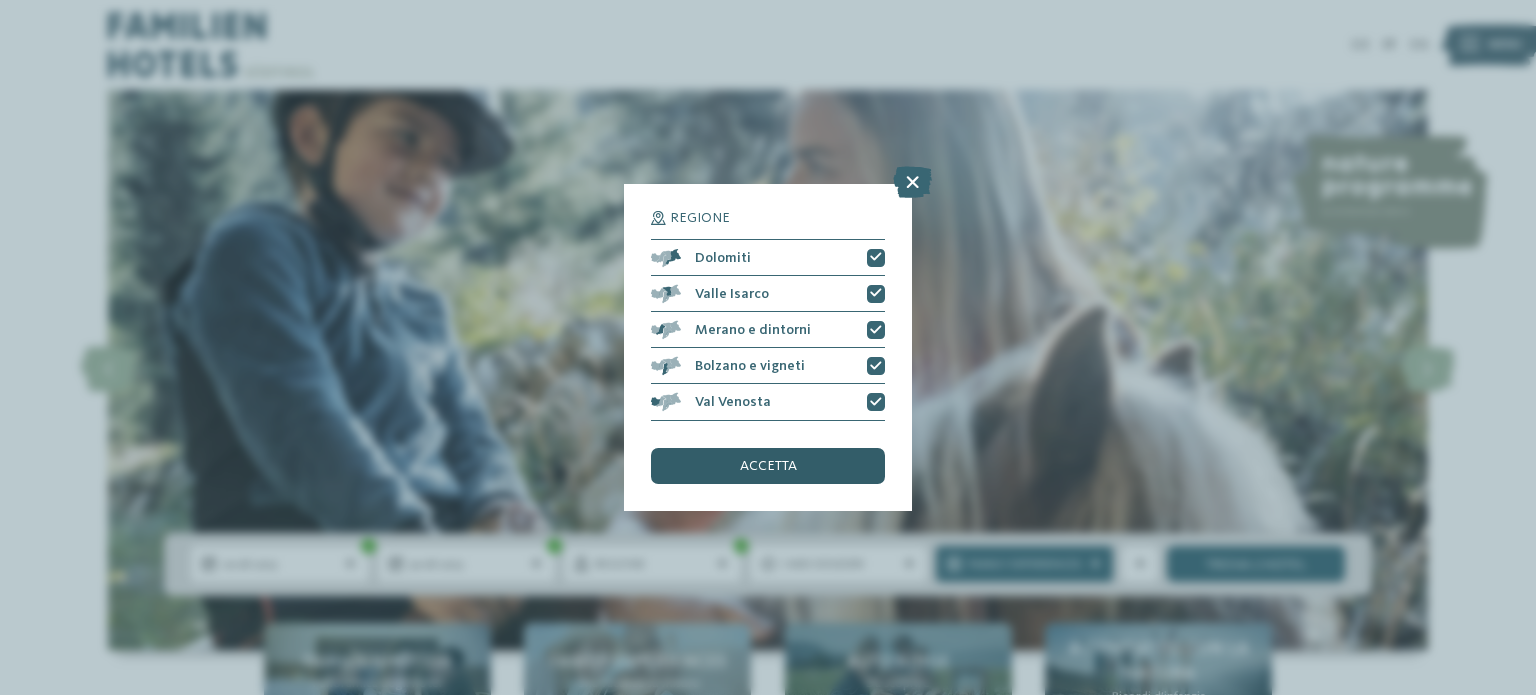 click on "accetta" at bounding box center (768, 466) 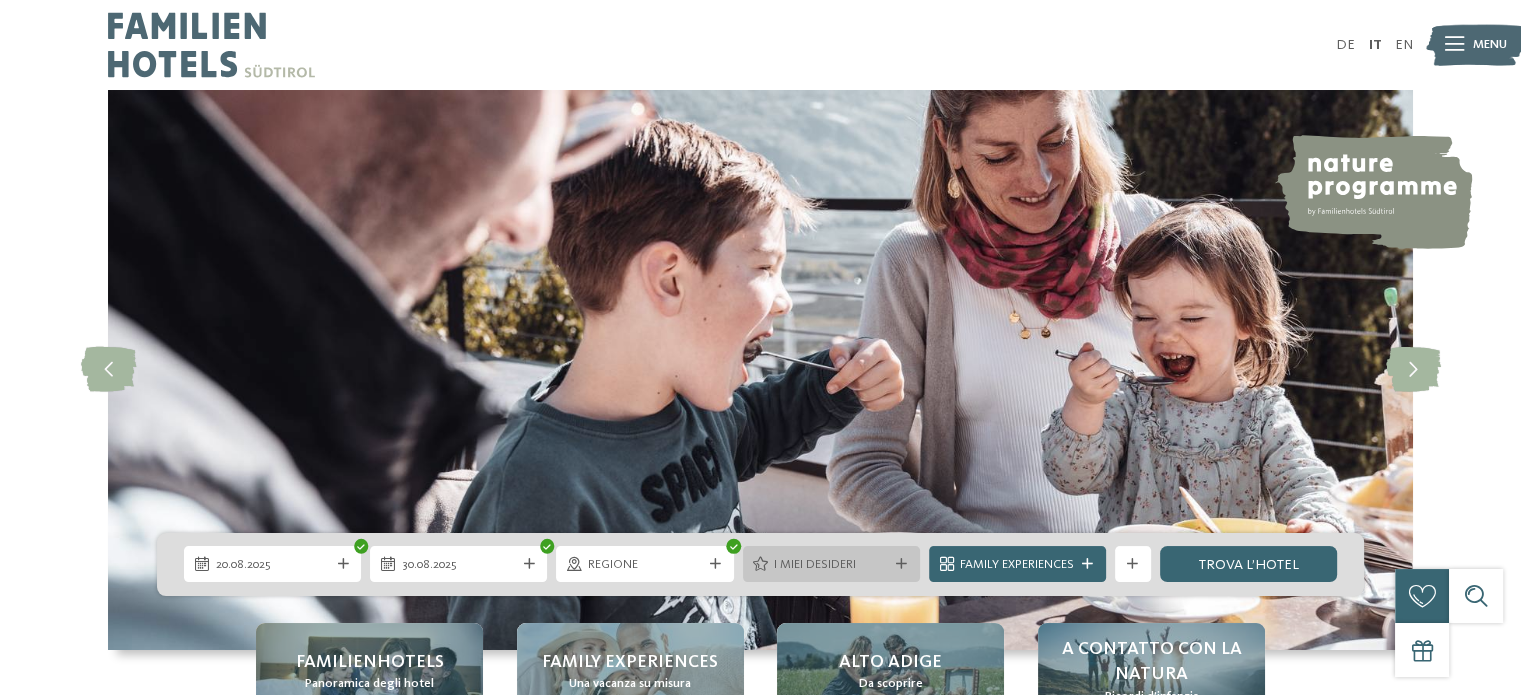 click on "I miei desideri" at bounding box center (831, 564) 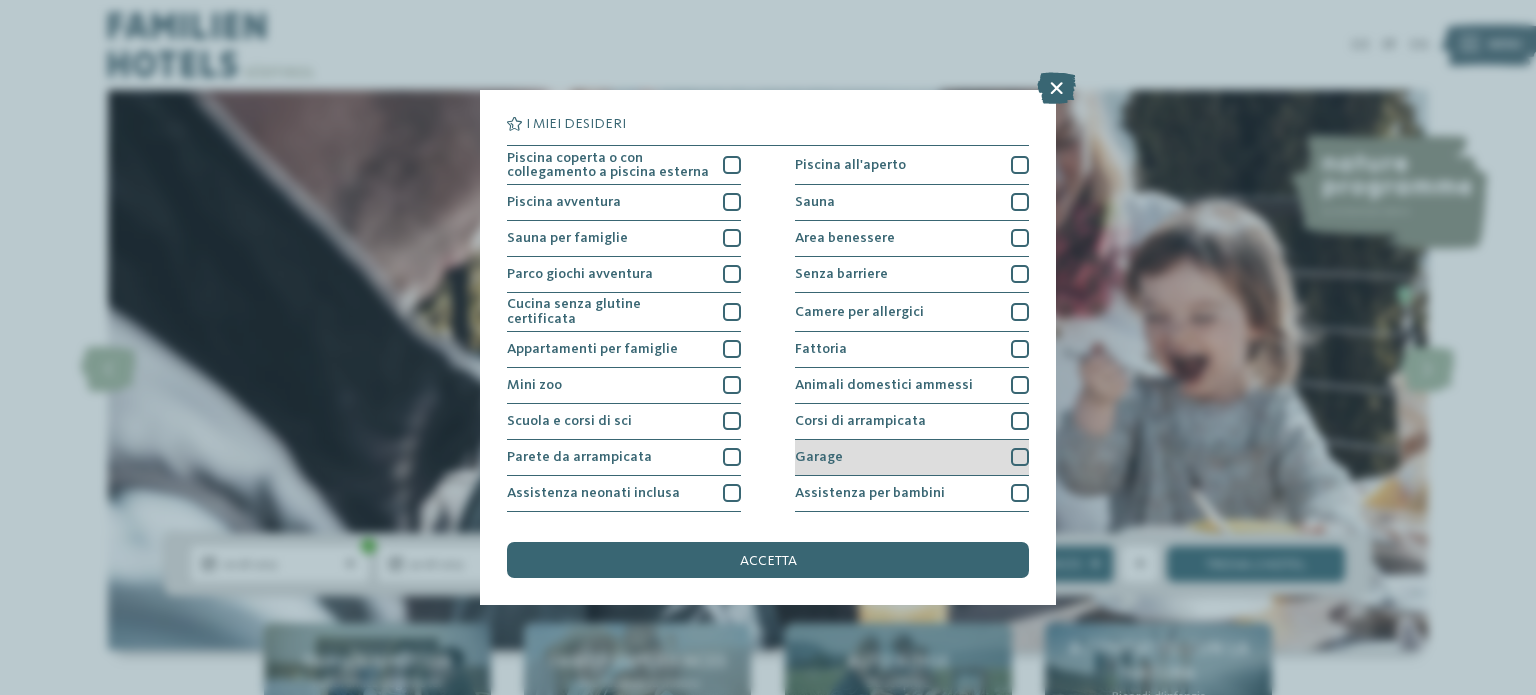 click at bounding box center (1020, 457) 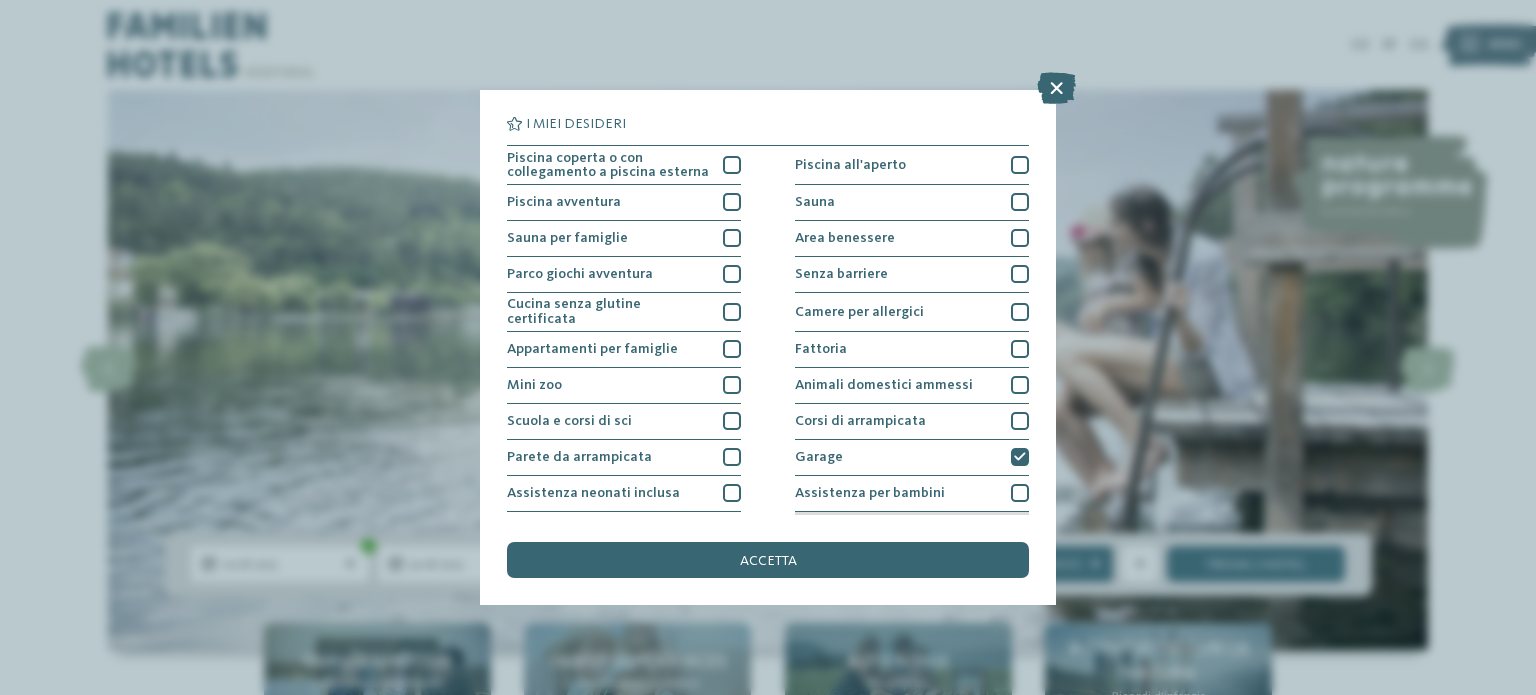 click on "Nuoto per neonati e corsi di nuoto per bambini" at bounding box center [912, 531] 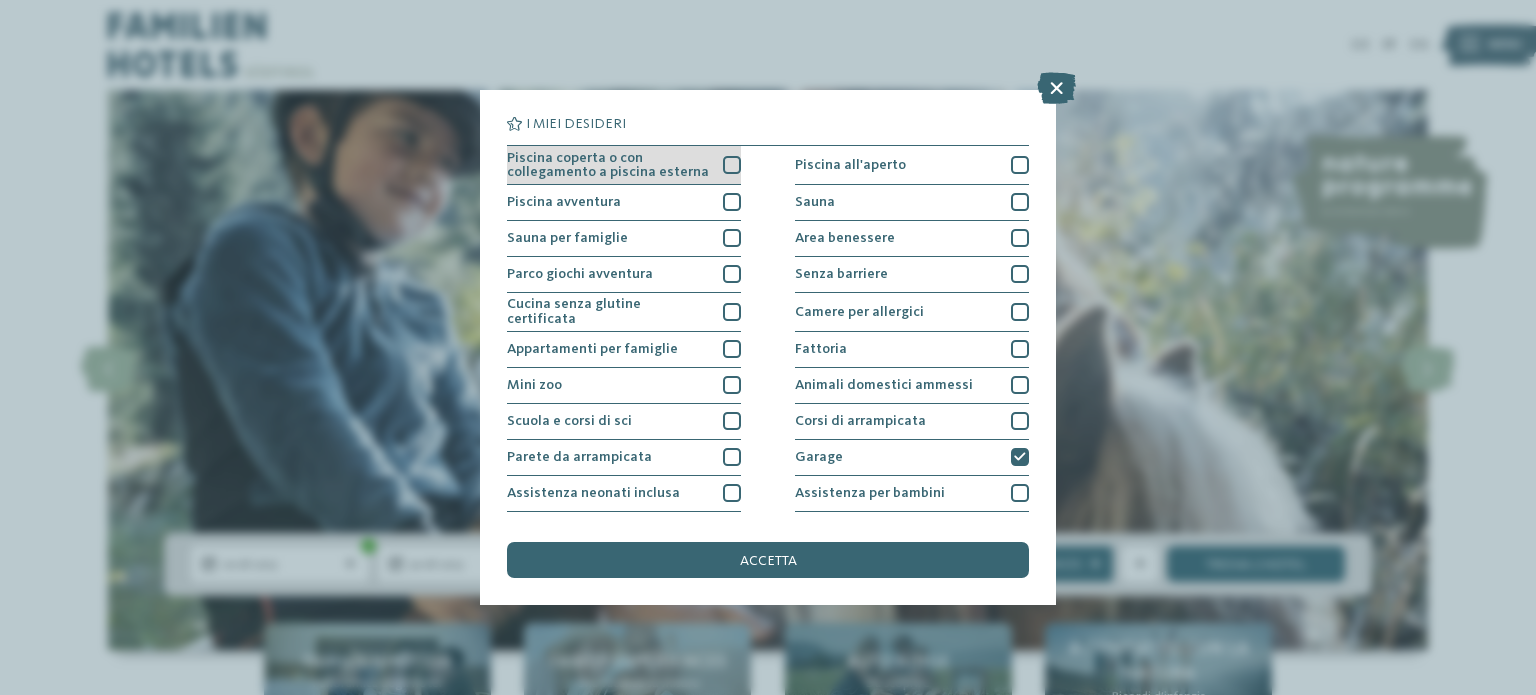 click at bounding box center [732, 165] 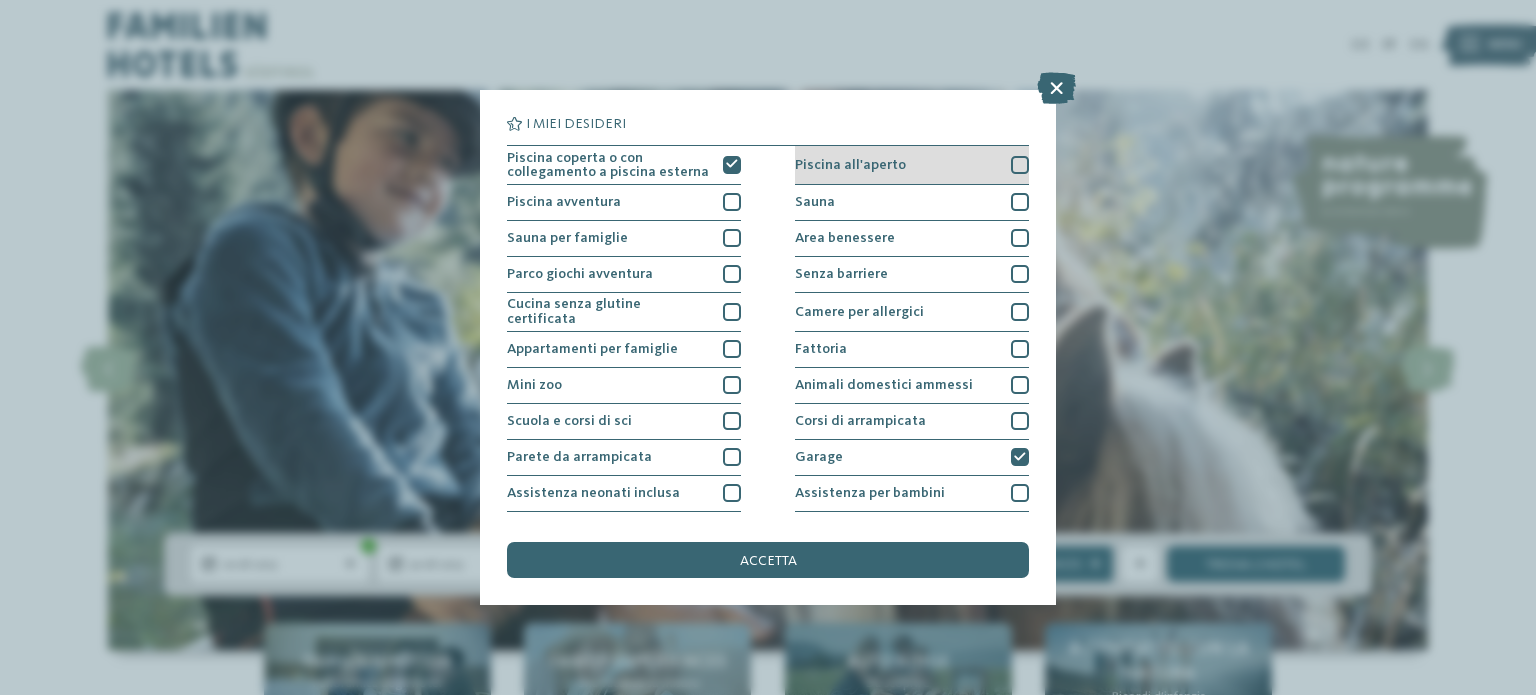 click at bounding box center [1020, 165] 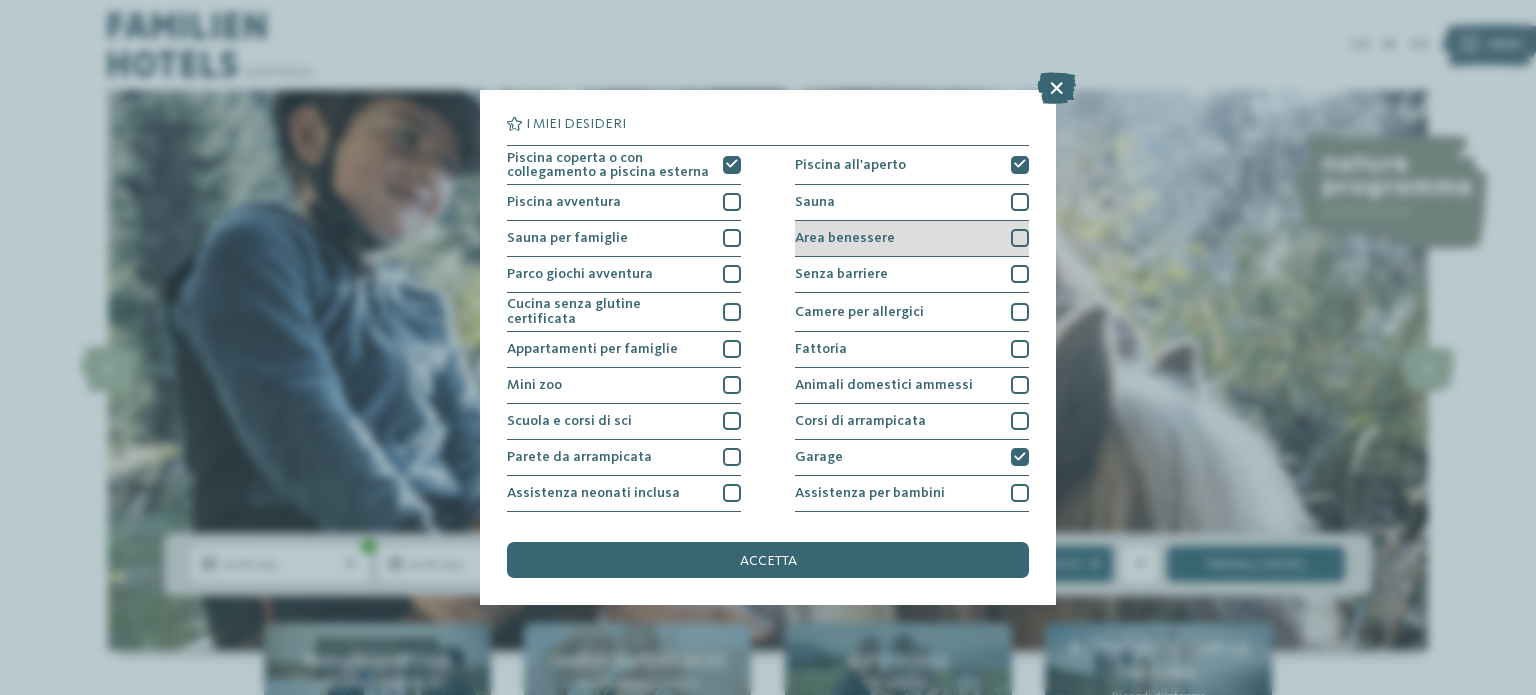 click at bounding box center [1020, 238] 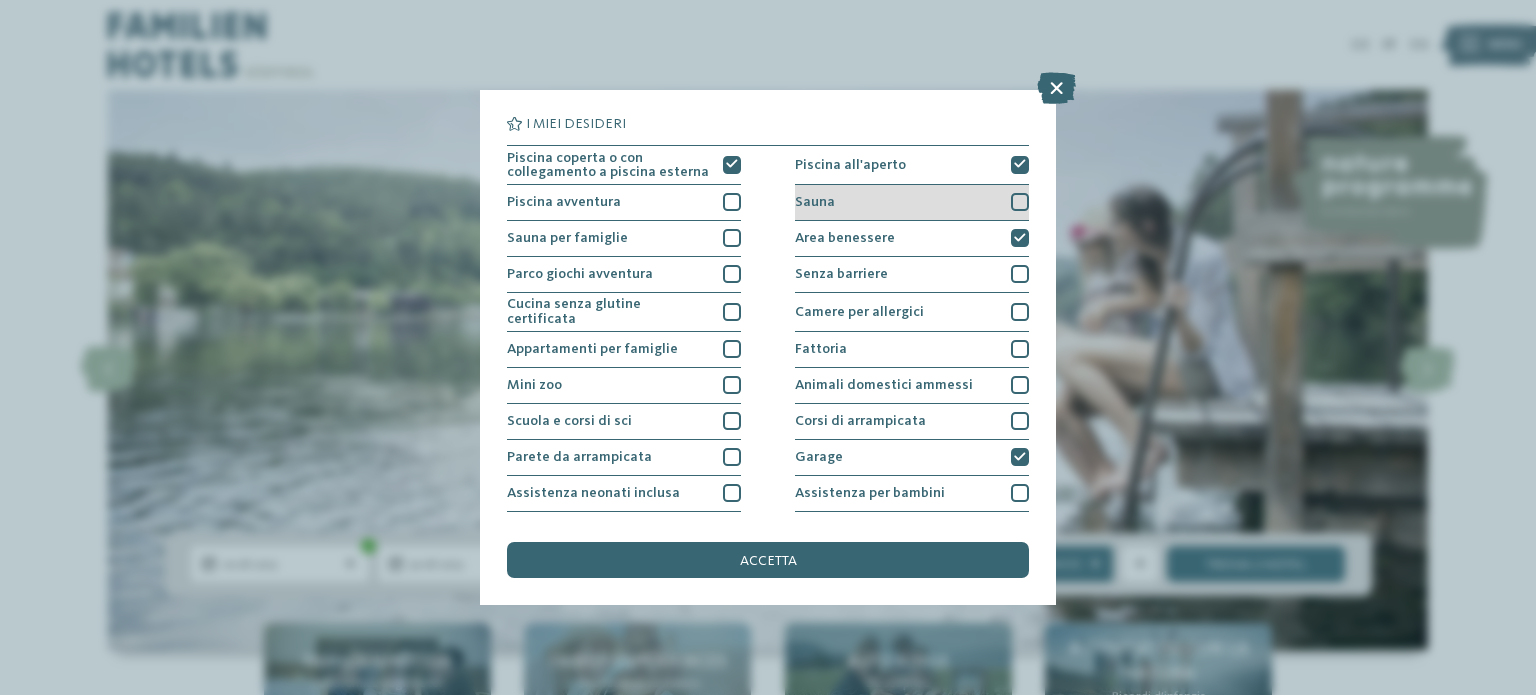 click at bounding box center (1020, 202) 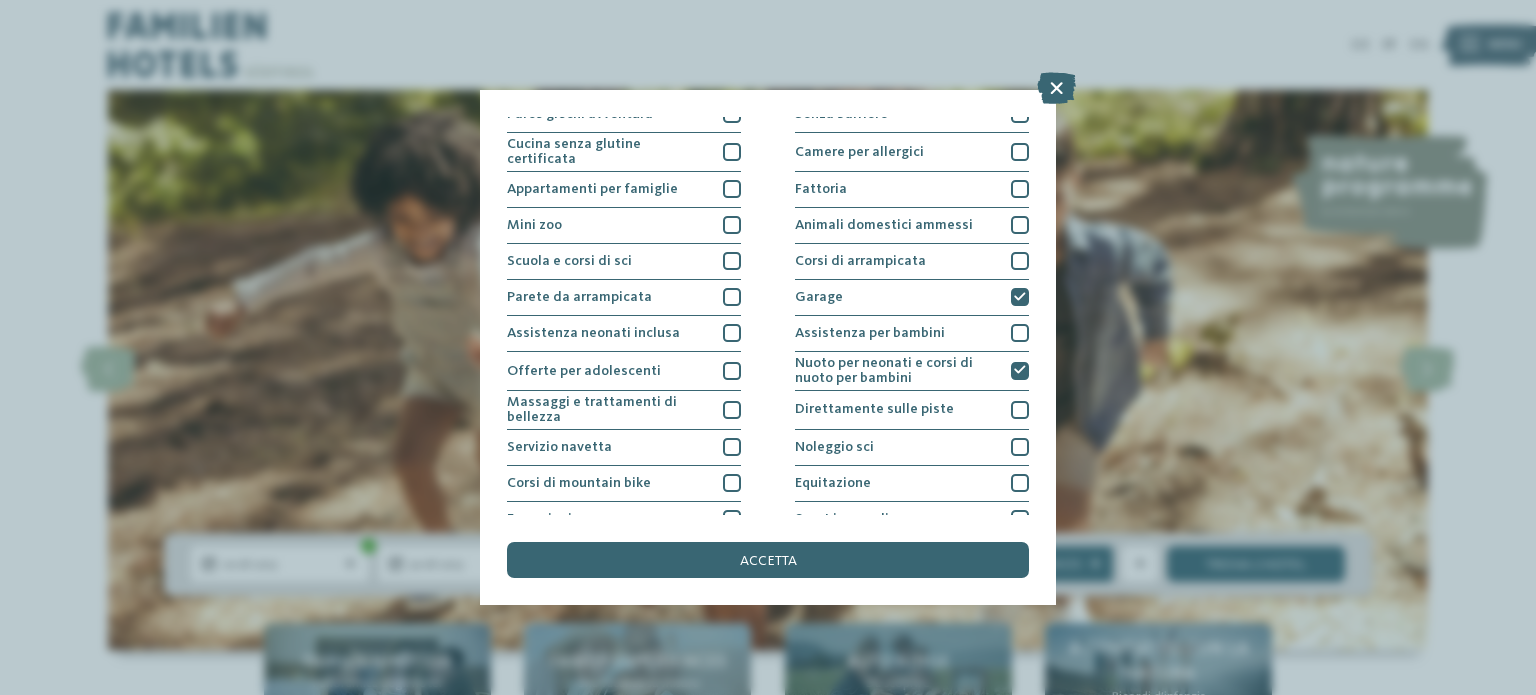 scroll, scrollTop: 200, scrollLeft: 0, axis: vertical 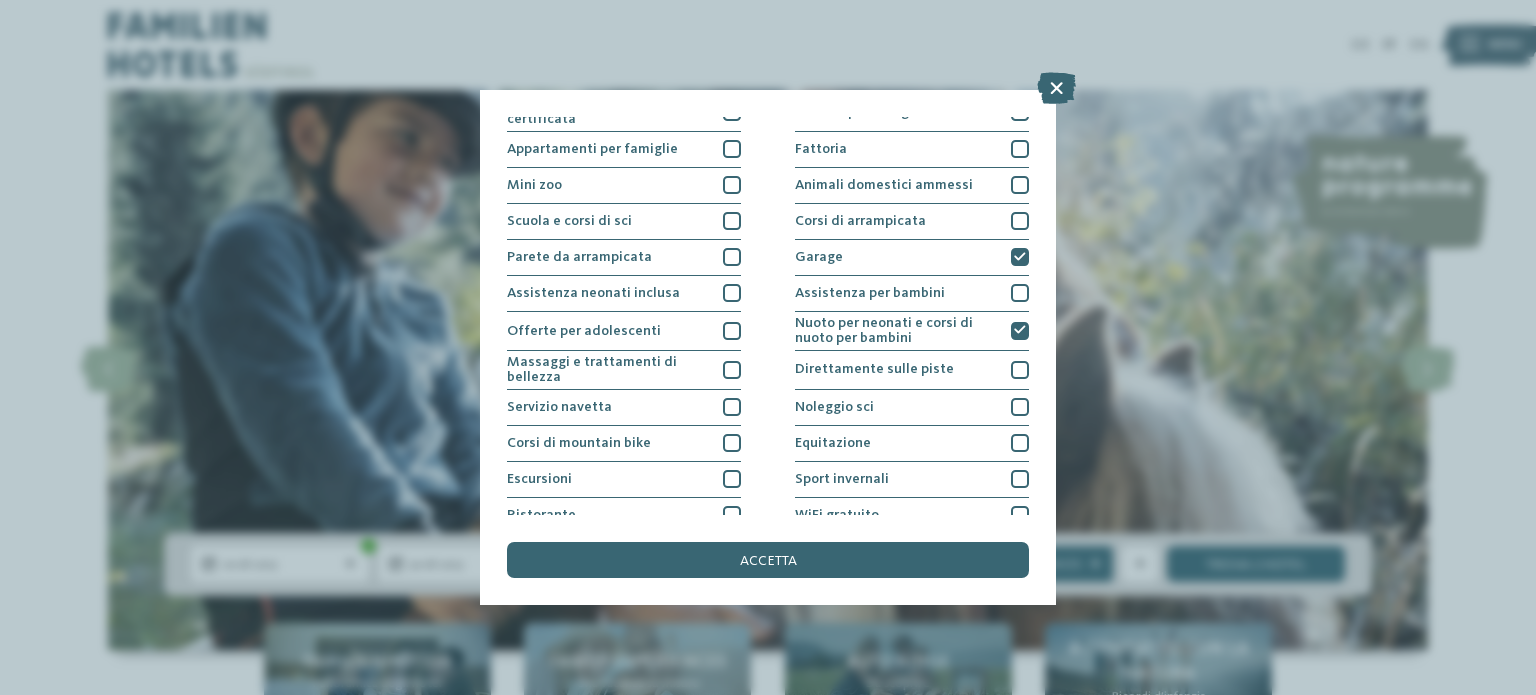 click on "Piscina coperta o con collegamento a piscina esterna
Piscina all'aperto
Piscina avventura
Sauna" at bounding box center [768, 257] 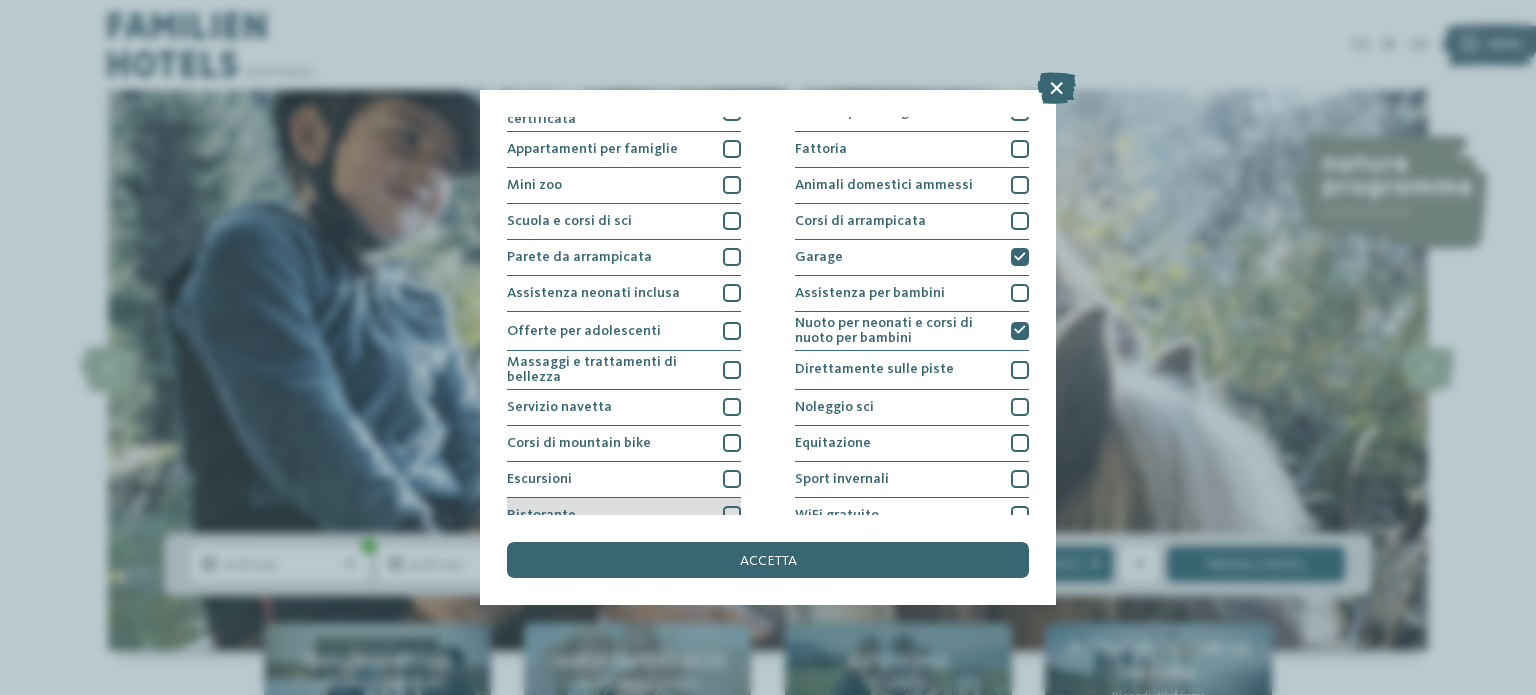 click at bounding box center [732, 515] 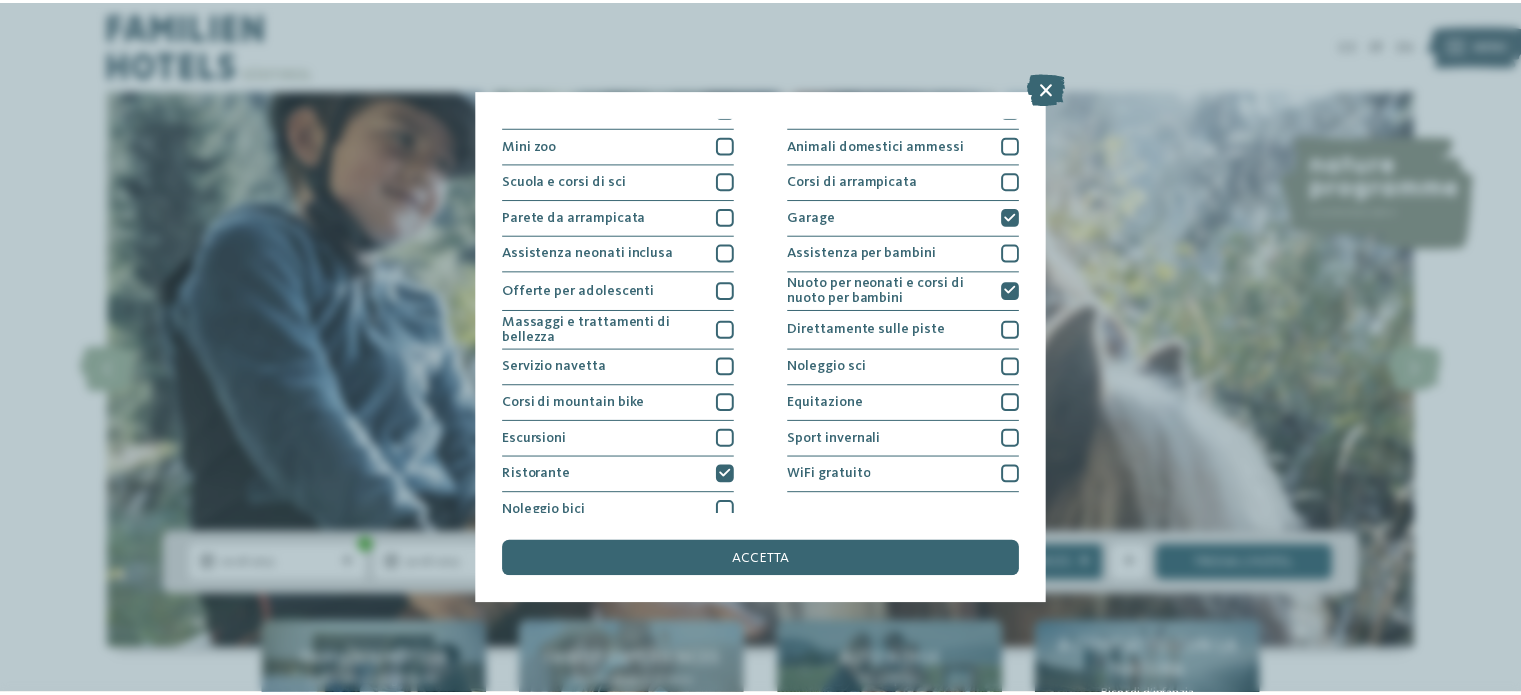 scroll, scrollTop: 251, scrollLeft: 0, axis: vertical 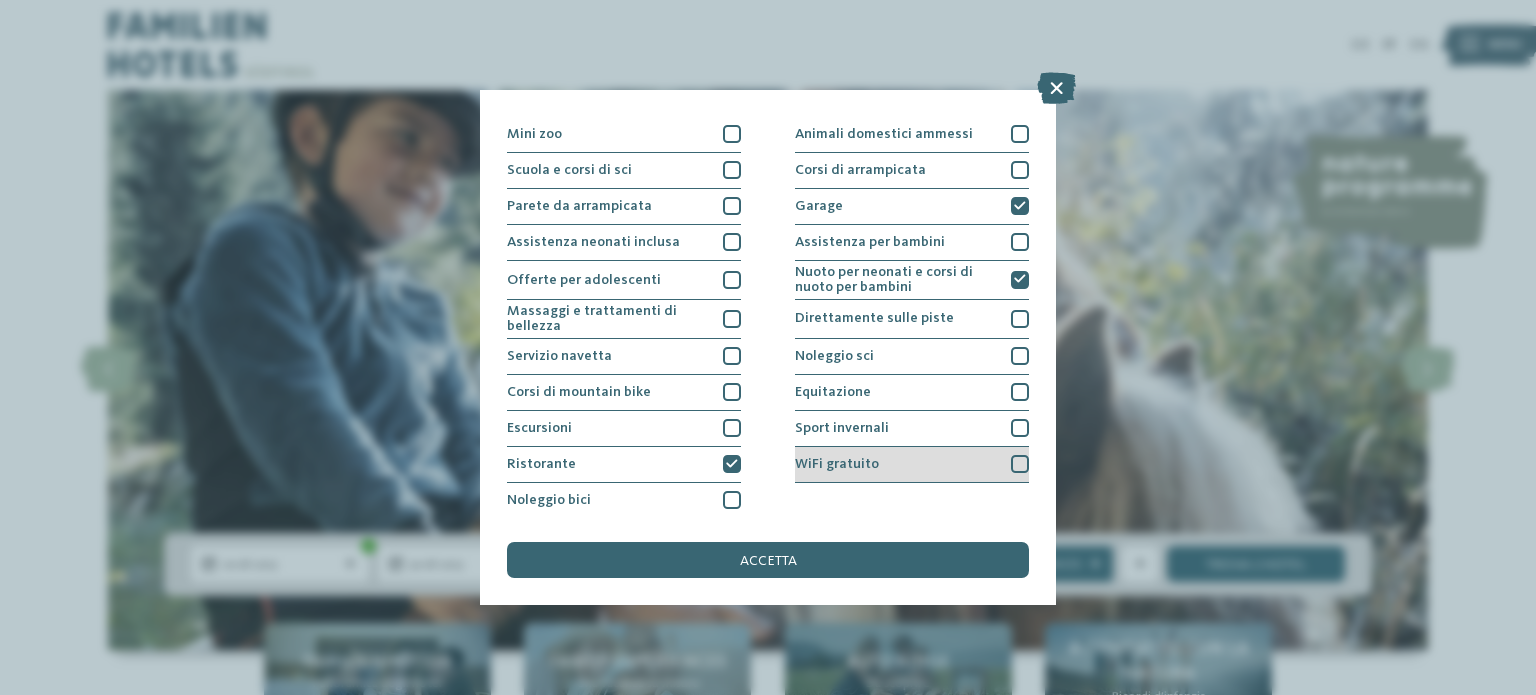 click at bounding box center (1020, 464) 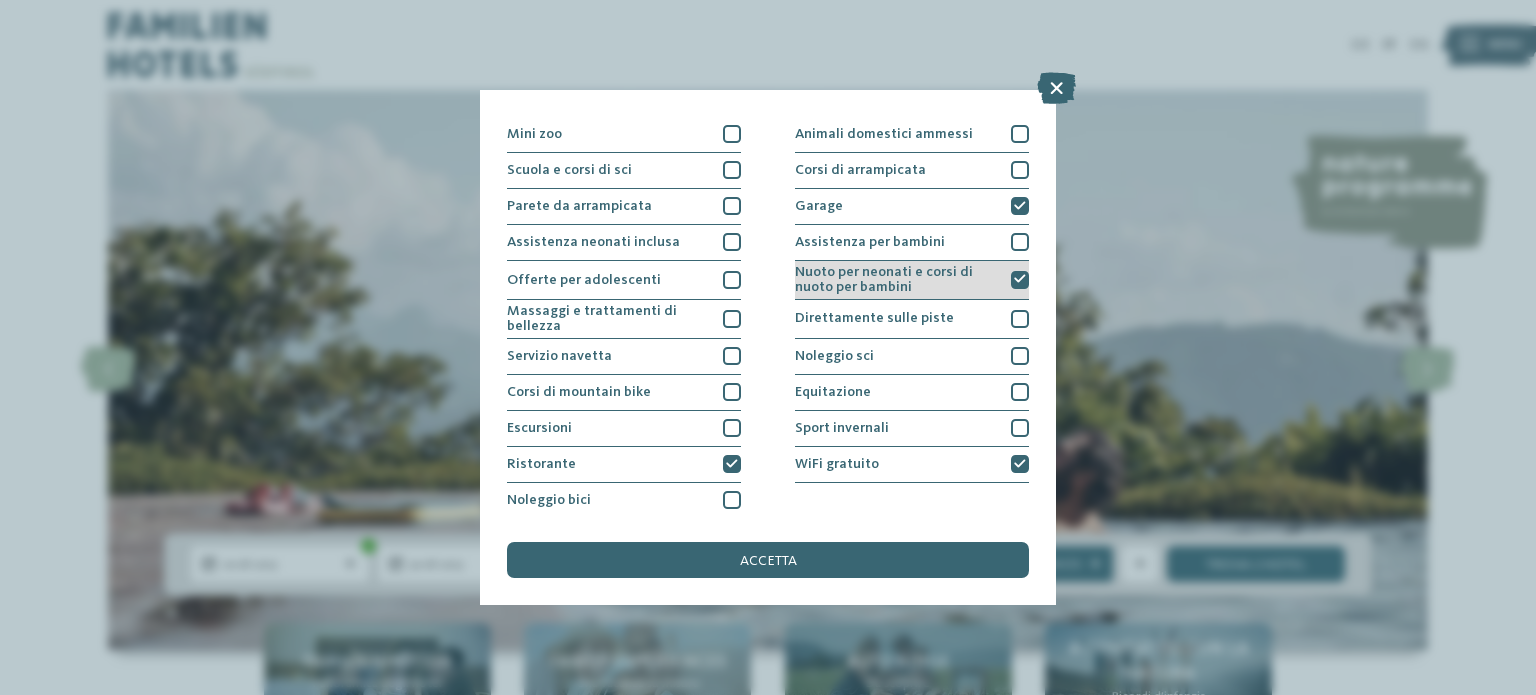 click on "Nuoto per neonati e corsi di nuoto per bambini" at bounding box center [912, 280] 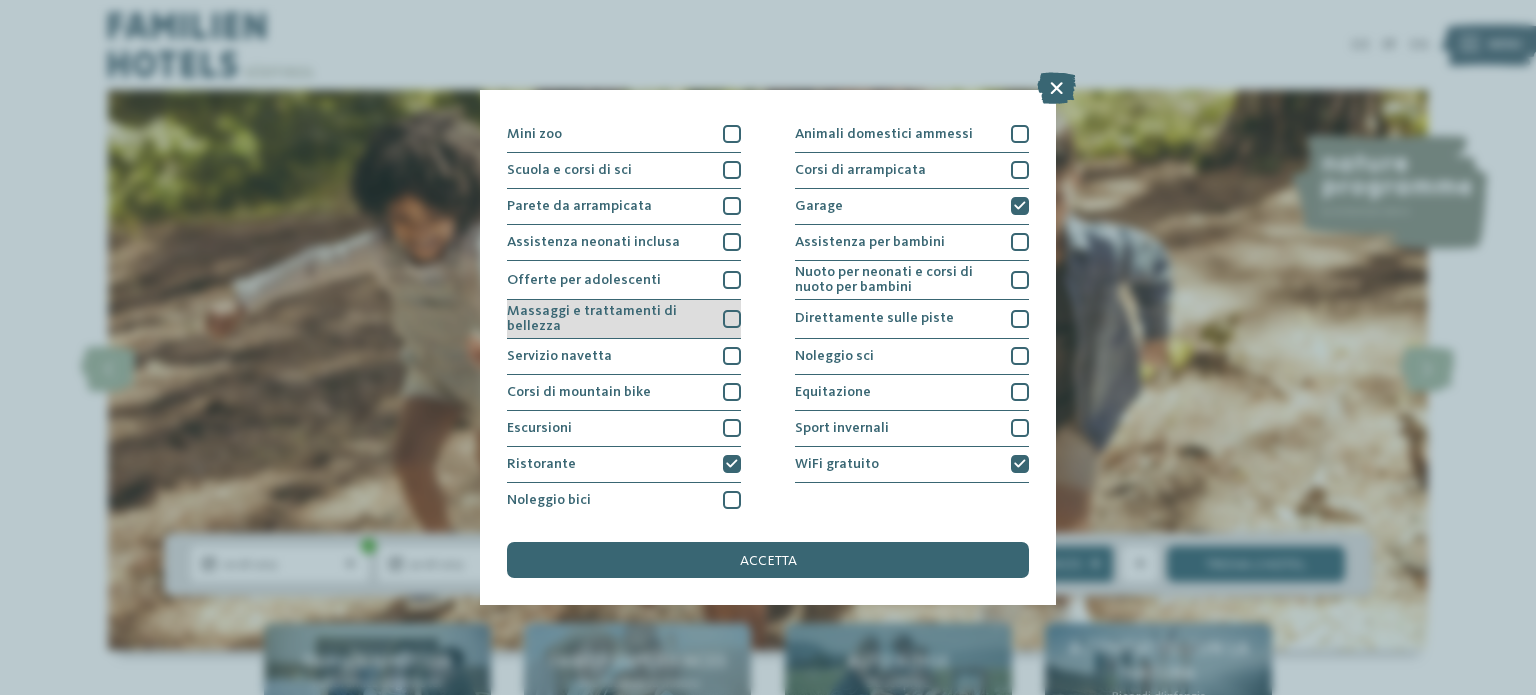click at bounding box center [732, 319] 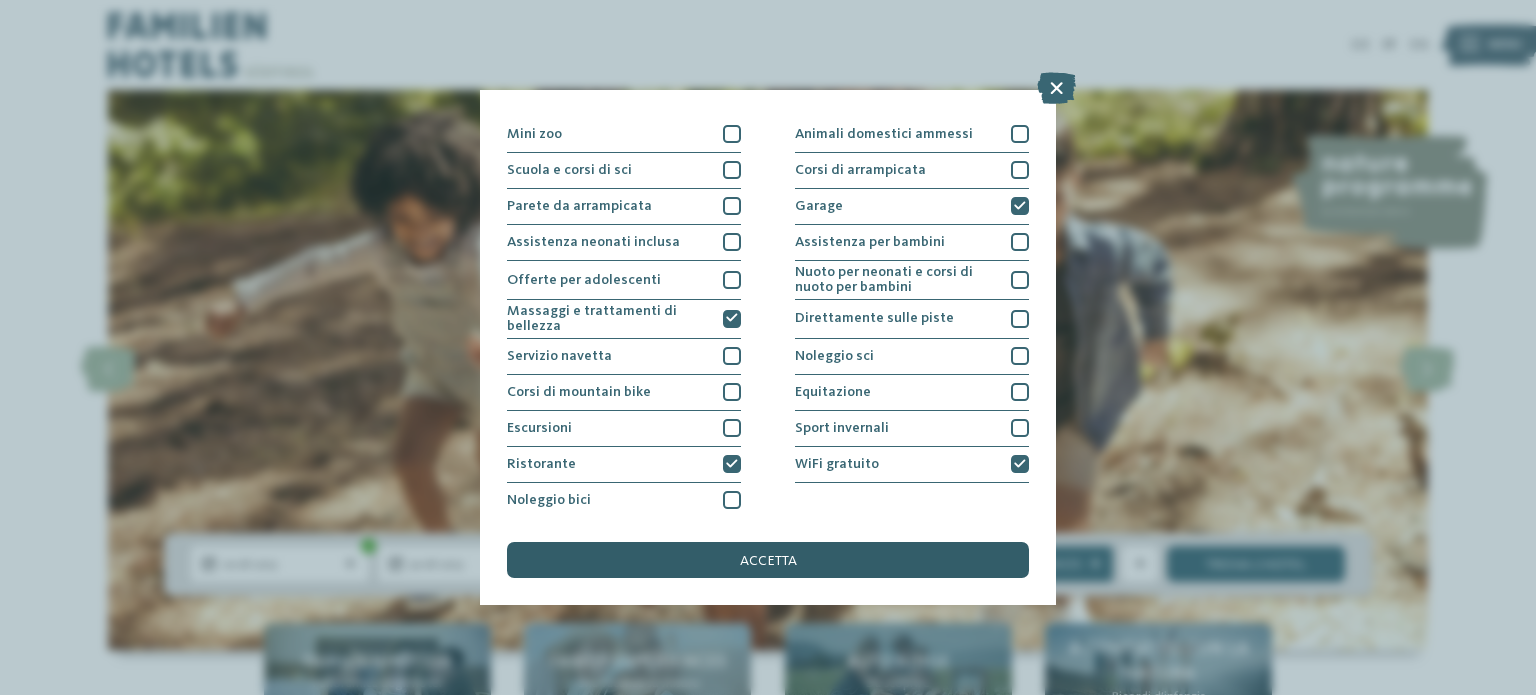 click on "accetta" at bounding box center (768, 561) 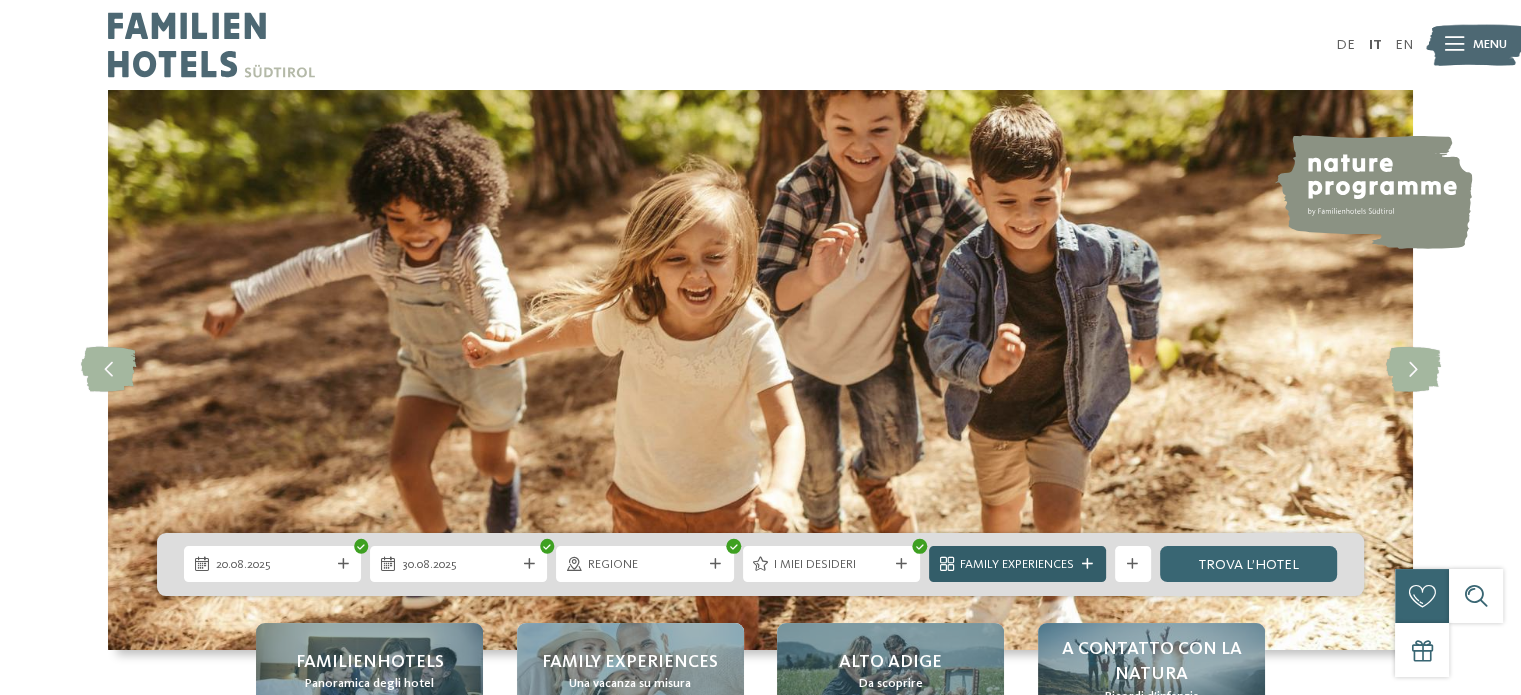 click at bounding box center [1087, 564] 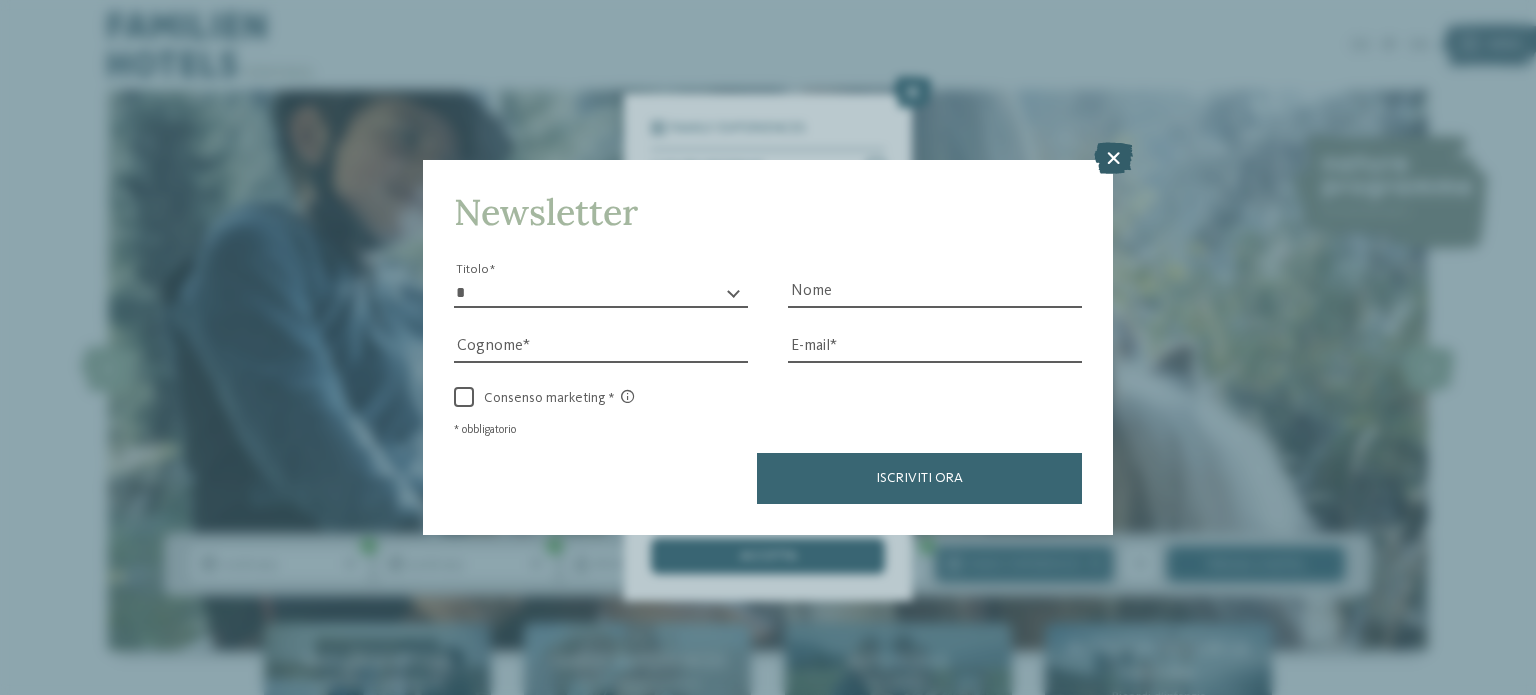 click at bounding box center [1113, 158] 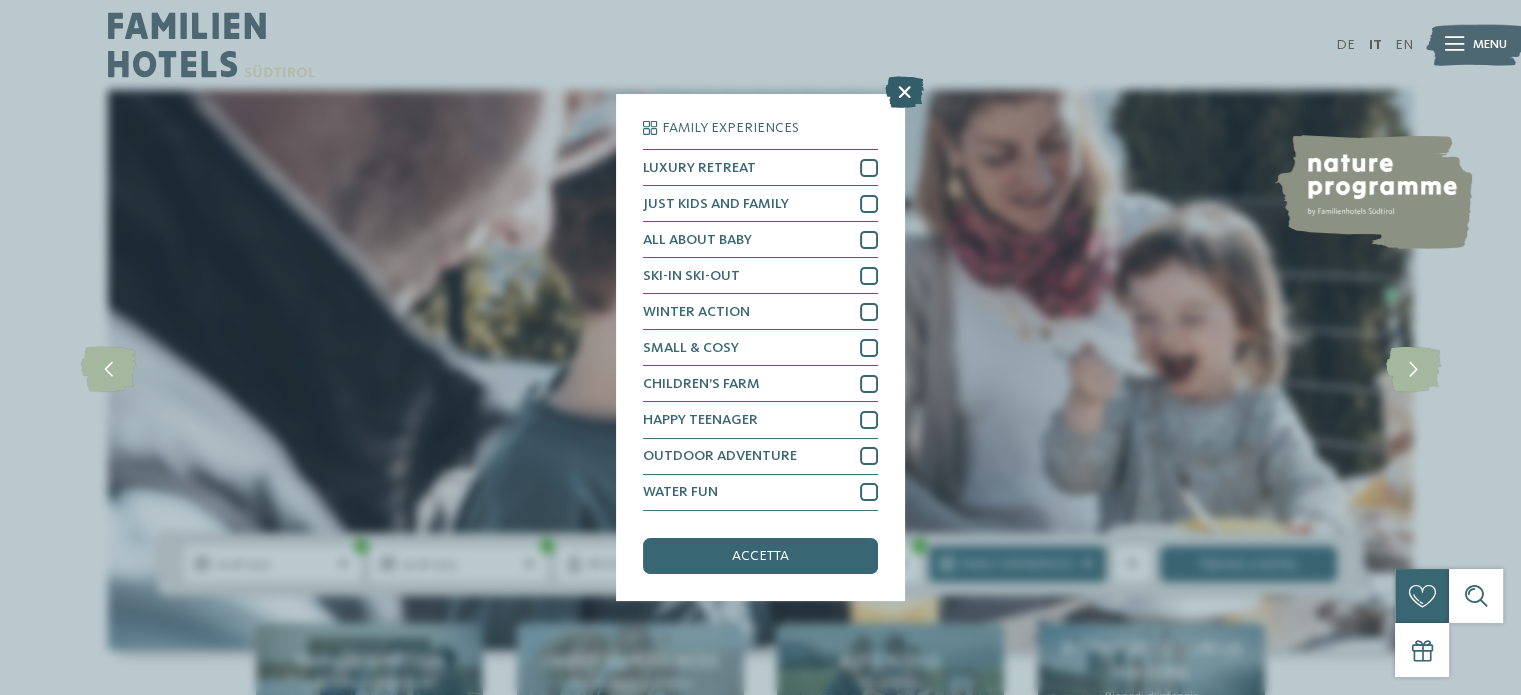 click at bounding box center (904, 93) 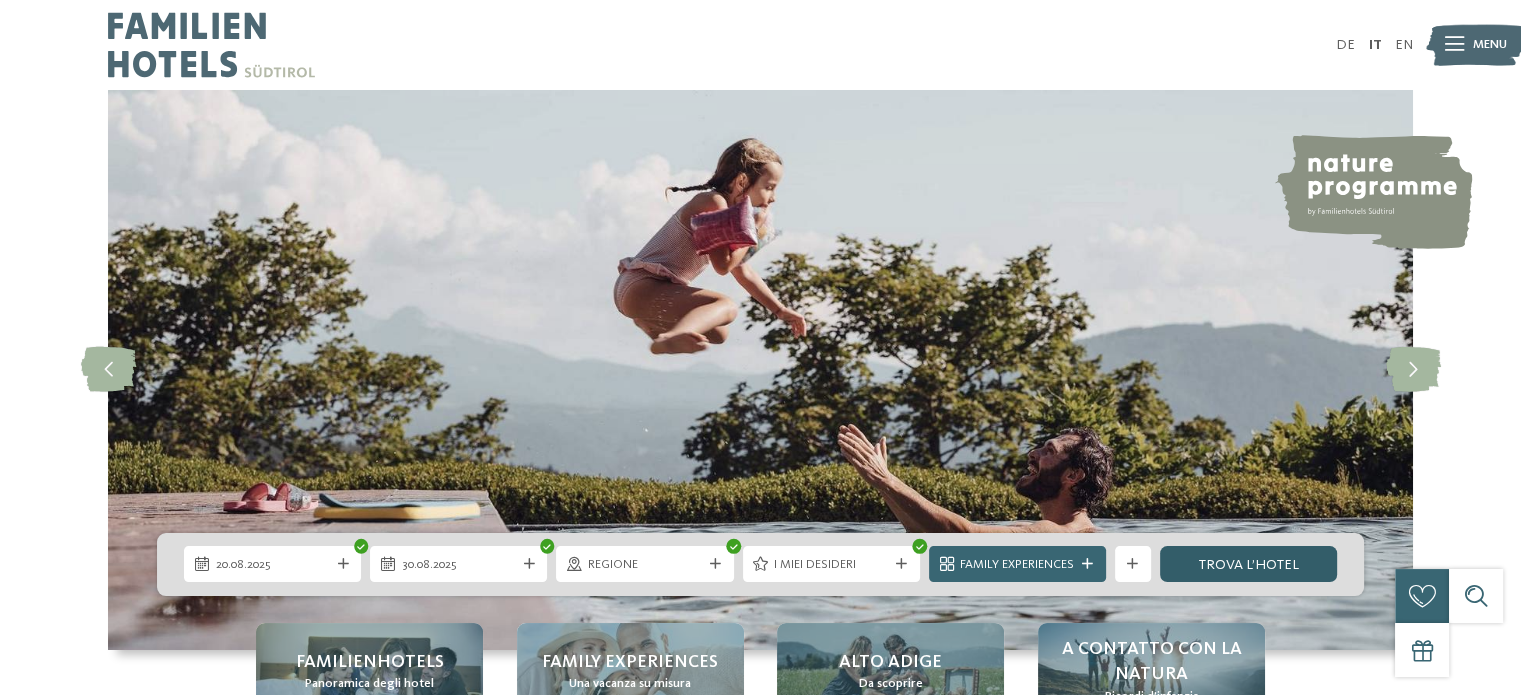 click on "trova l’hotel" at bounding box center (1248, 564) 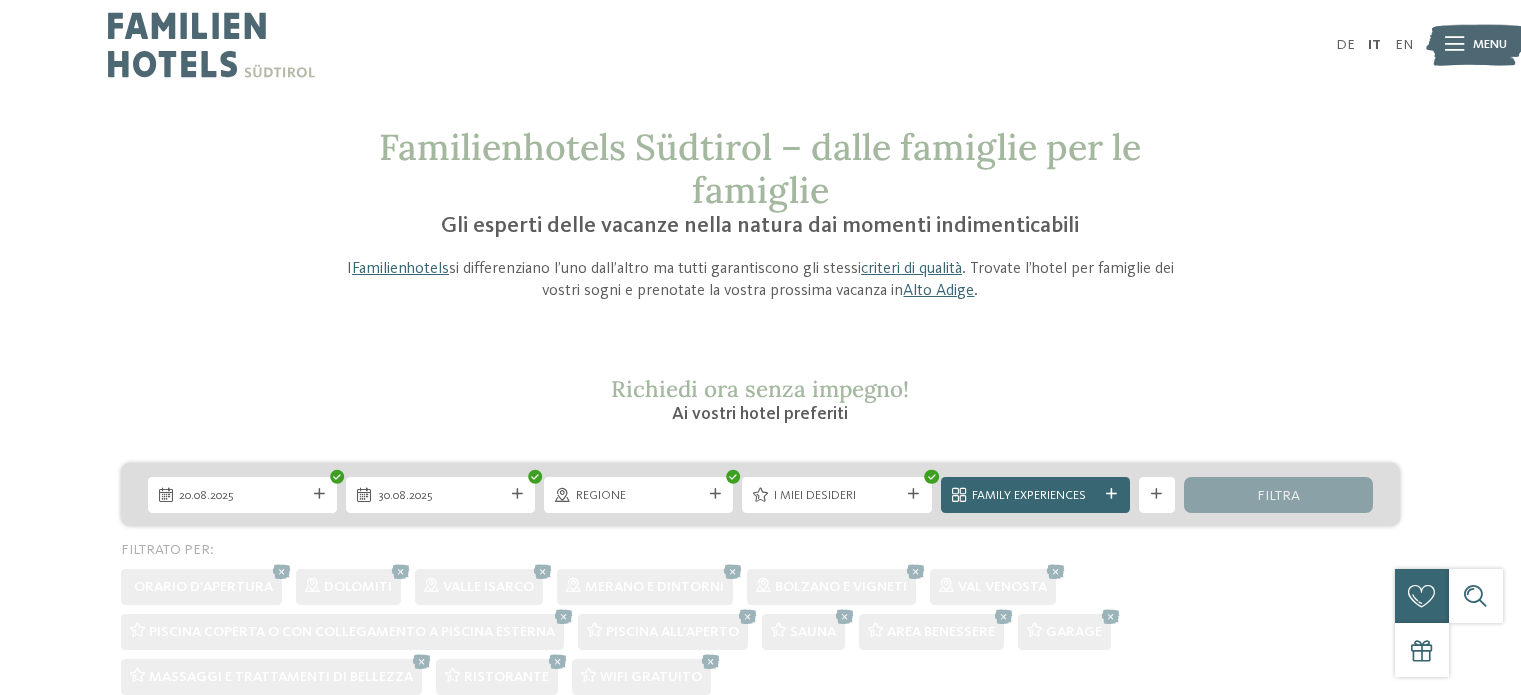 scroll, scrollTop: 0, scrollLeft: 0, axis: both 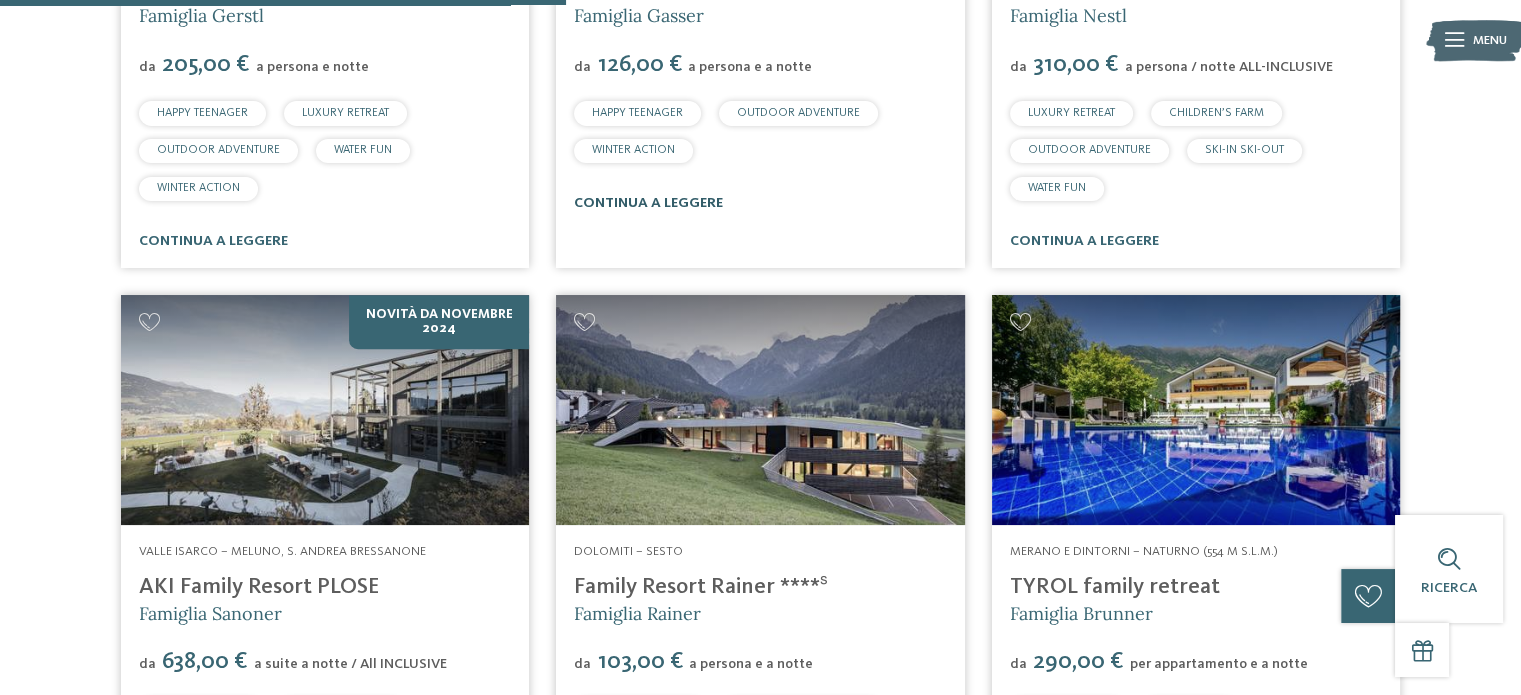 click on "continua a leggere" at bounding box center [648, 203] 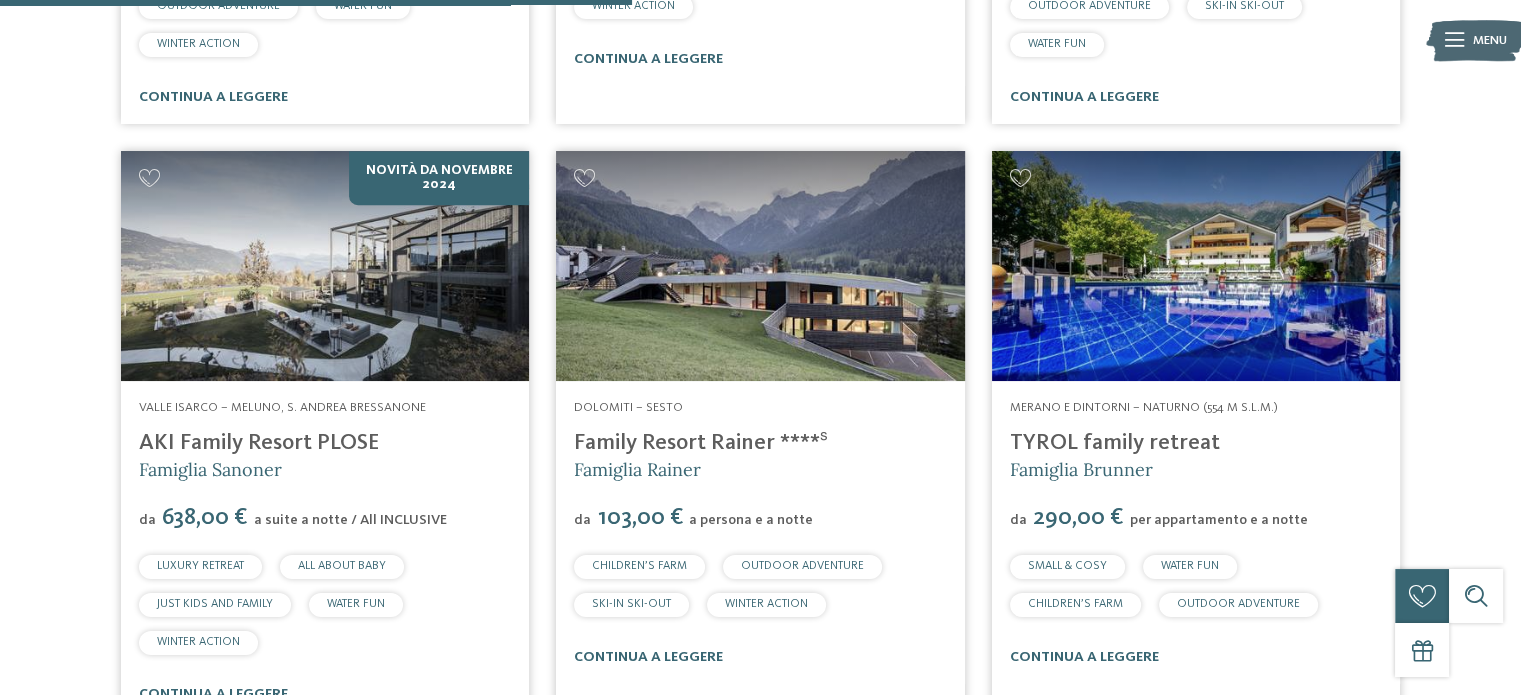 scroll, scrollTop: 1243, scrollLeft: 0, axis: vertical 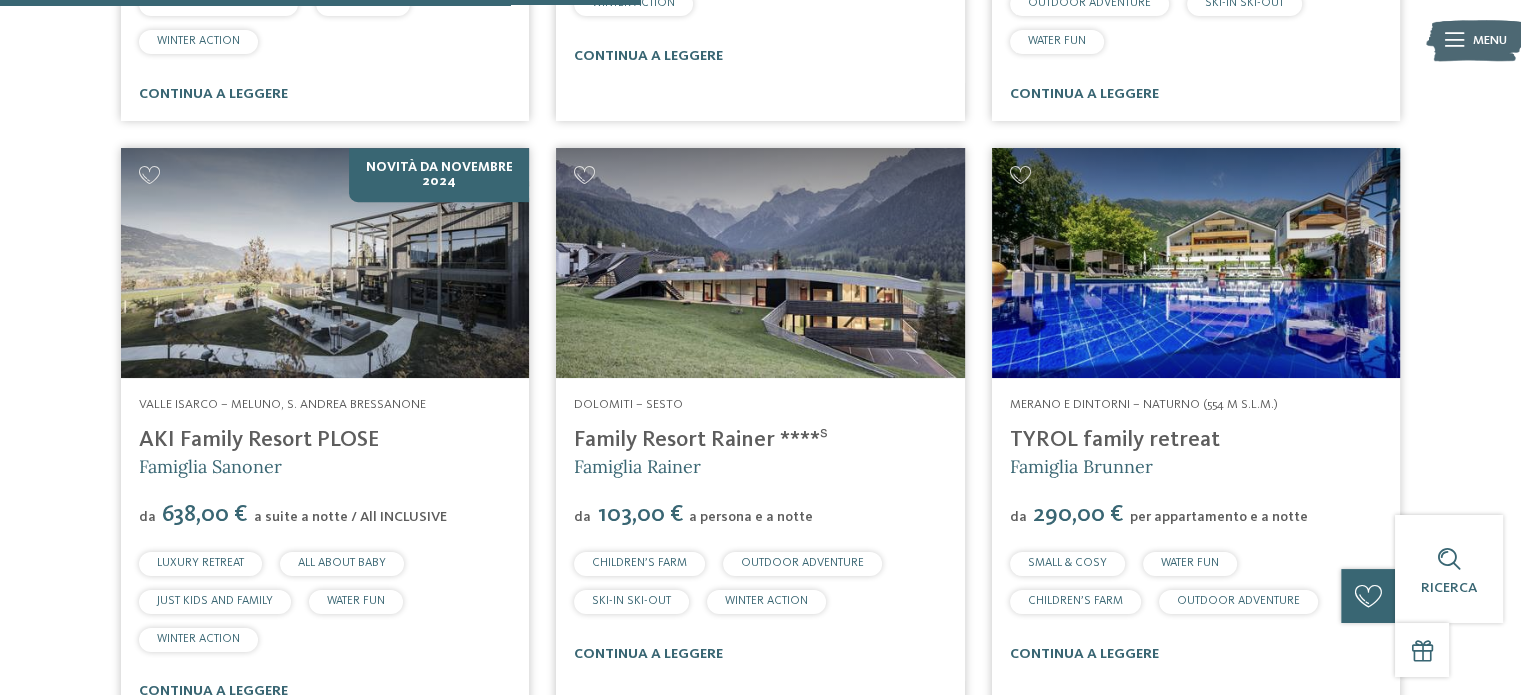 click at bounding box center (760, 263) 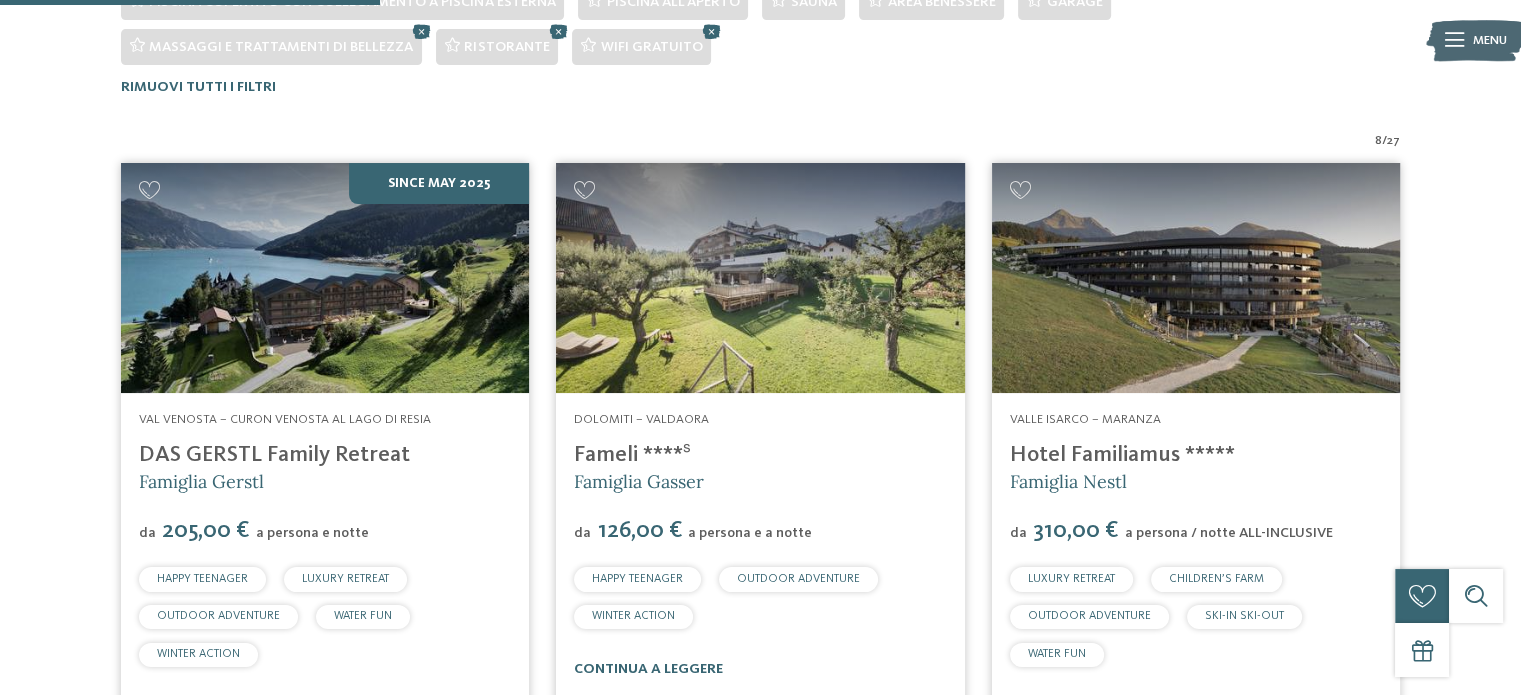 scroll, scrollTop: 616, scrollLeft: 0, axis: vertical 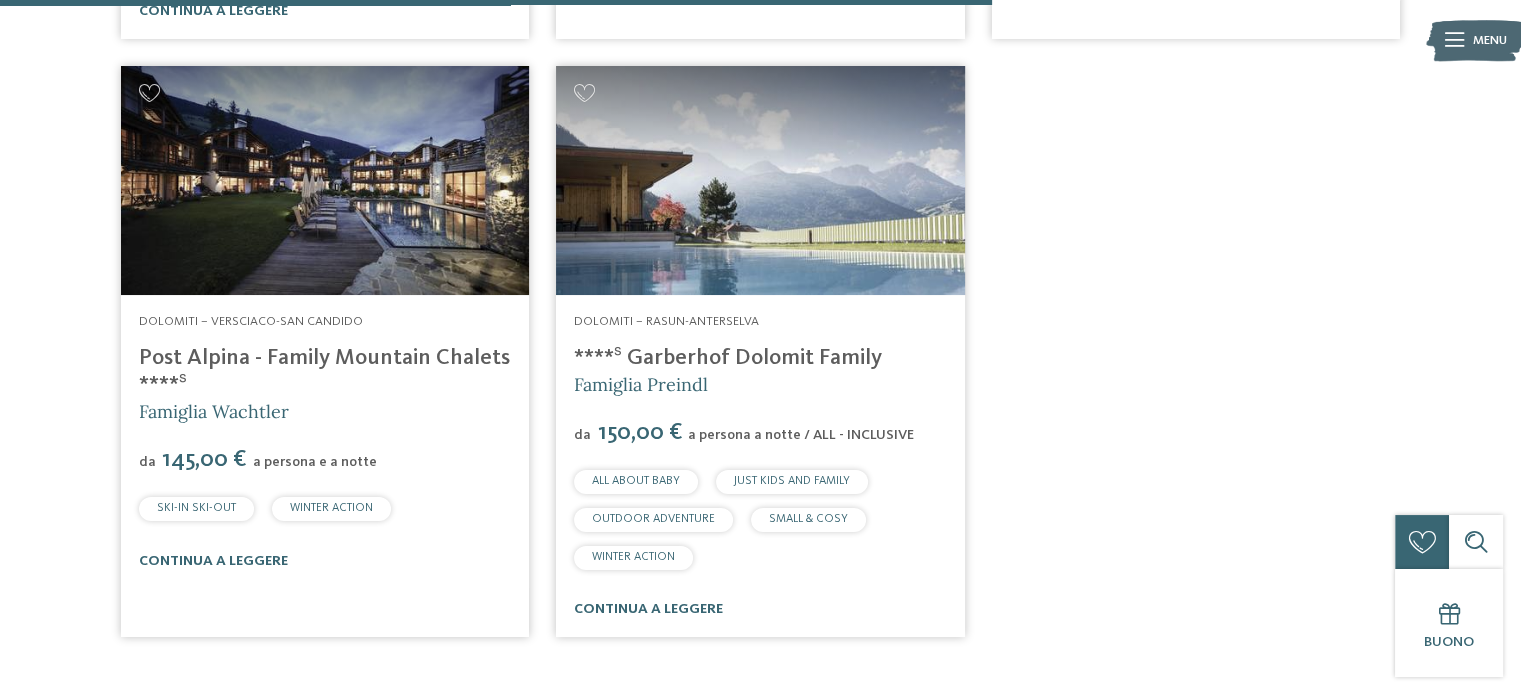 click at bounding box center [325, 181] 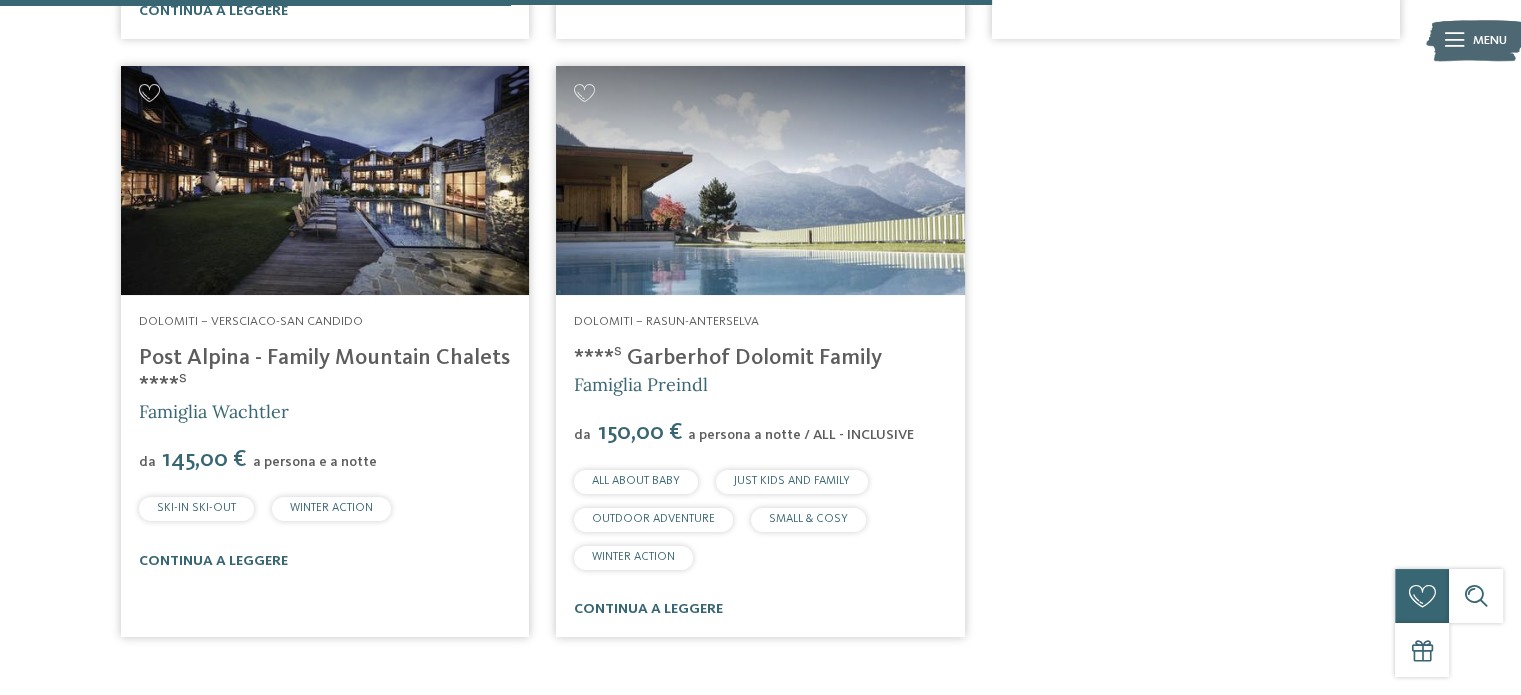 click on "****ˢ Garberhof Dolomit Family" at bounding box center [728, 358] 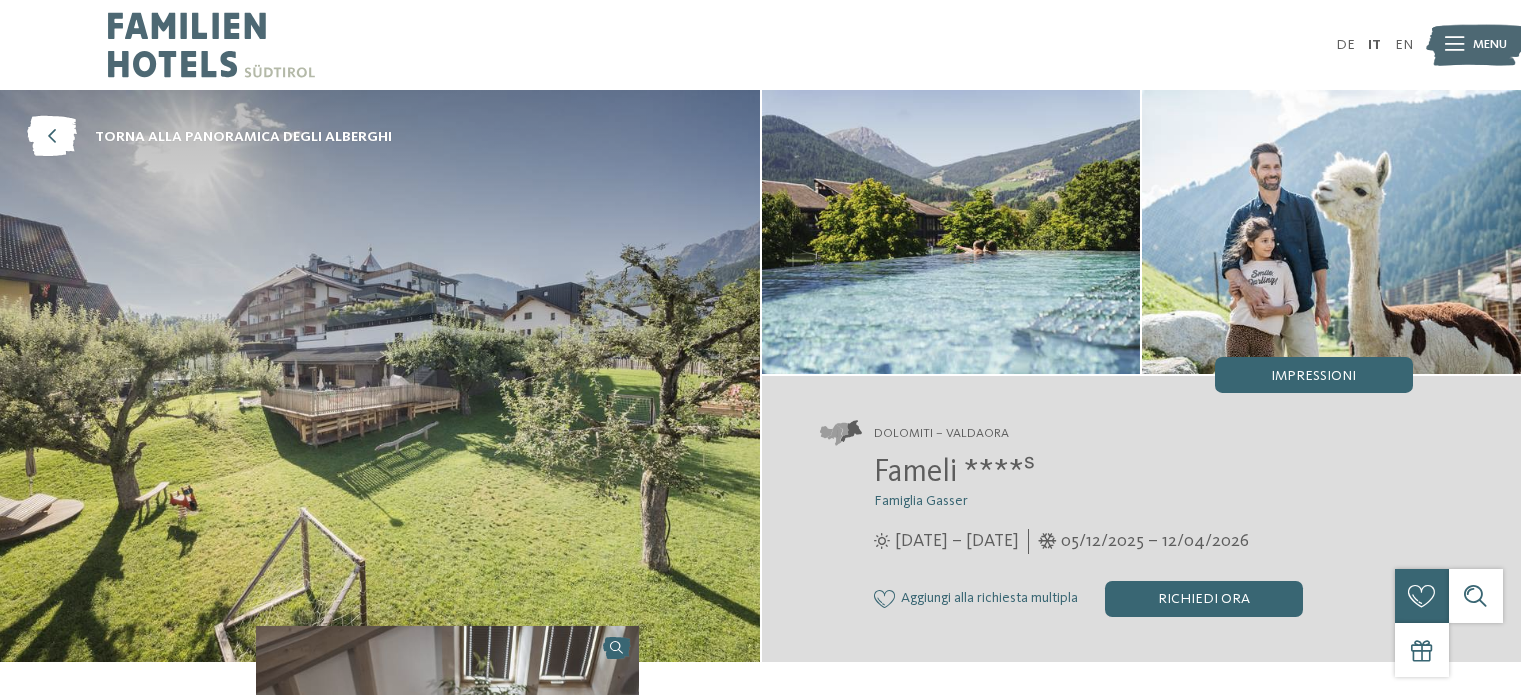 scroll, scrollTop: 0, scrollLeft: 0, axis: both 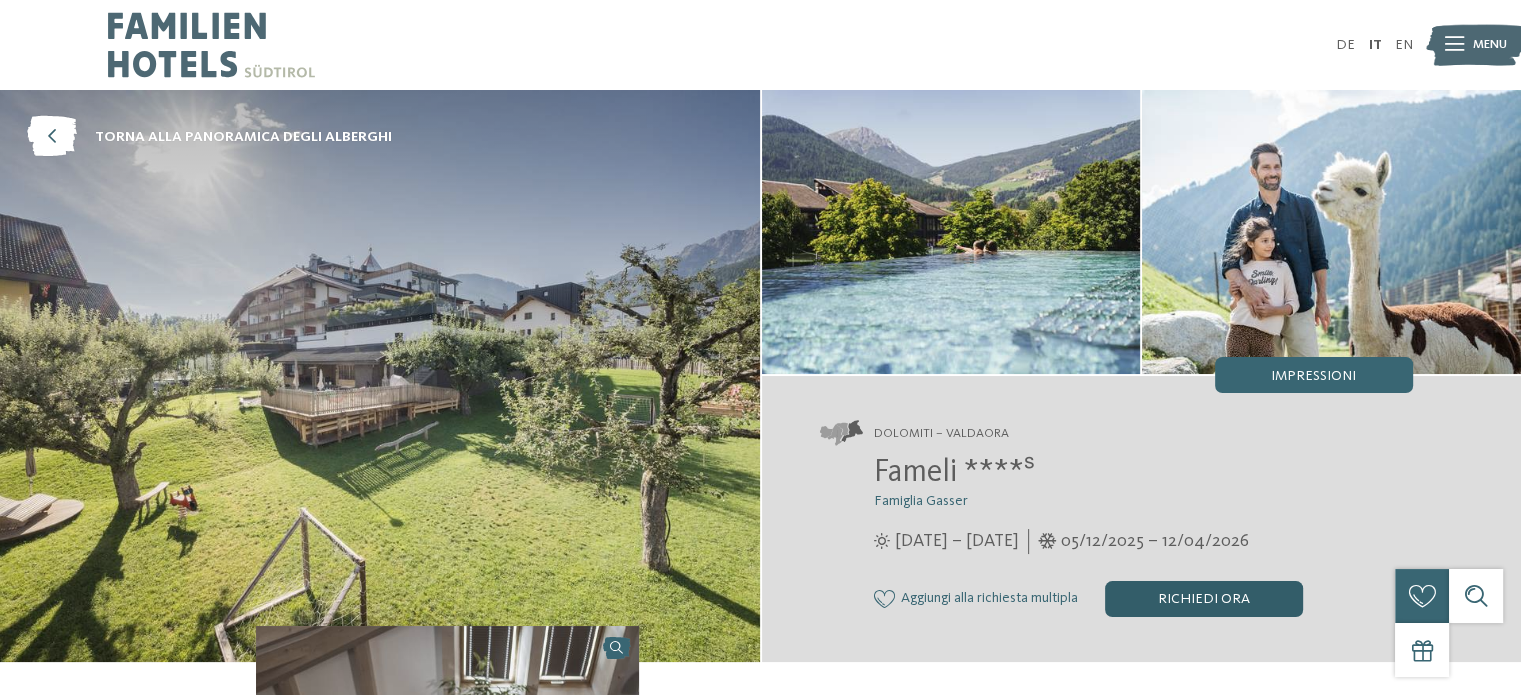 click on "Richiedi ora" at bounding box center [1204, 599] 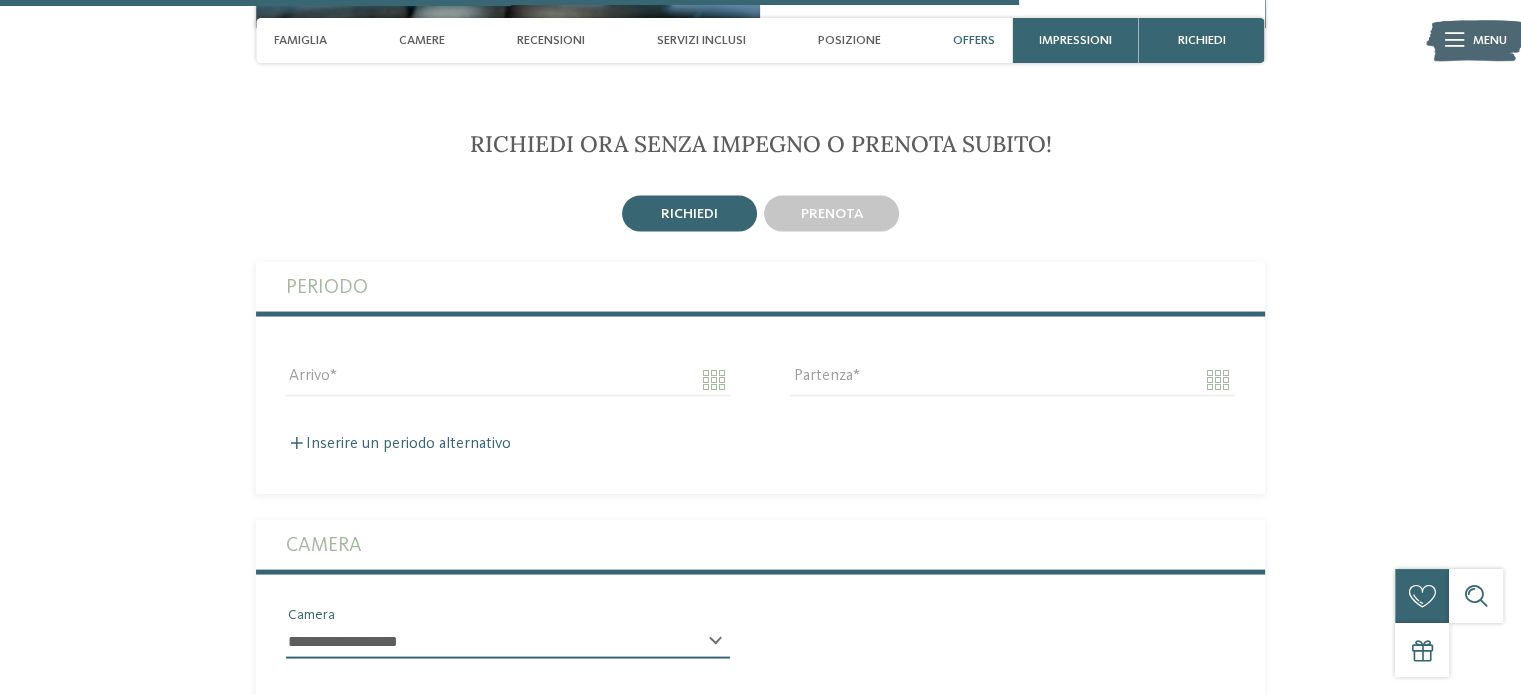 scroll, scrollTop: 3894, scrollLeft: 0, axis: vertical 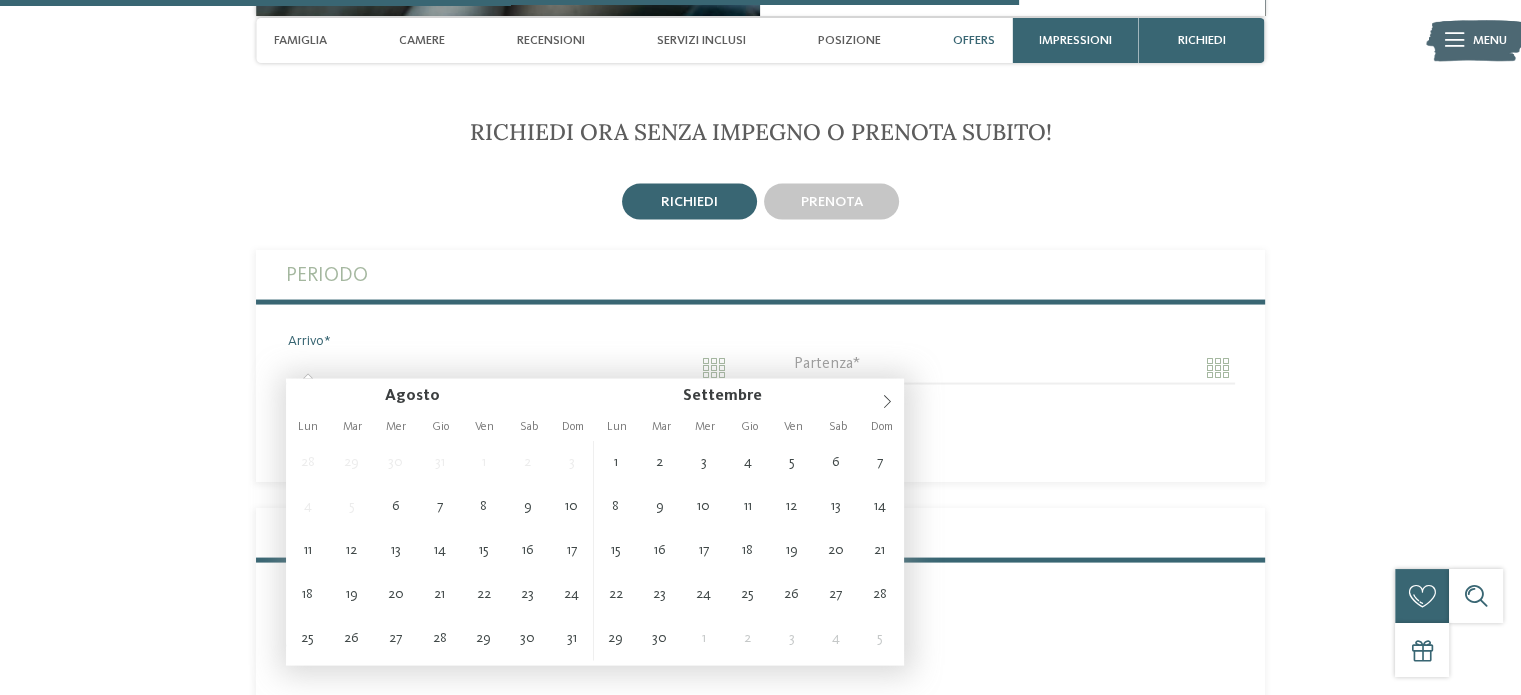 click on "Arrivo" at bounding box center (508, 368) 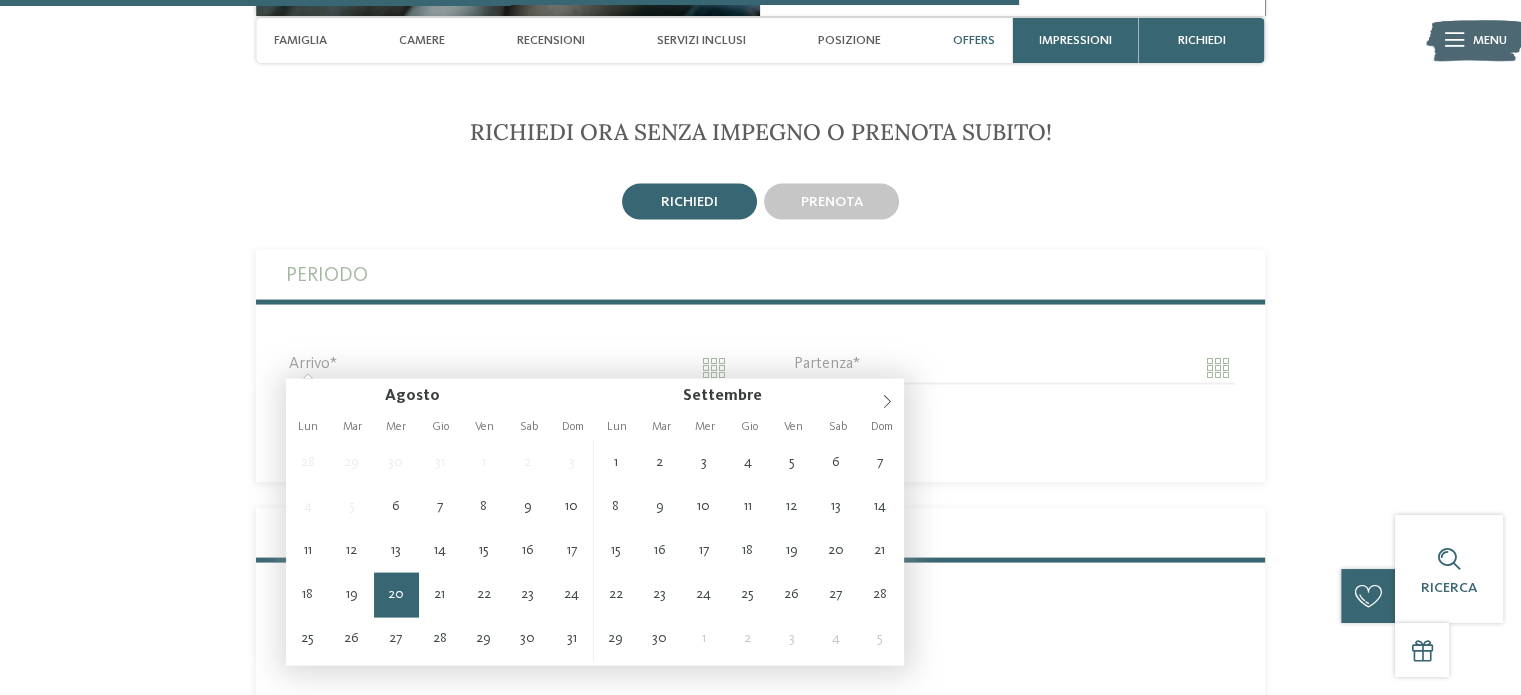 type on "**********" 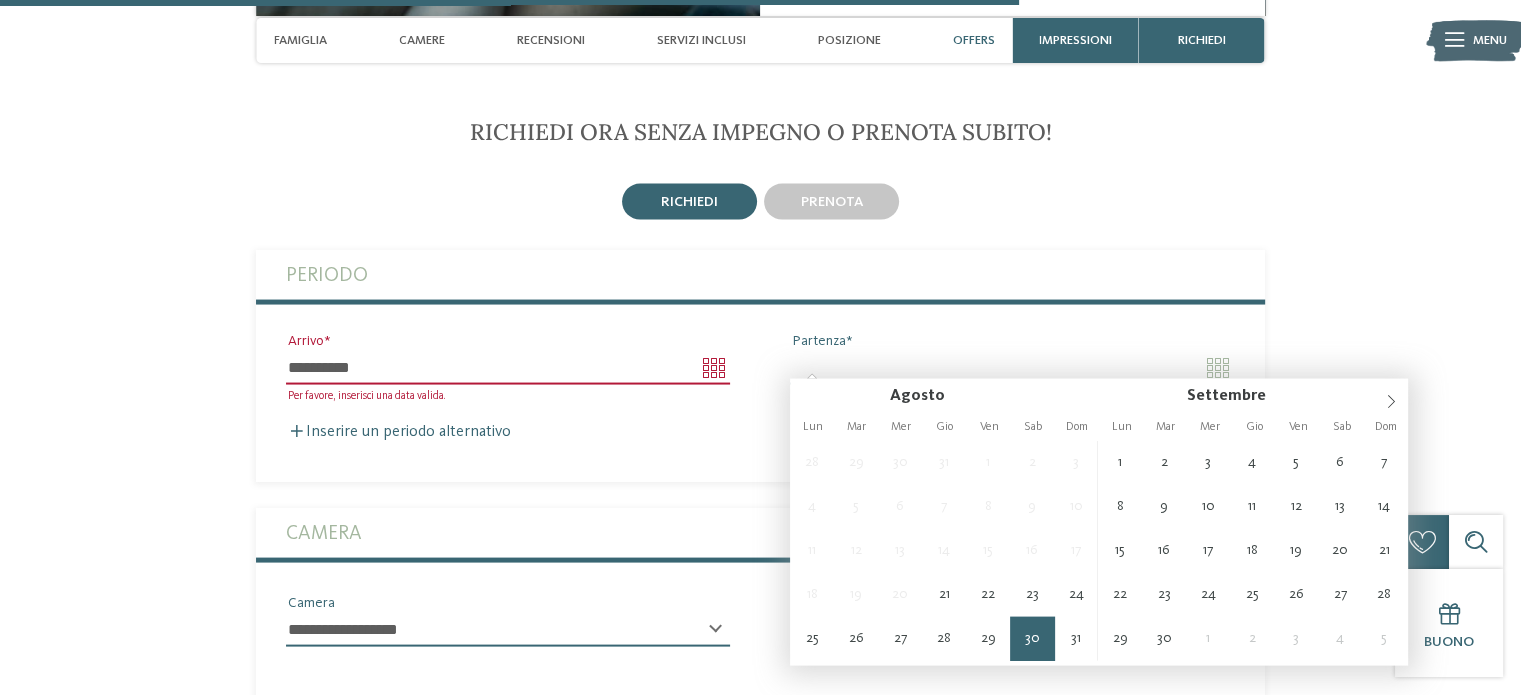 type on "**********" 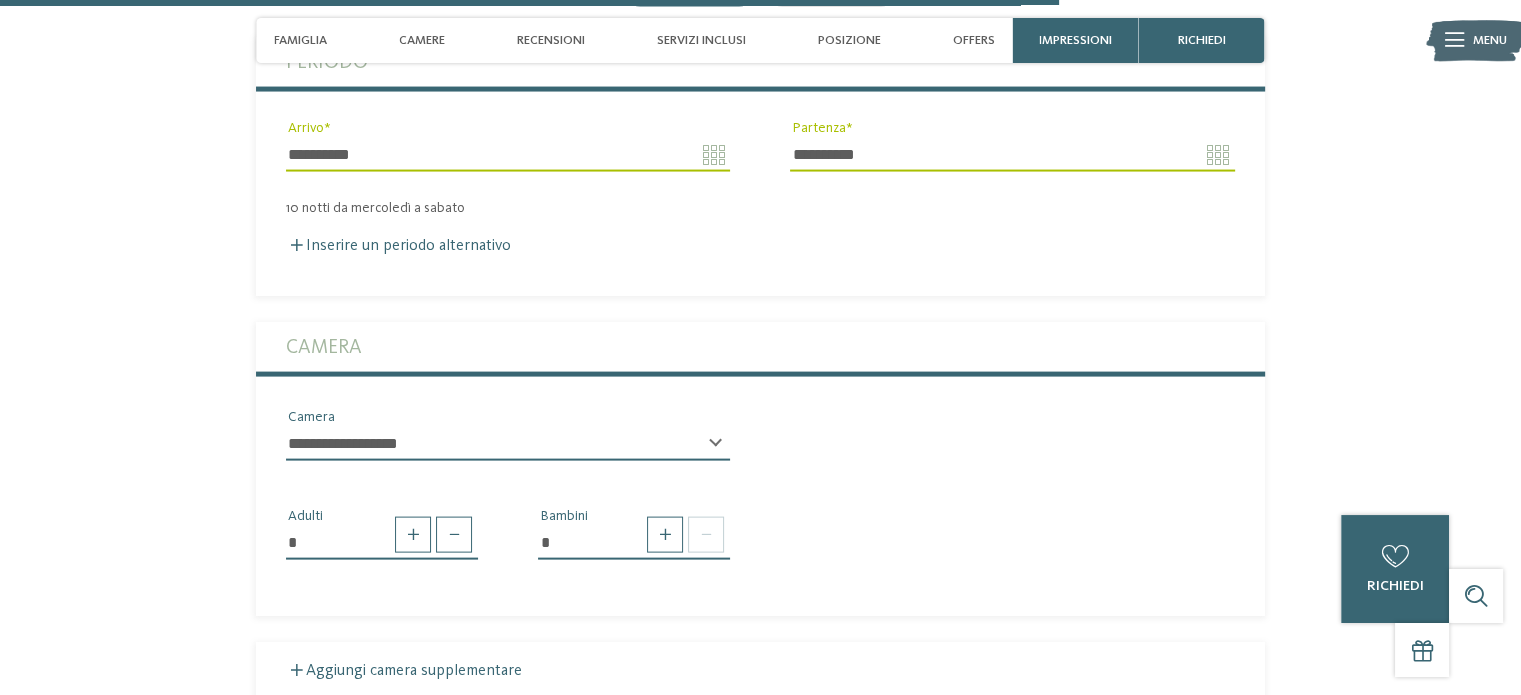 scroll, scrollTop: 4174, scrollLeft: 0, axis: vertical 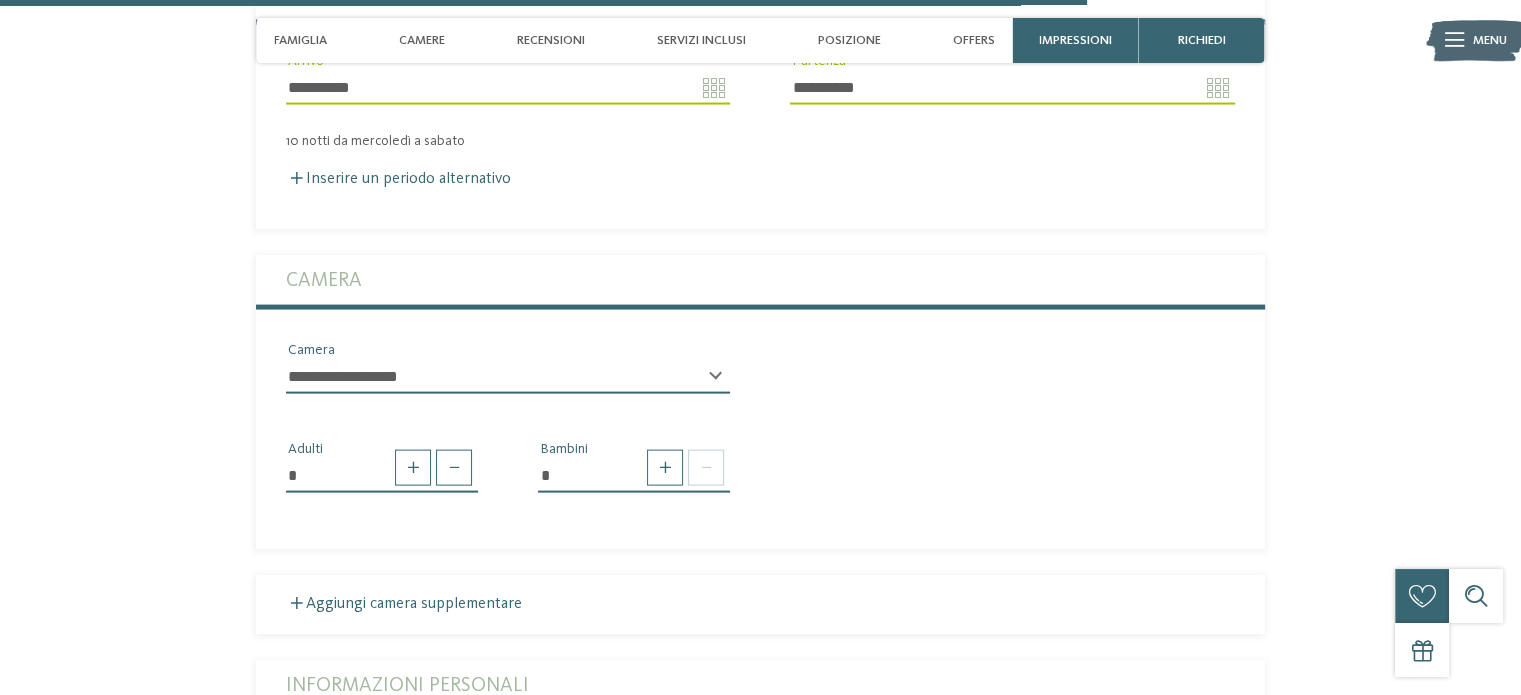 click on "**********" at bounding box center (508, 385) 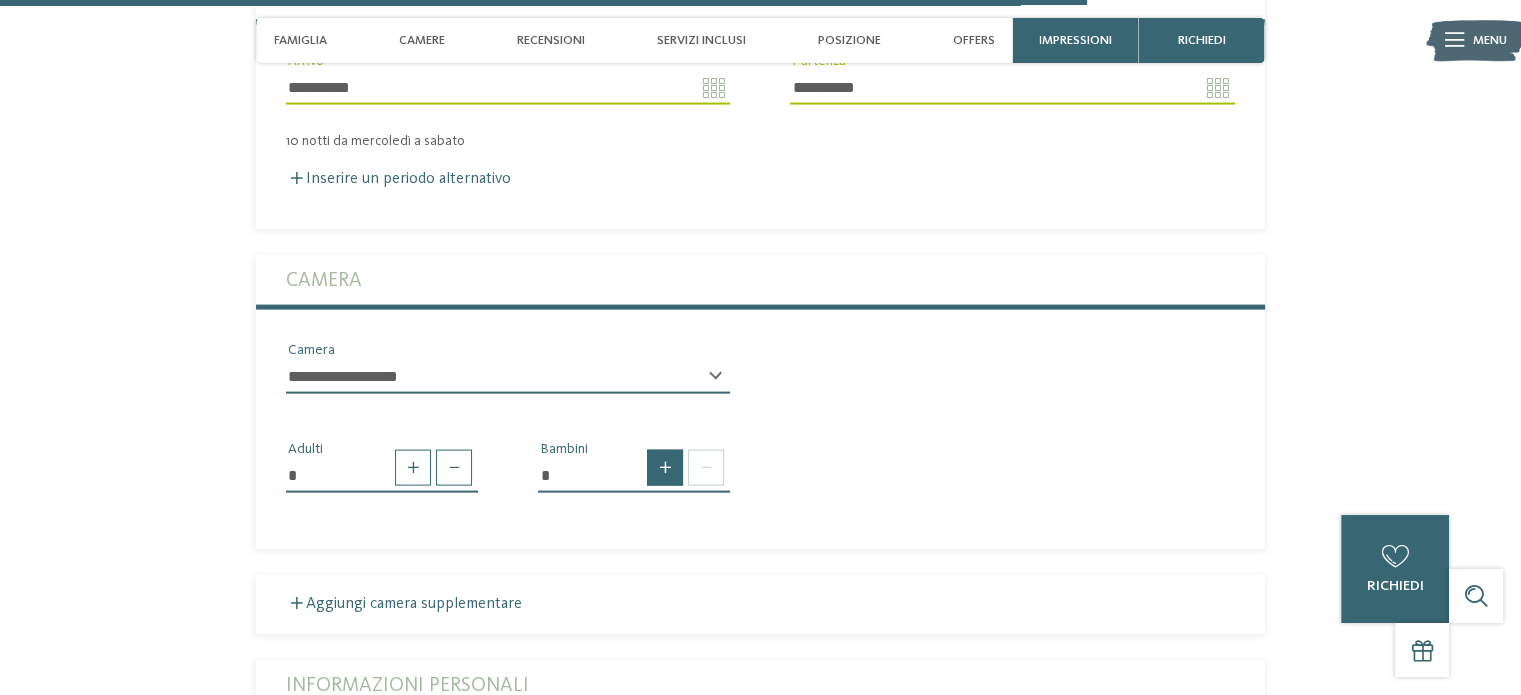 click at bounding box center [665, 468] 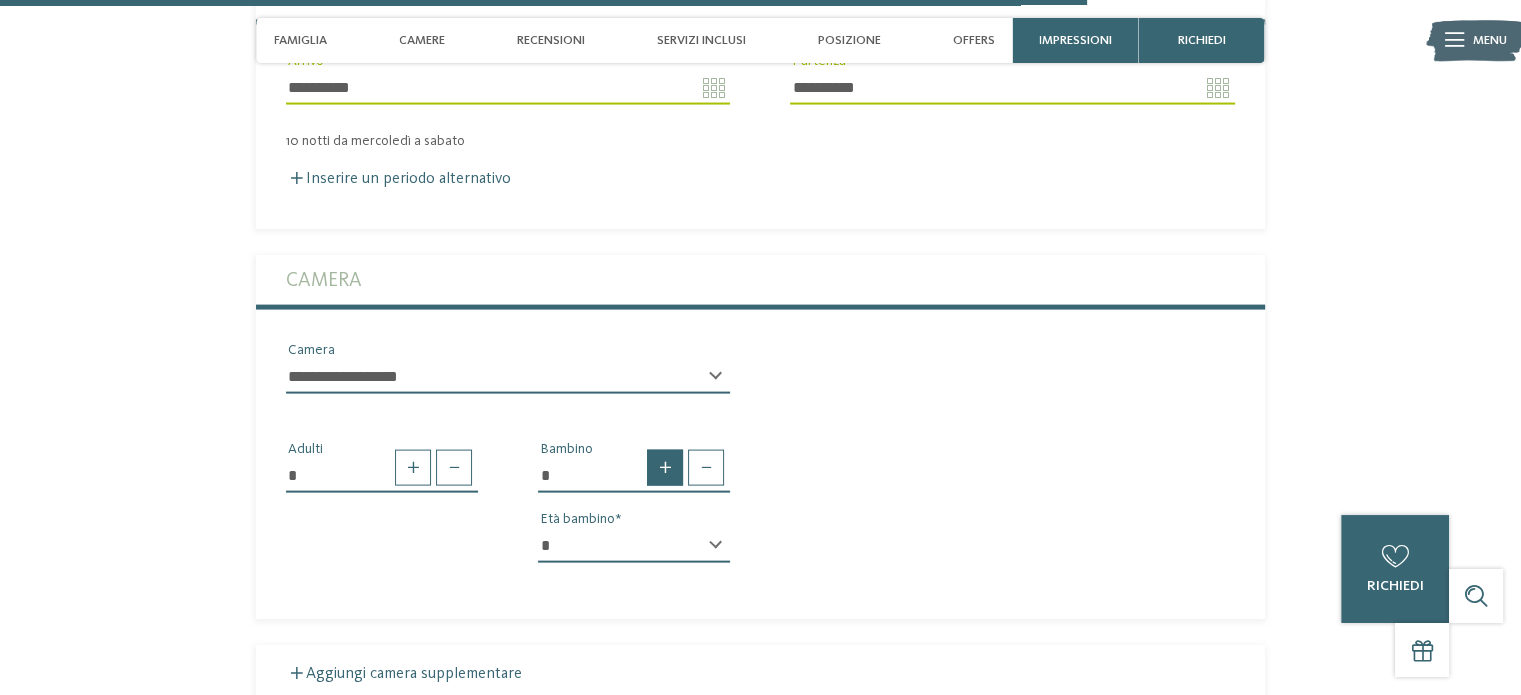 click at bounding box center [665, 468] 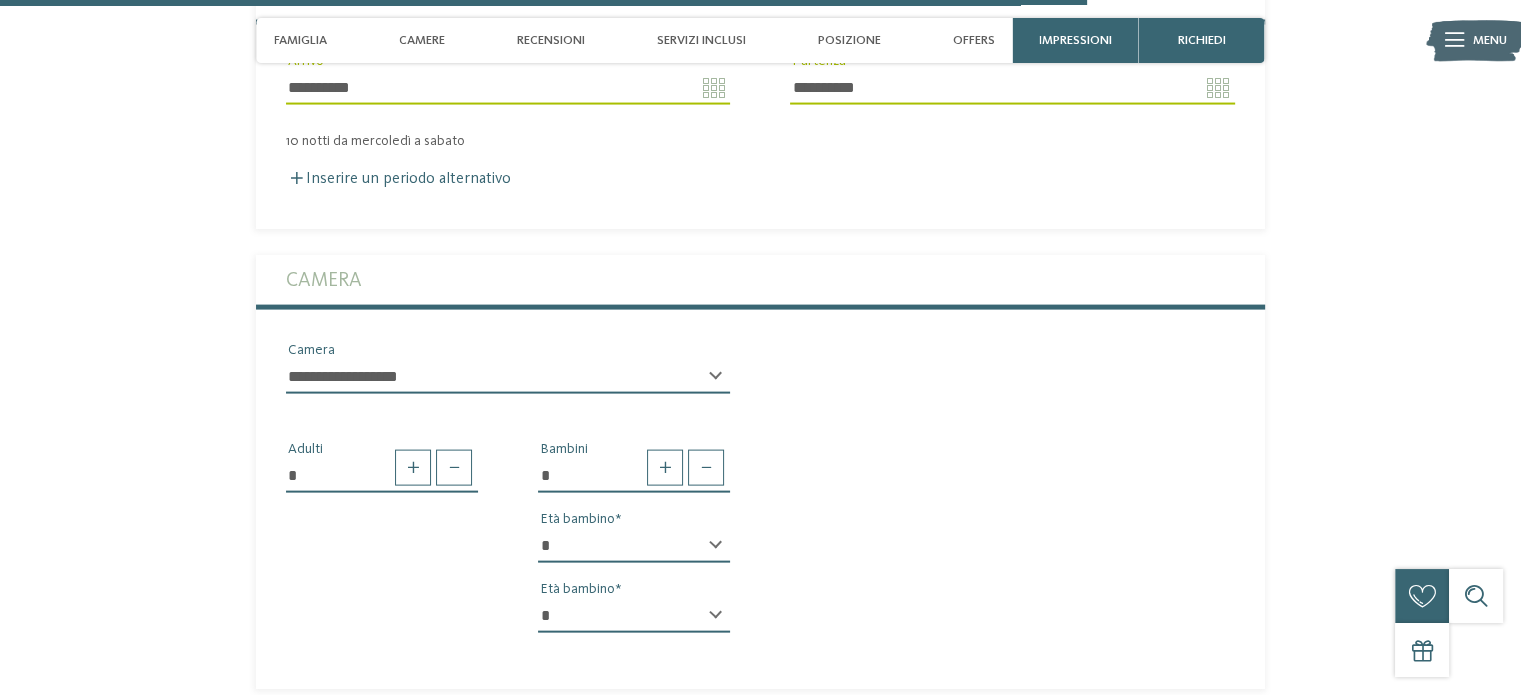 click on "* * * * * * * * * * * ** ** ** ** ** ** ** **" at bounding box center [634, 546] 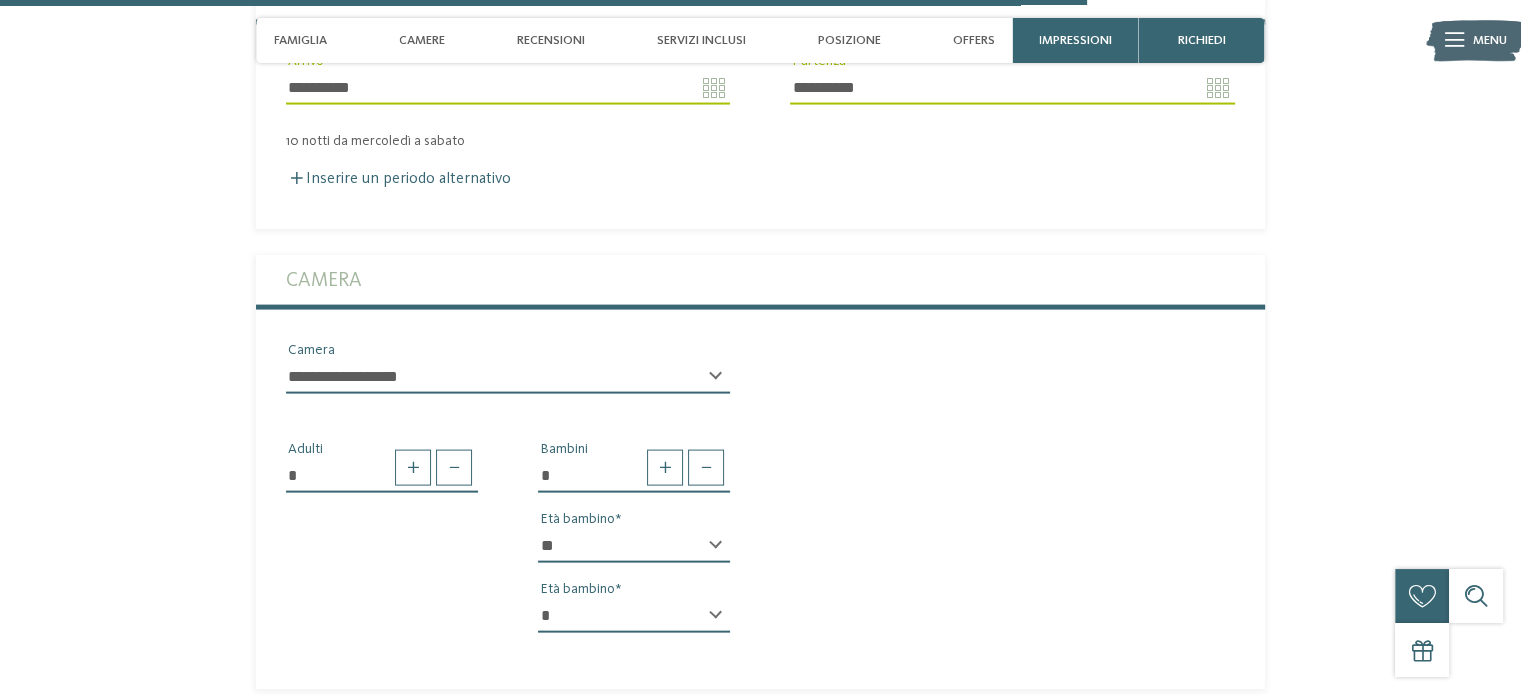 click on "* * * * * * * * * * * ** ** ** ** ** ** ** **" at bounding box center (634, 546) 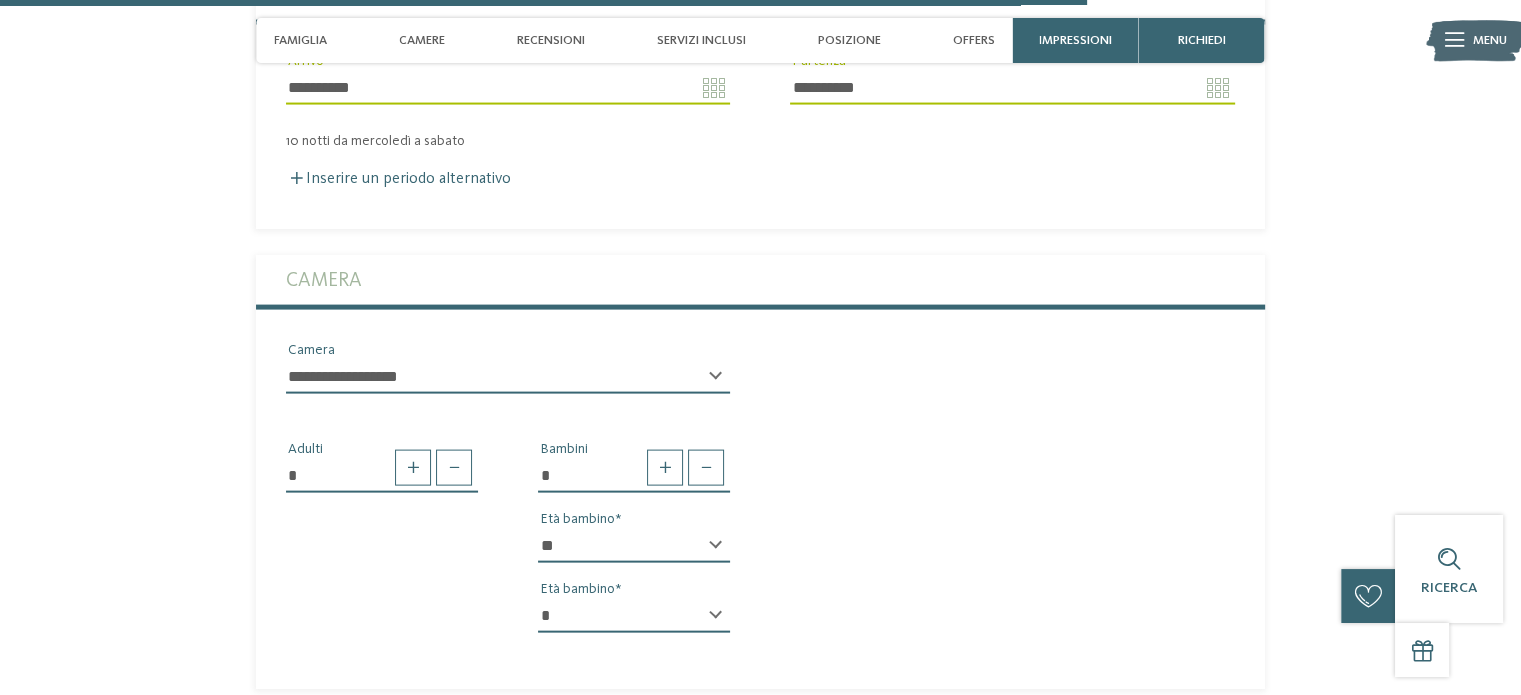 click on "* * * * * * * * * * * ** ** ** ** ** ** ** **" at bounding box center [634, 616] 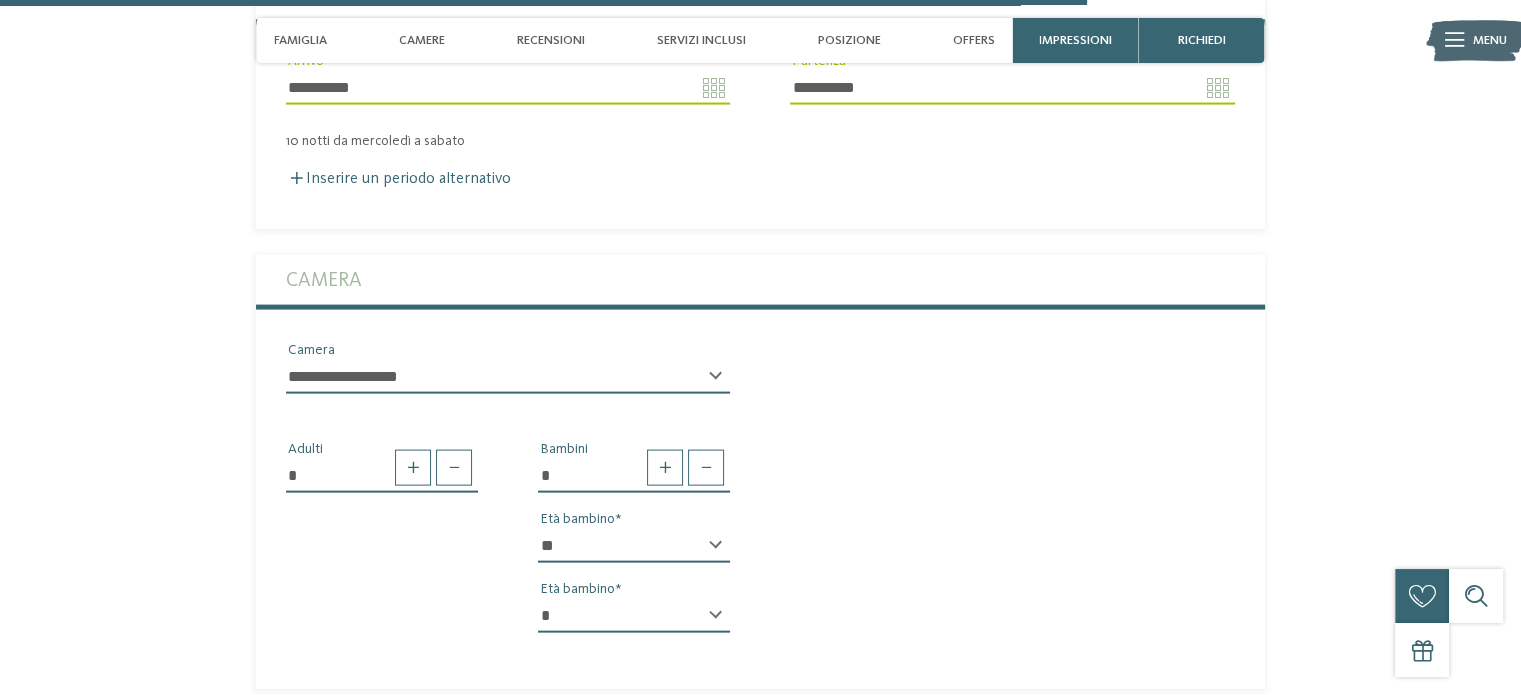 select on "*" 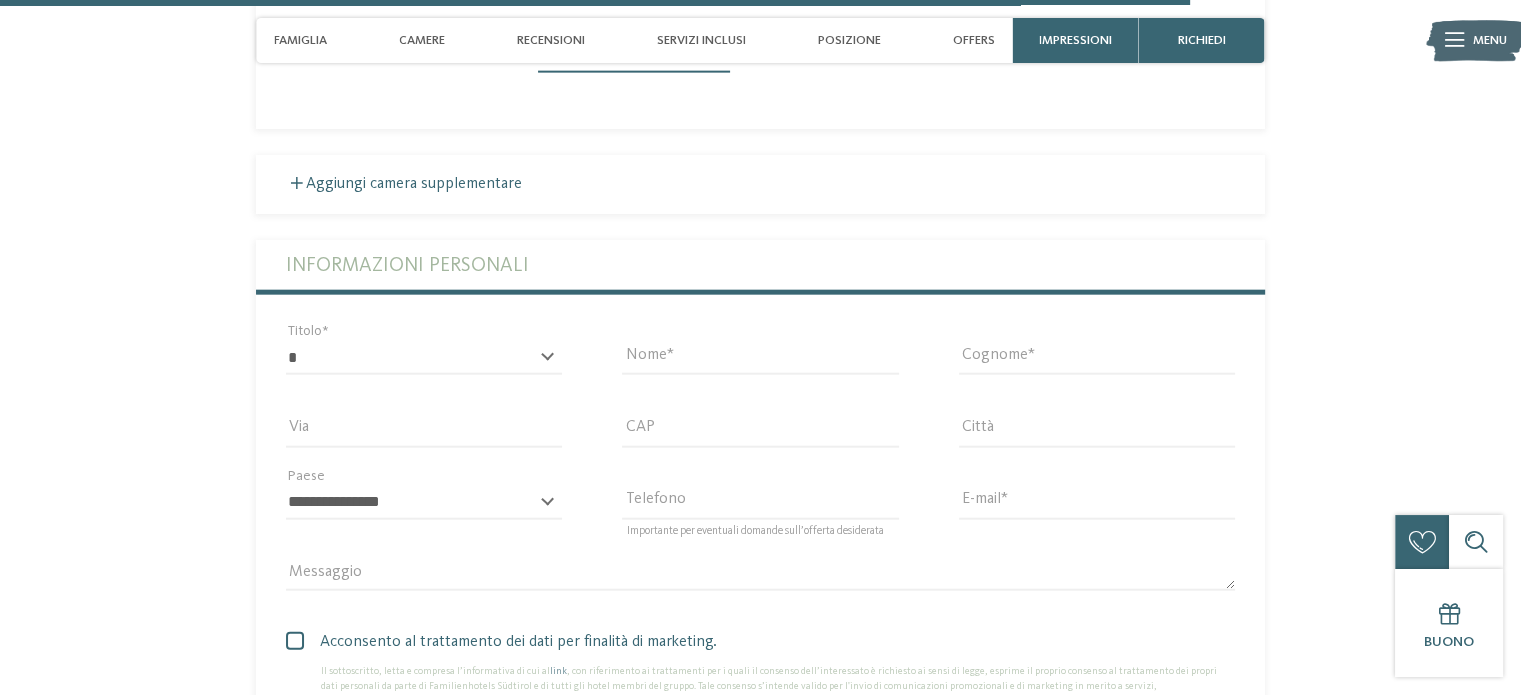 scroll, scrollTop: 4760, scrollLeft: 0, axis: vertical 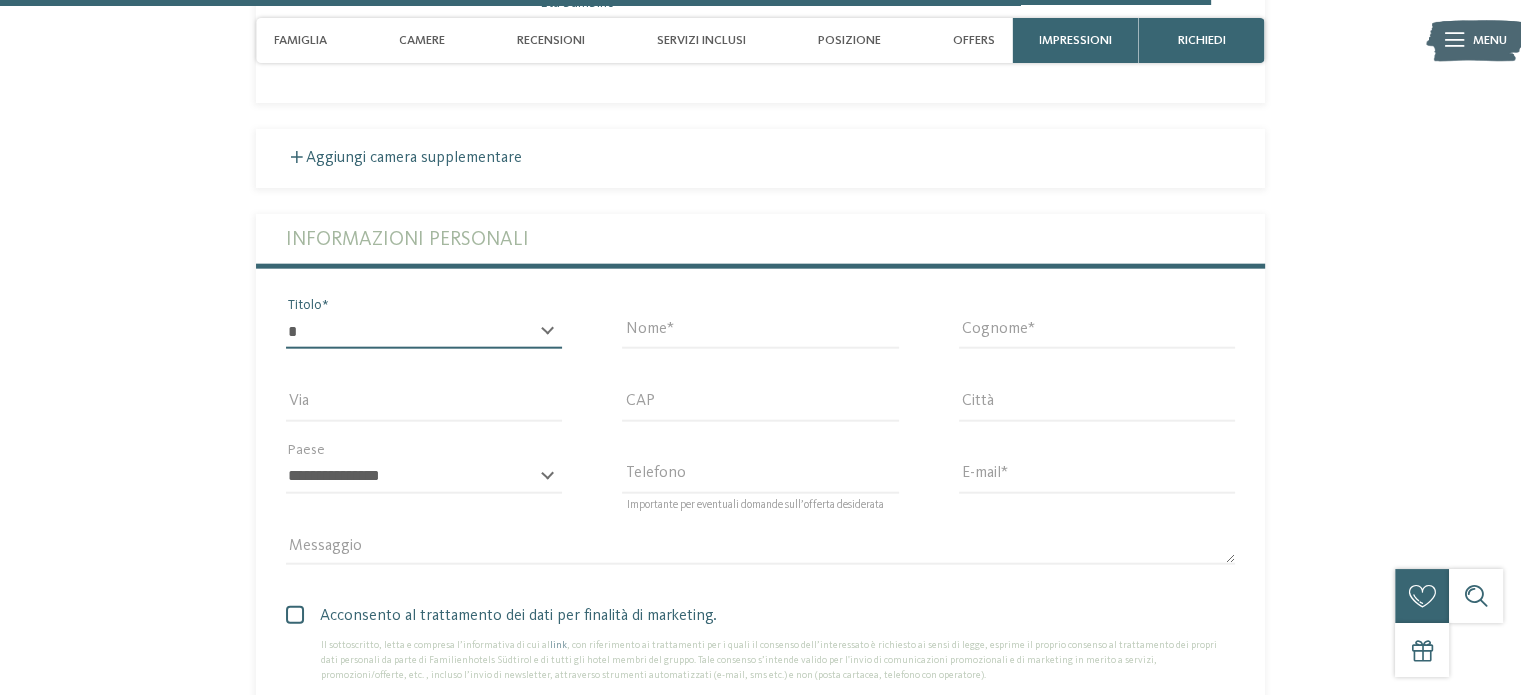 click on "* ****** ******* ******** ******" at bounding box center [424, 332] 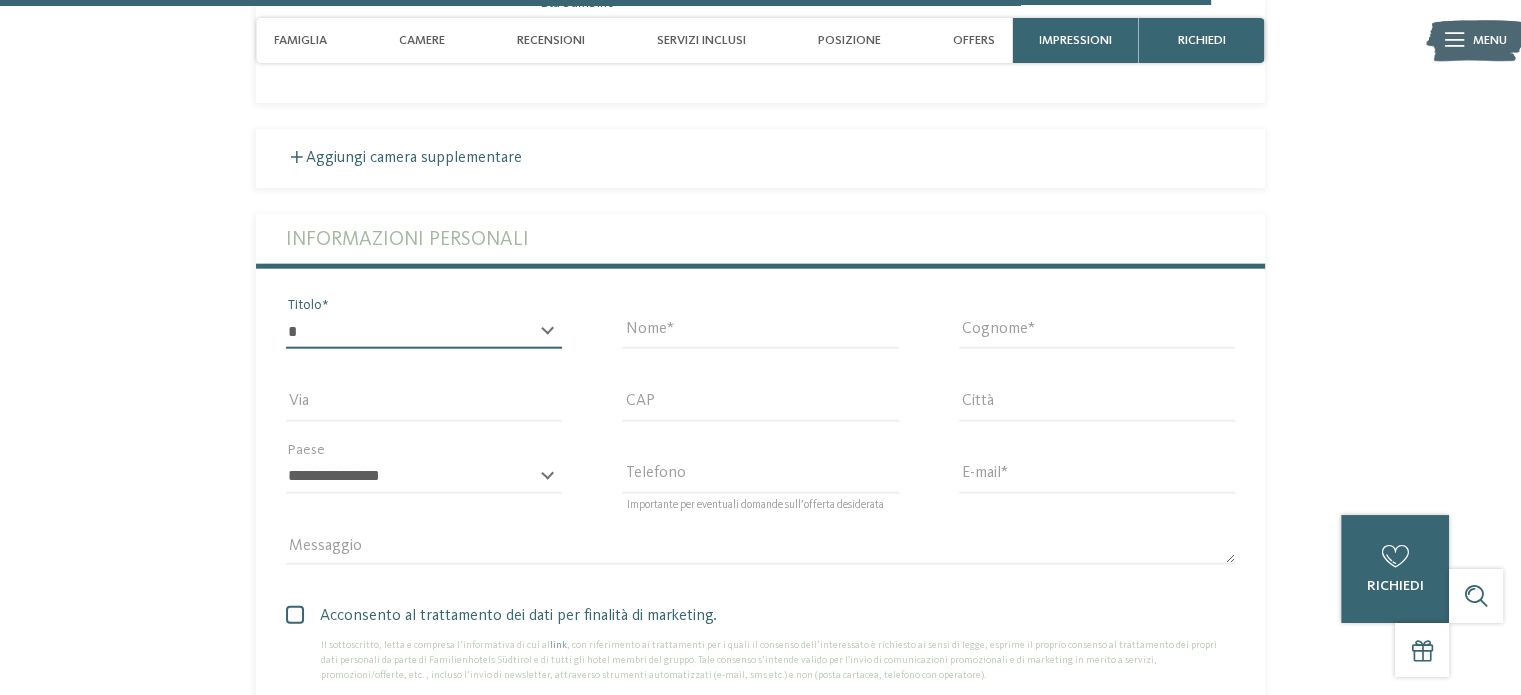select on "*" 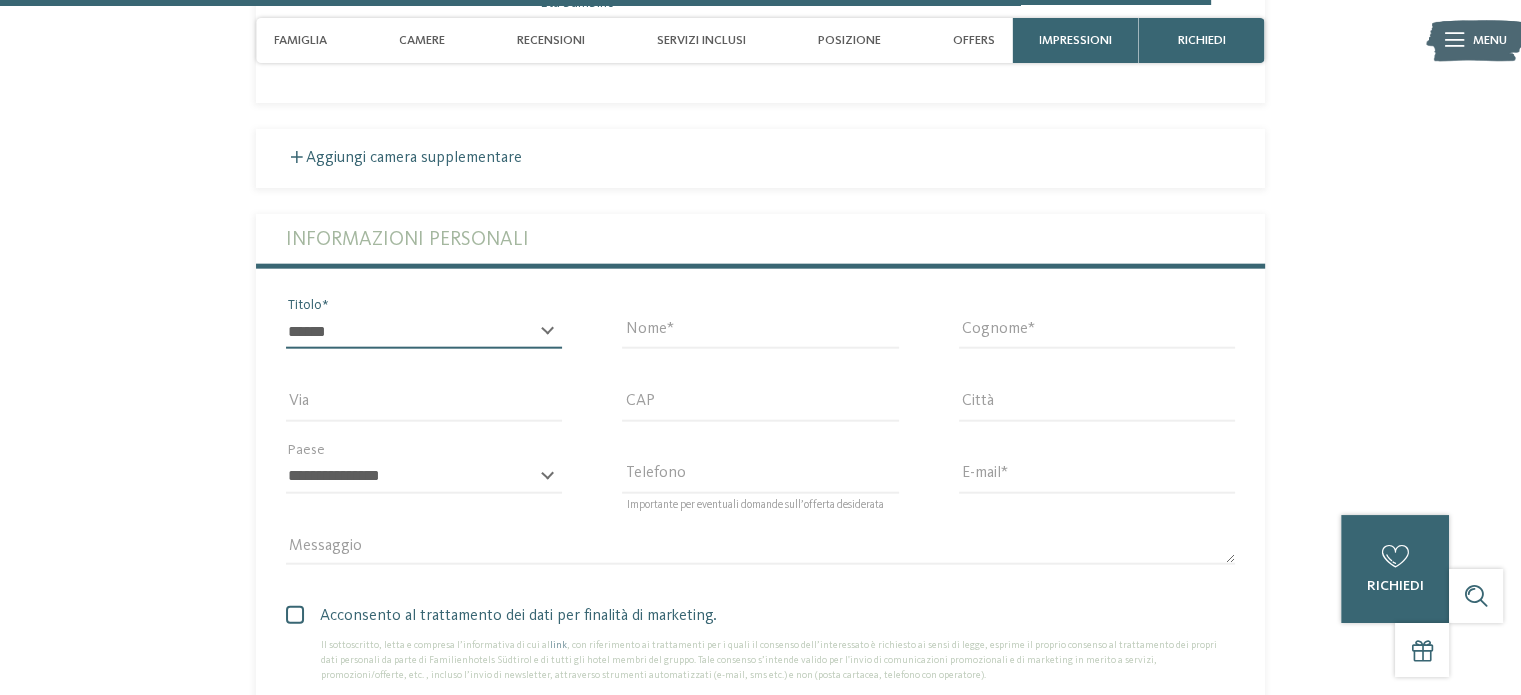 click on "* ****** ******* ******** ******" at bounding box center [424, 332] 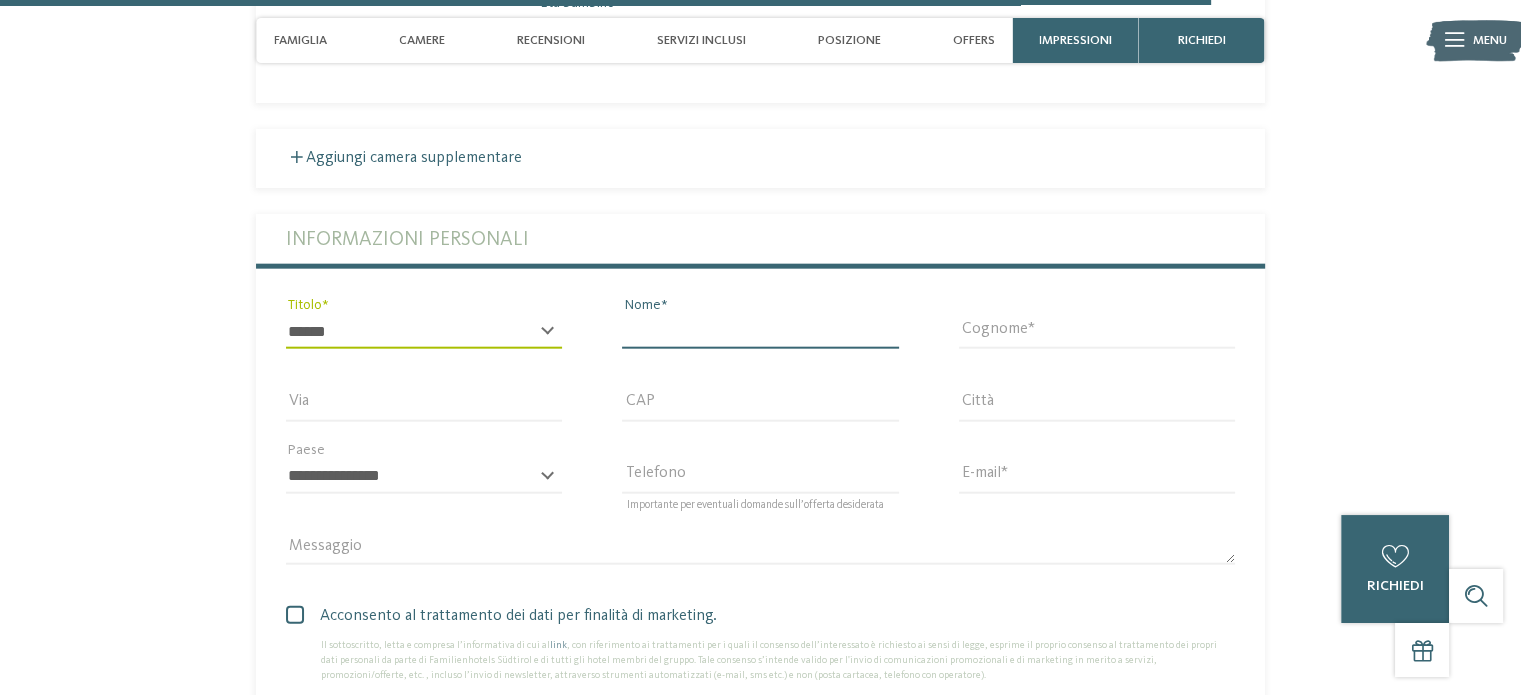 click on "Nome" at bounding box center (760, 332) 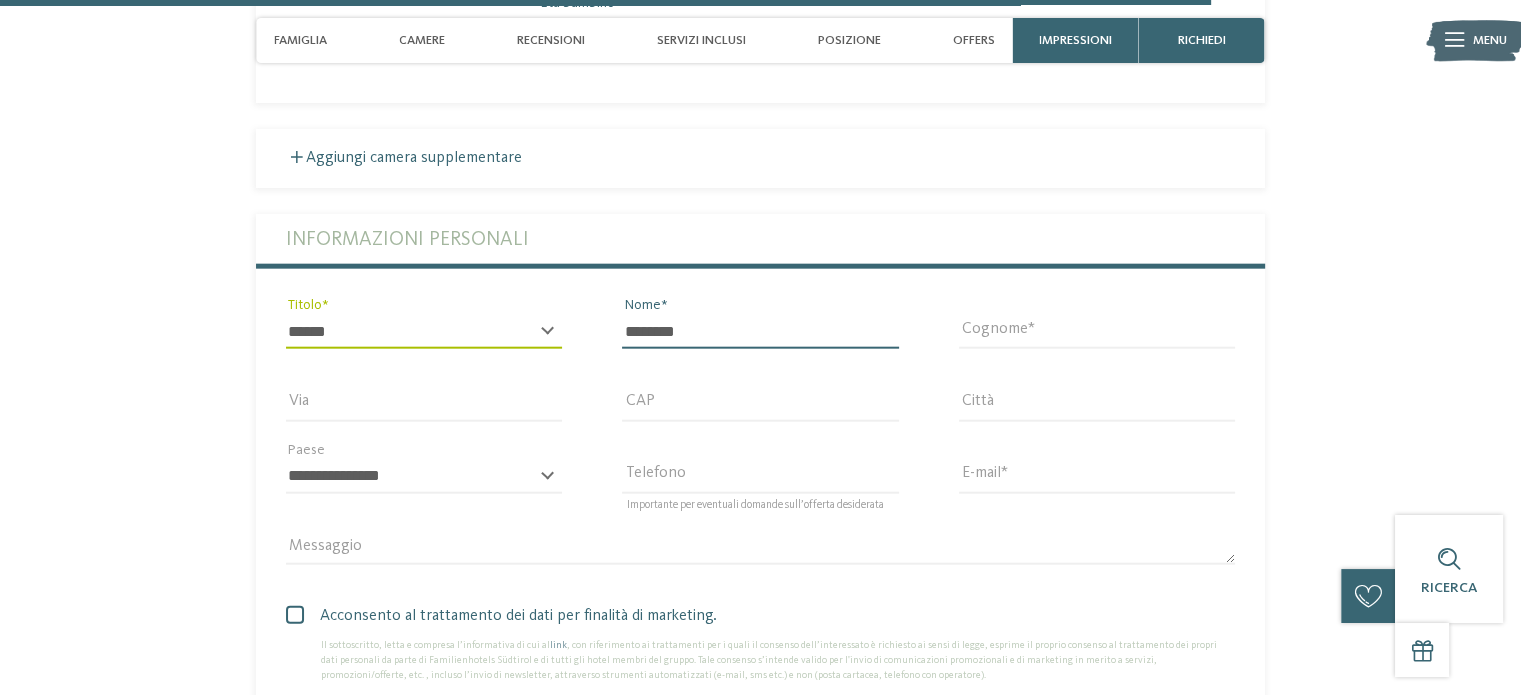 type on "********" 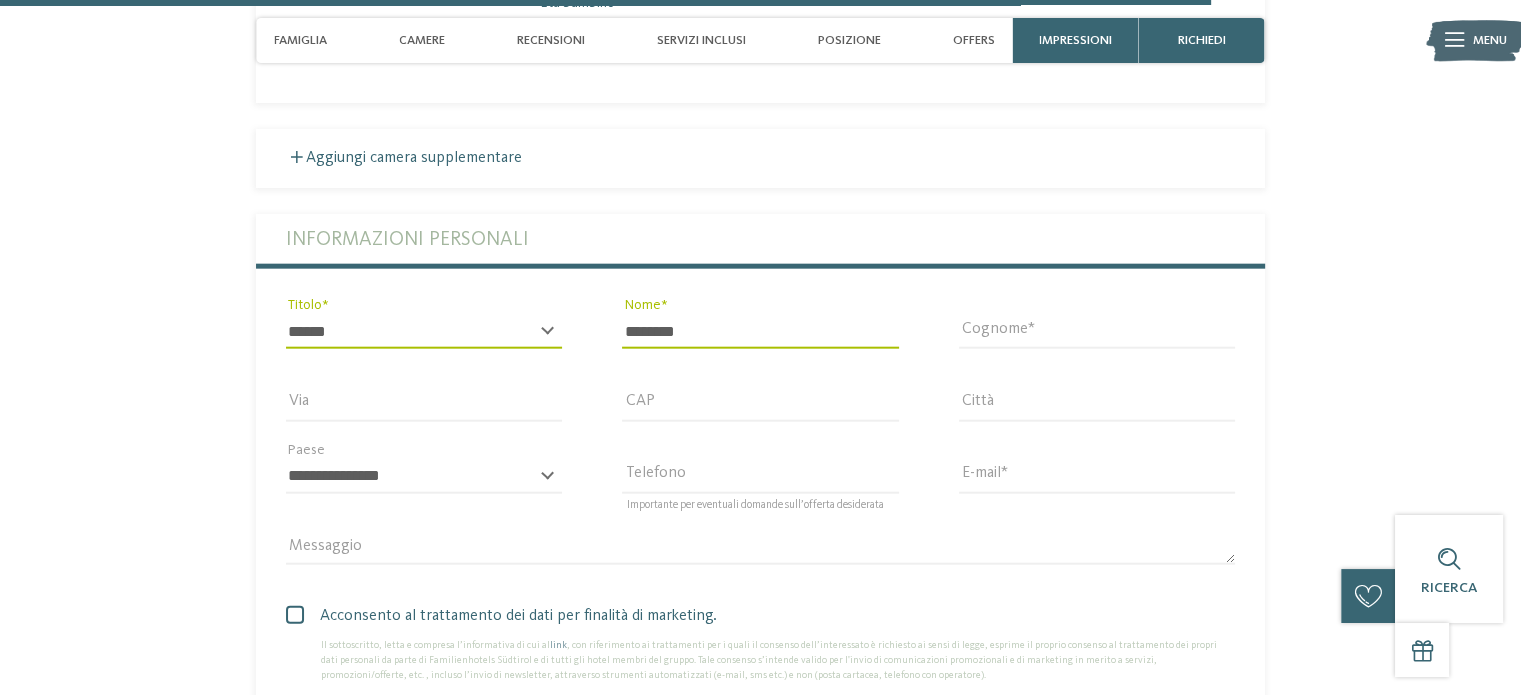 click on "Cognome" at bounding box center (1097, 341) 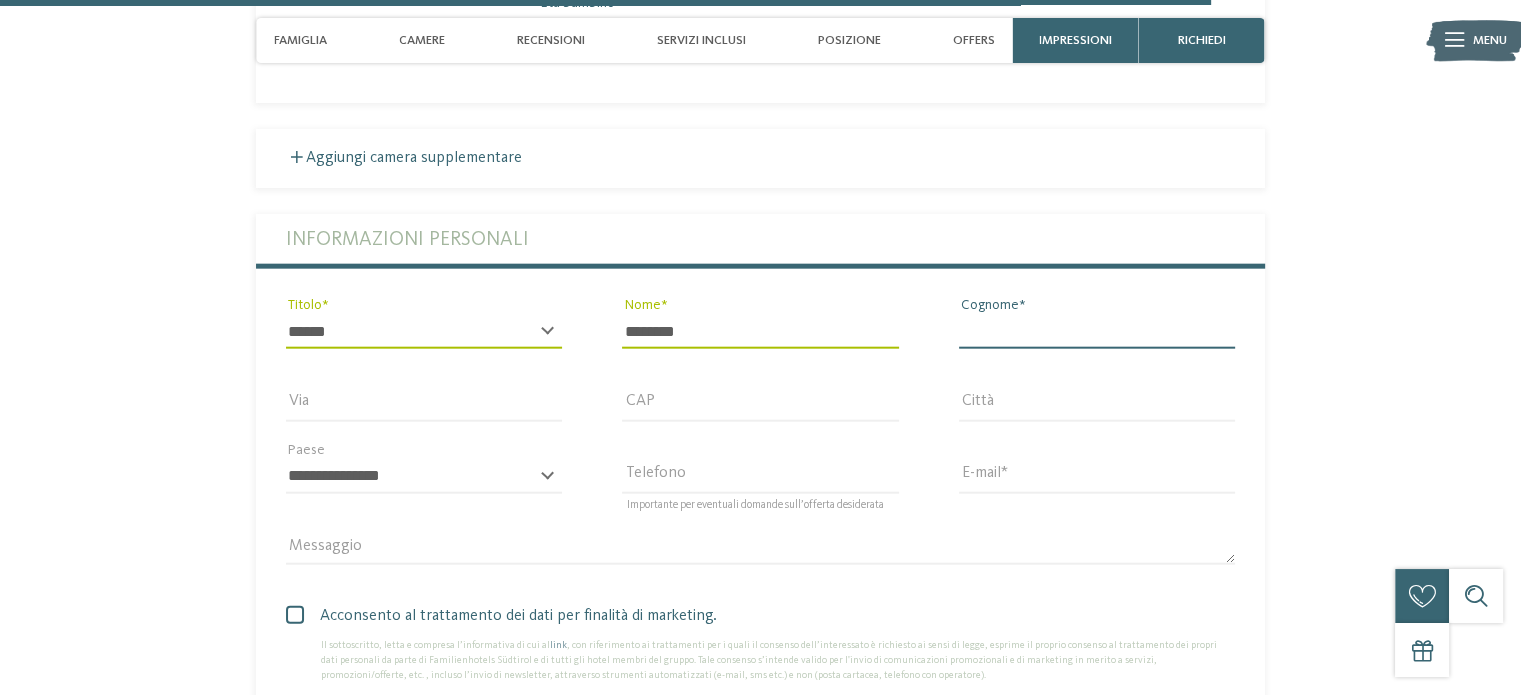 click on "Cognome" at bounding box center [1097, 332] 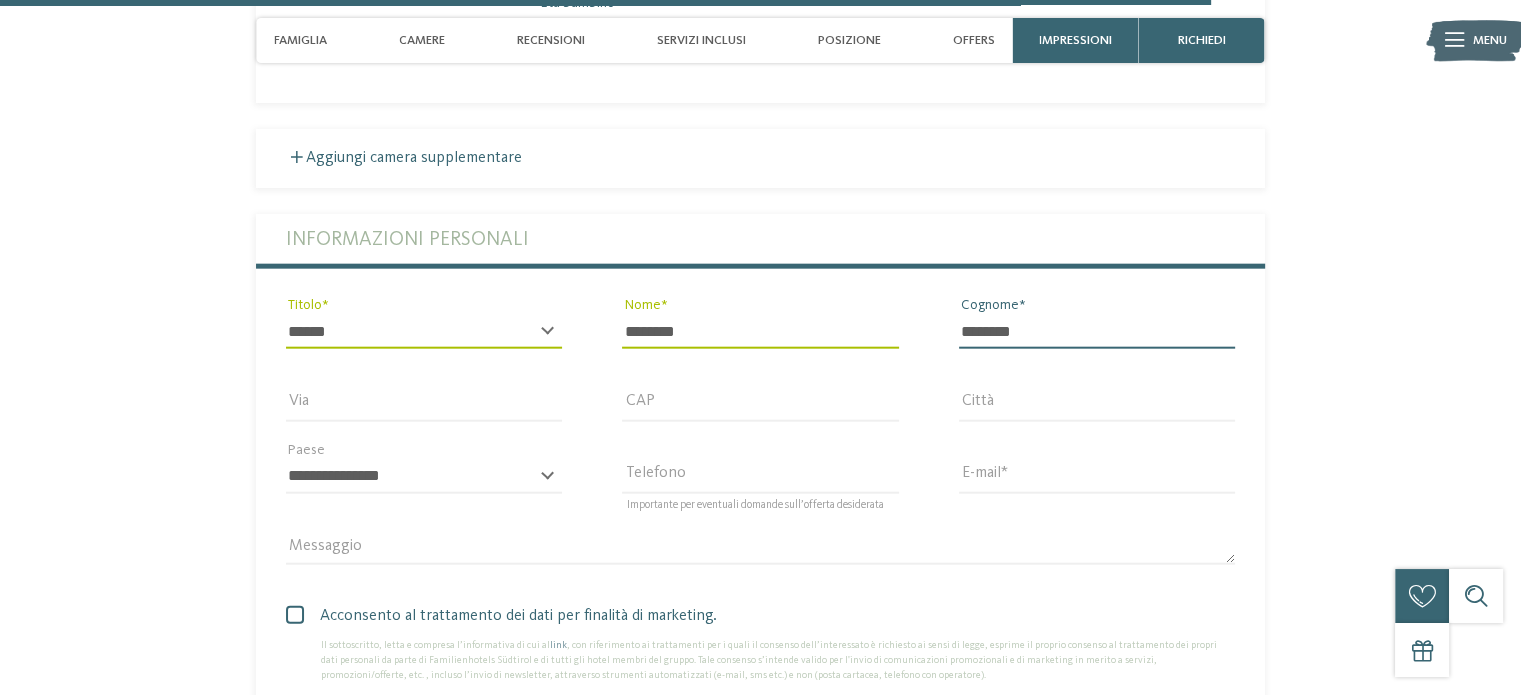 type on "********" 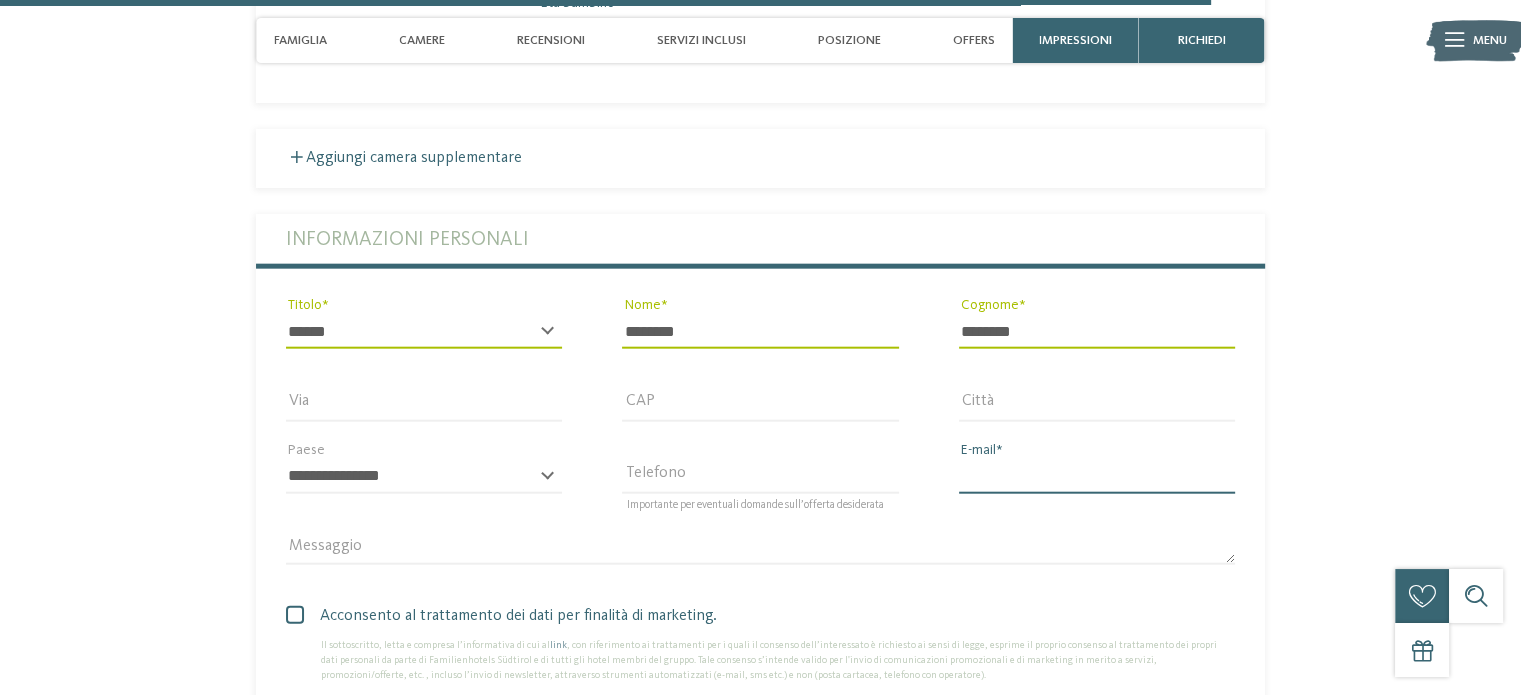 click on "E-mail" at bounding box center (1097, 477) 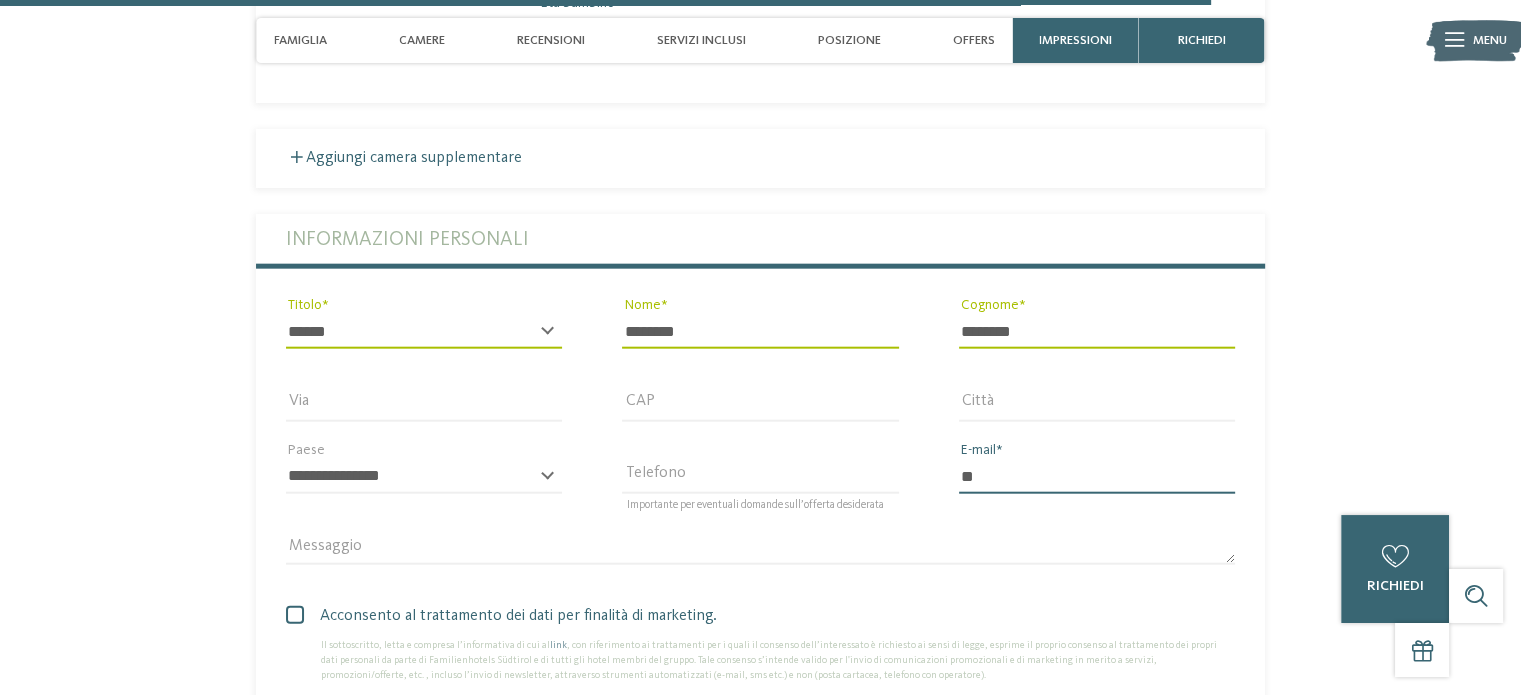type on "*" 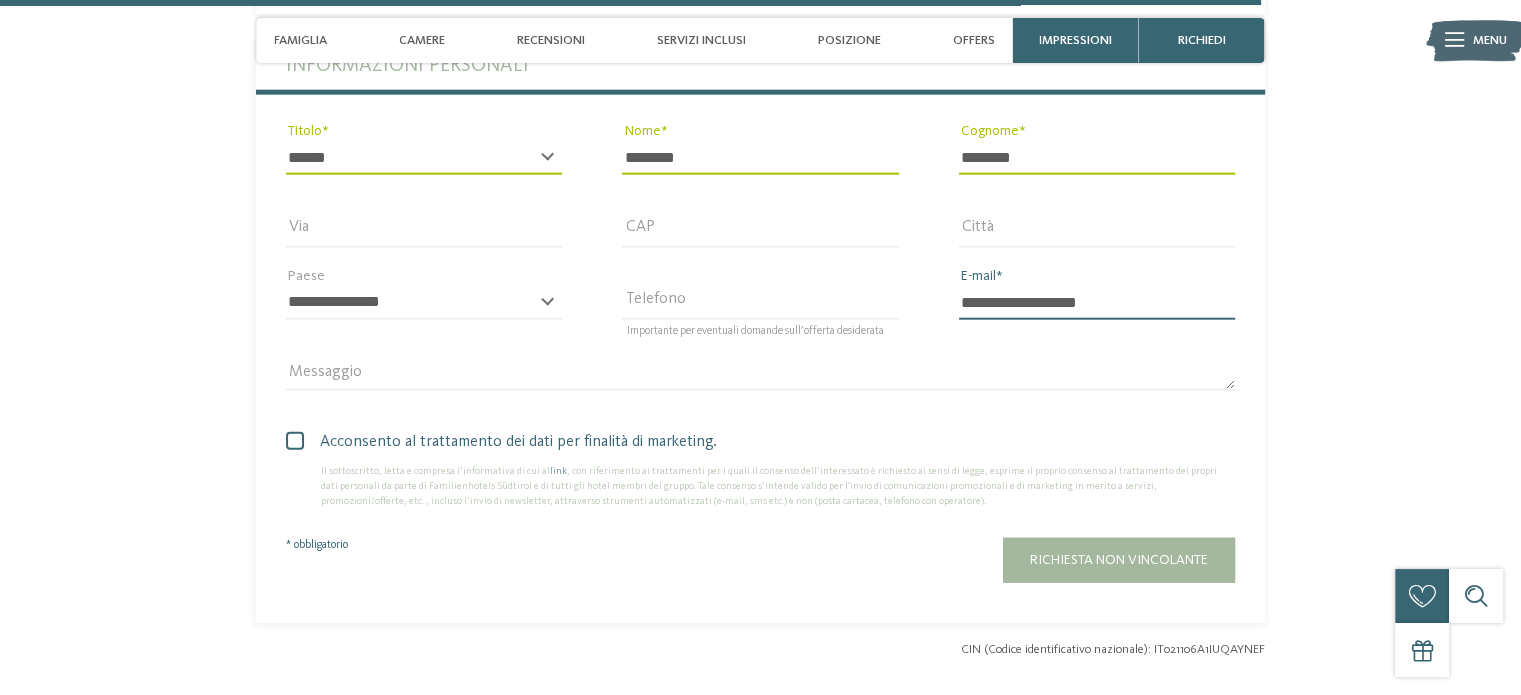 scroll, scrollTop: 4960, scrollLeft: 0, axis: vertical 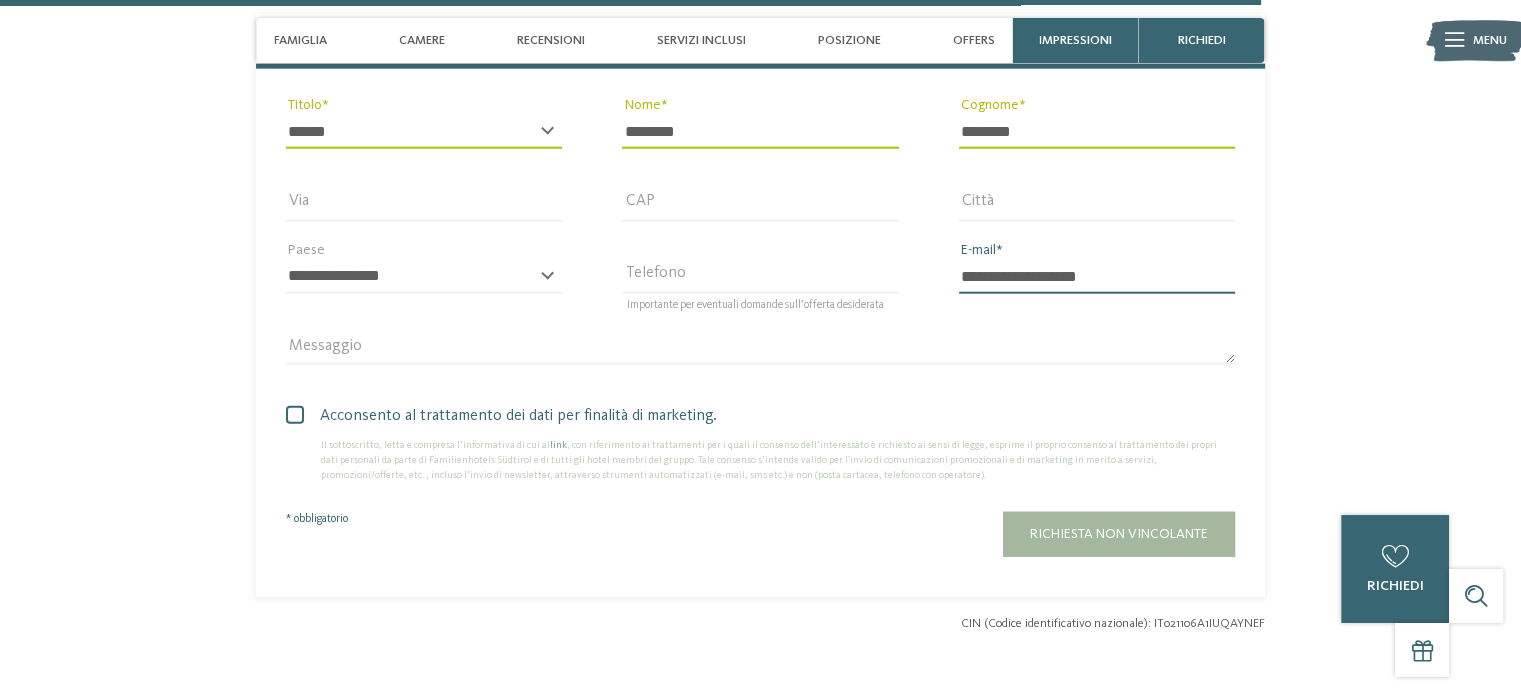 type on "**********" 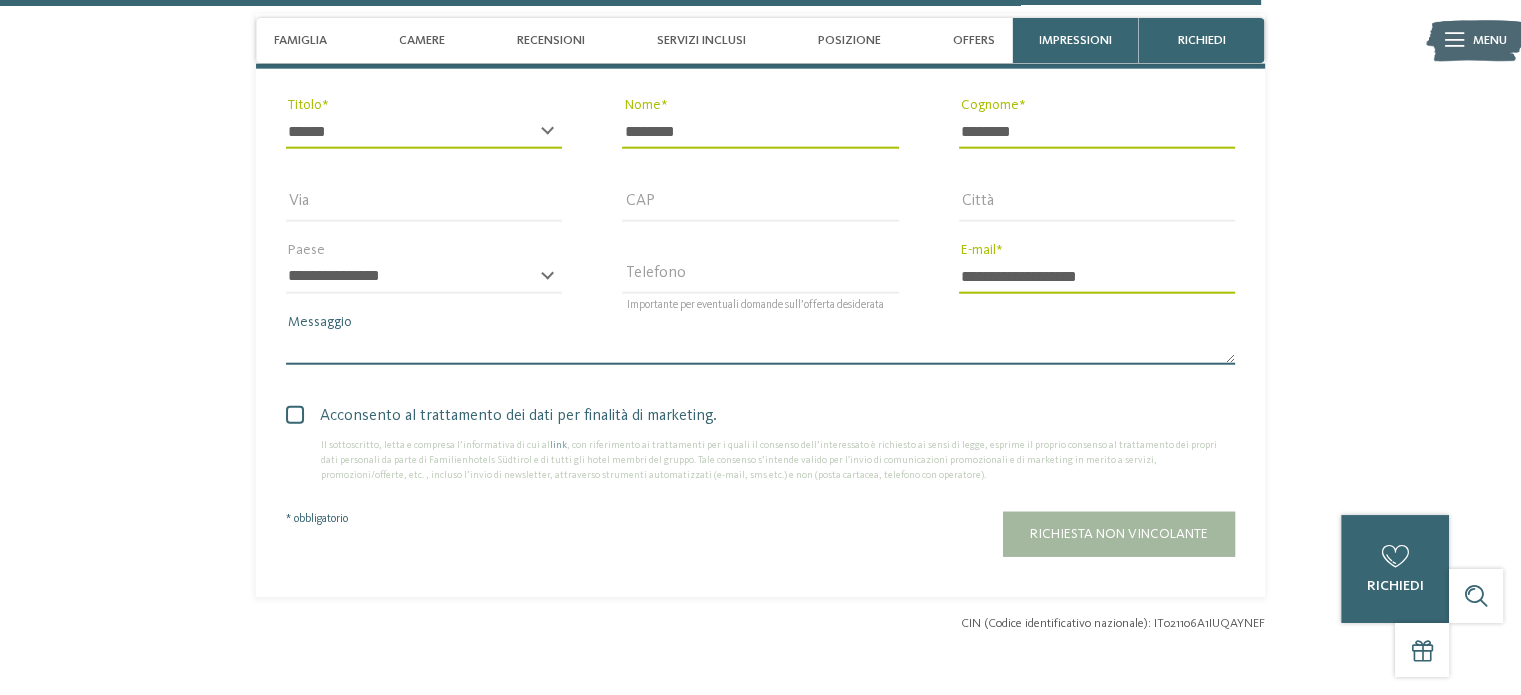 click on "Messaggio" at bounding box center (760, 349) 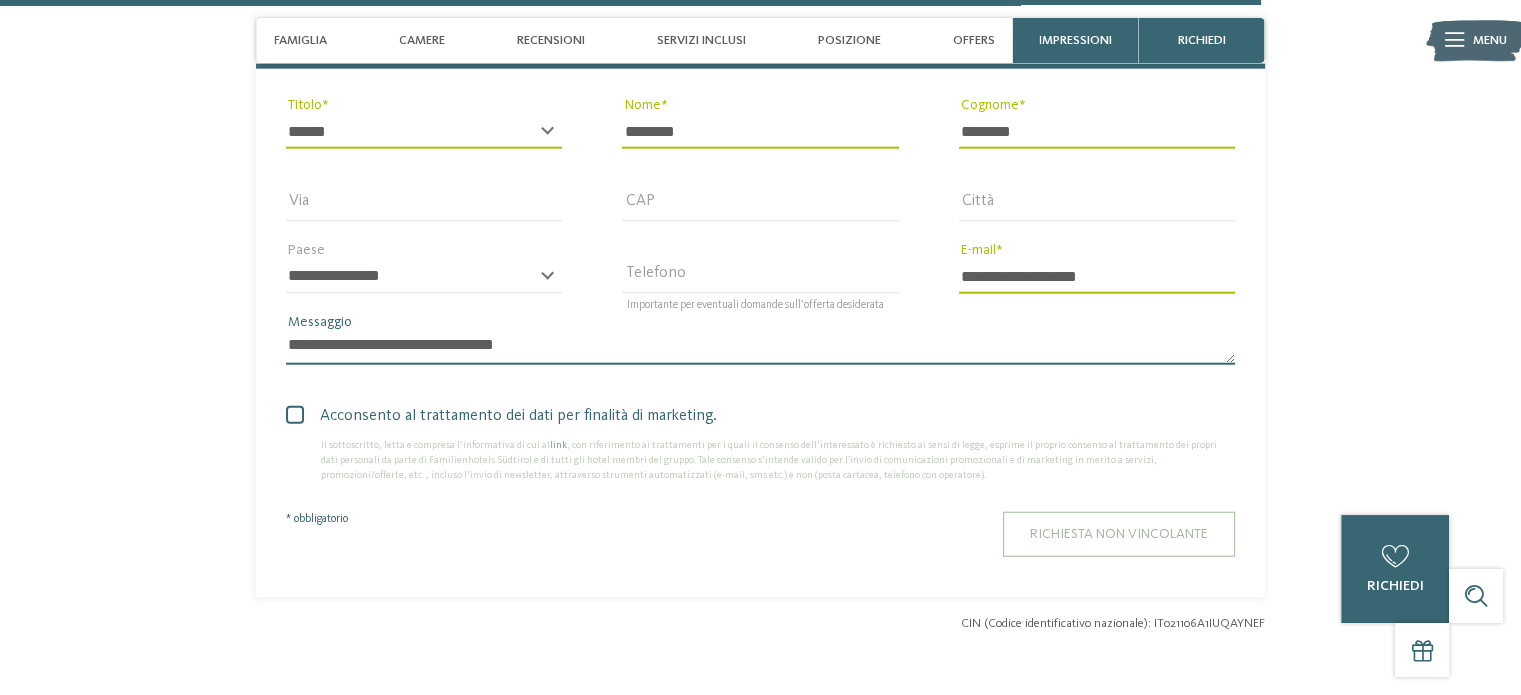 type on "**********" 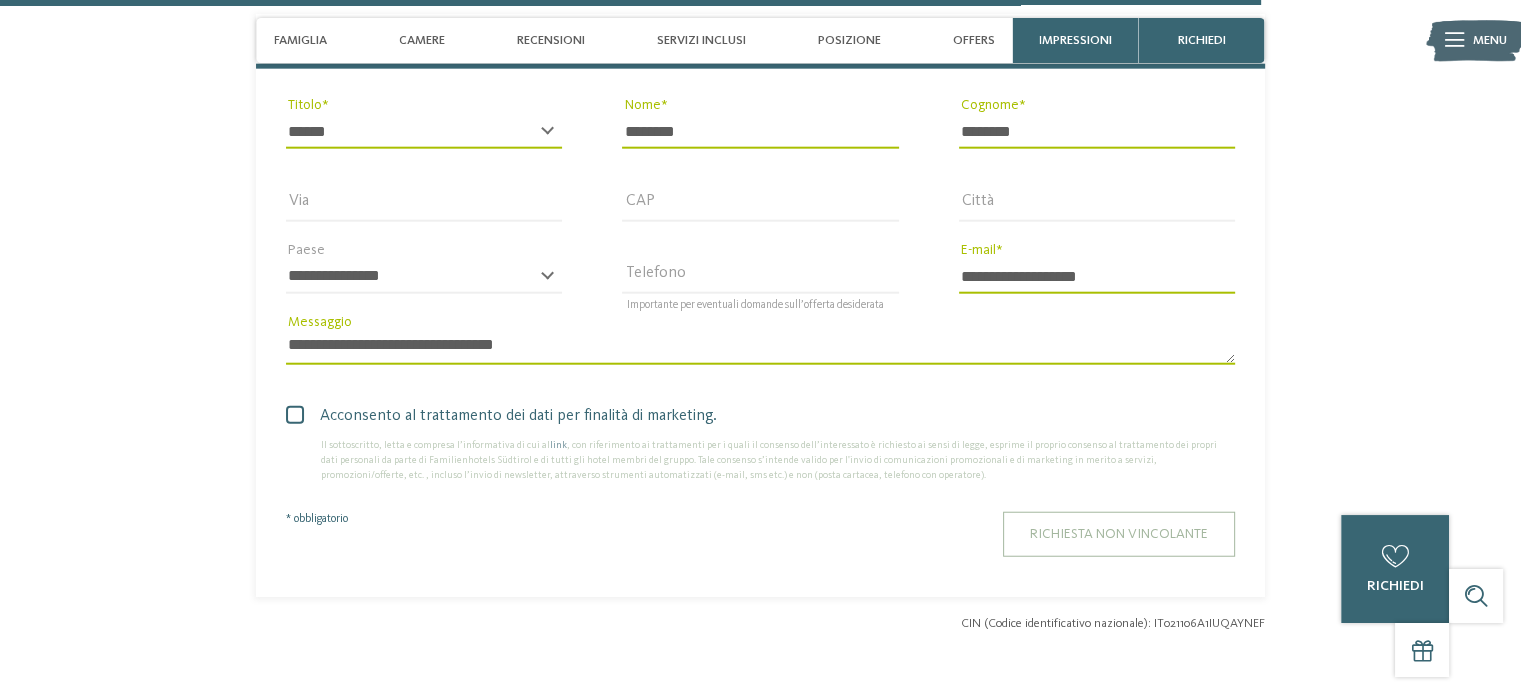 click on "Richiesta non vincolante" at bounding box center (1119, 534) 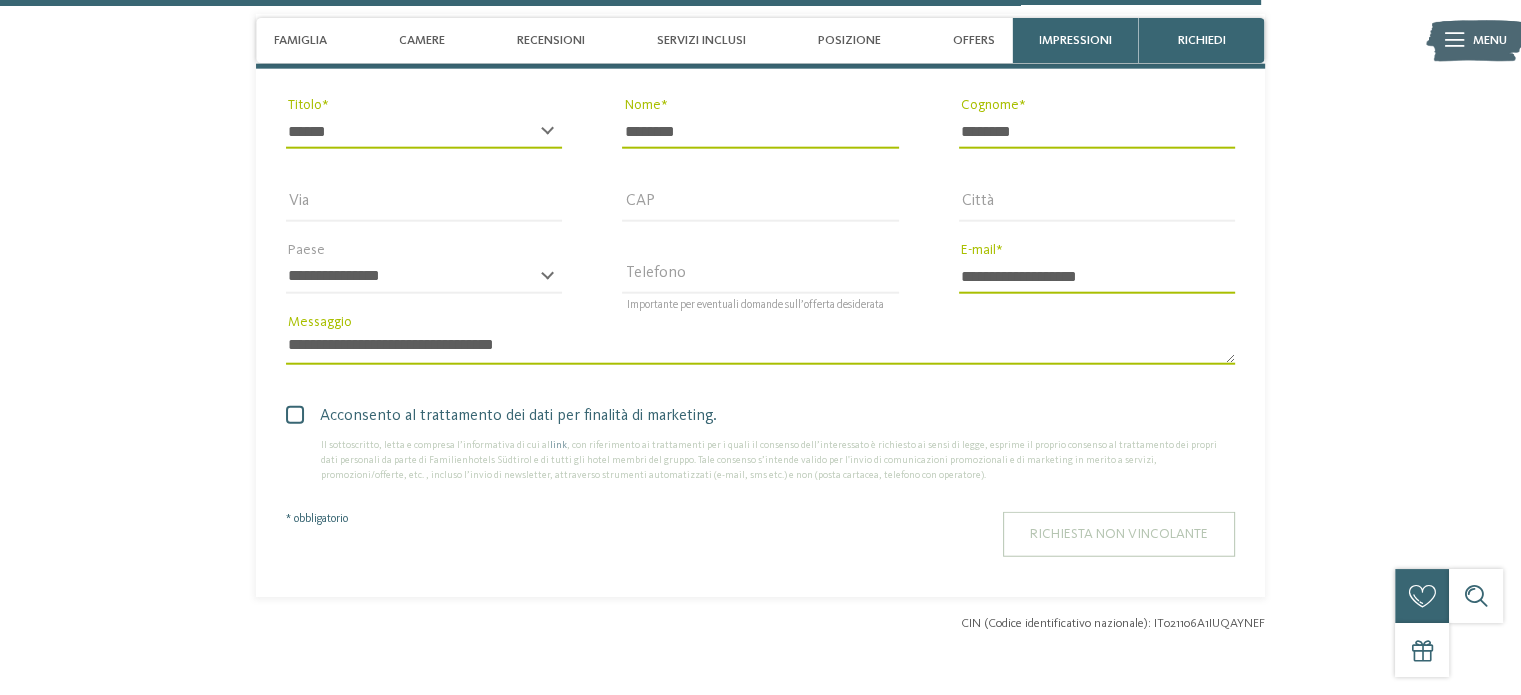 scroll, scrollTop: 4957, scrollLeft: 0, axis: vertical 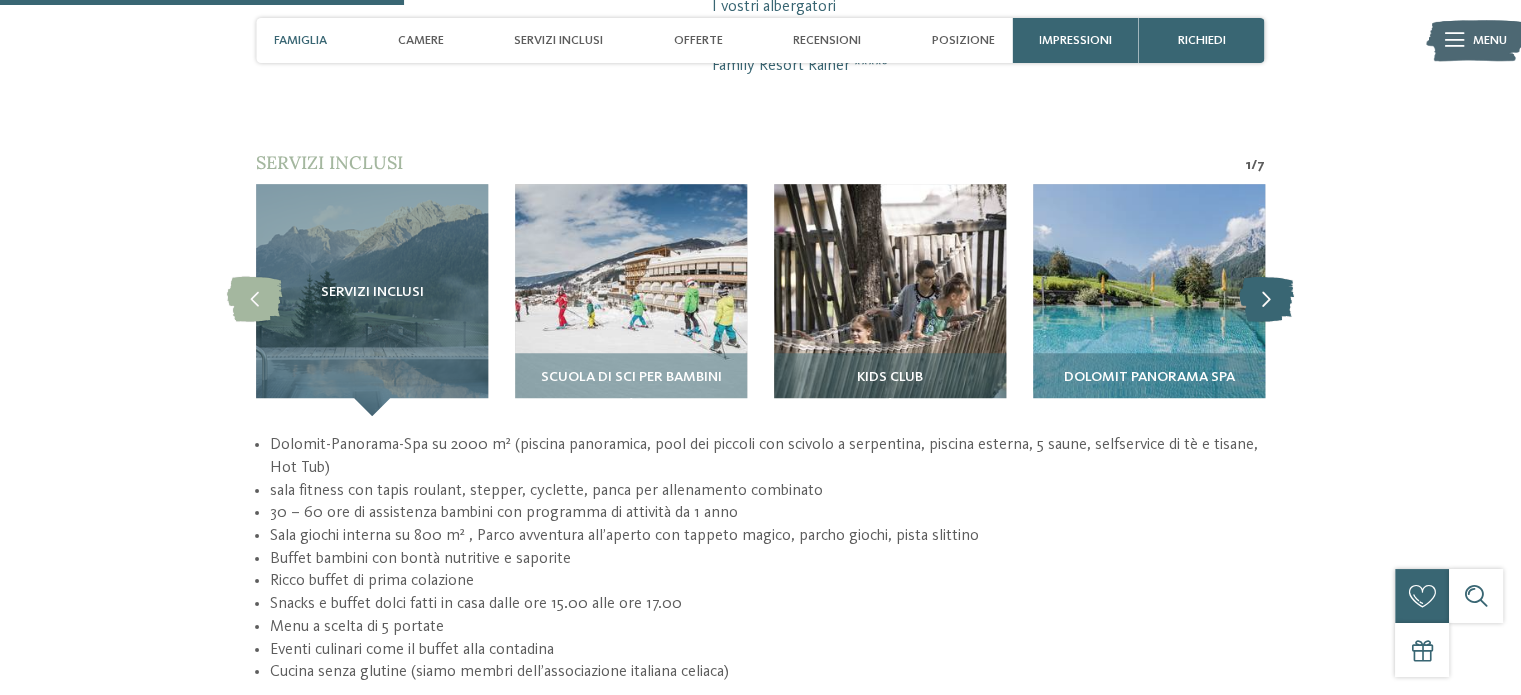 click at bounding box center [1266, 300] 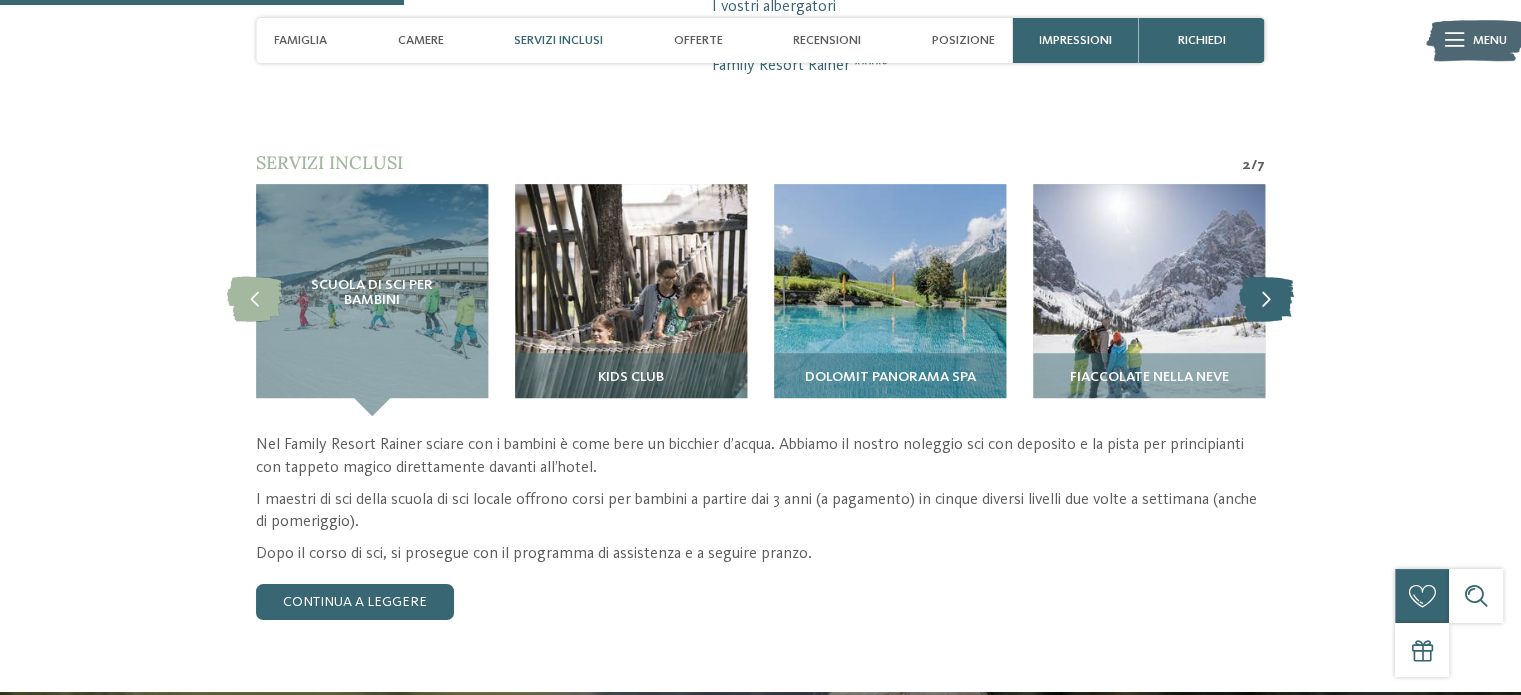 click at bounding box center (1266, 300) 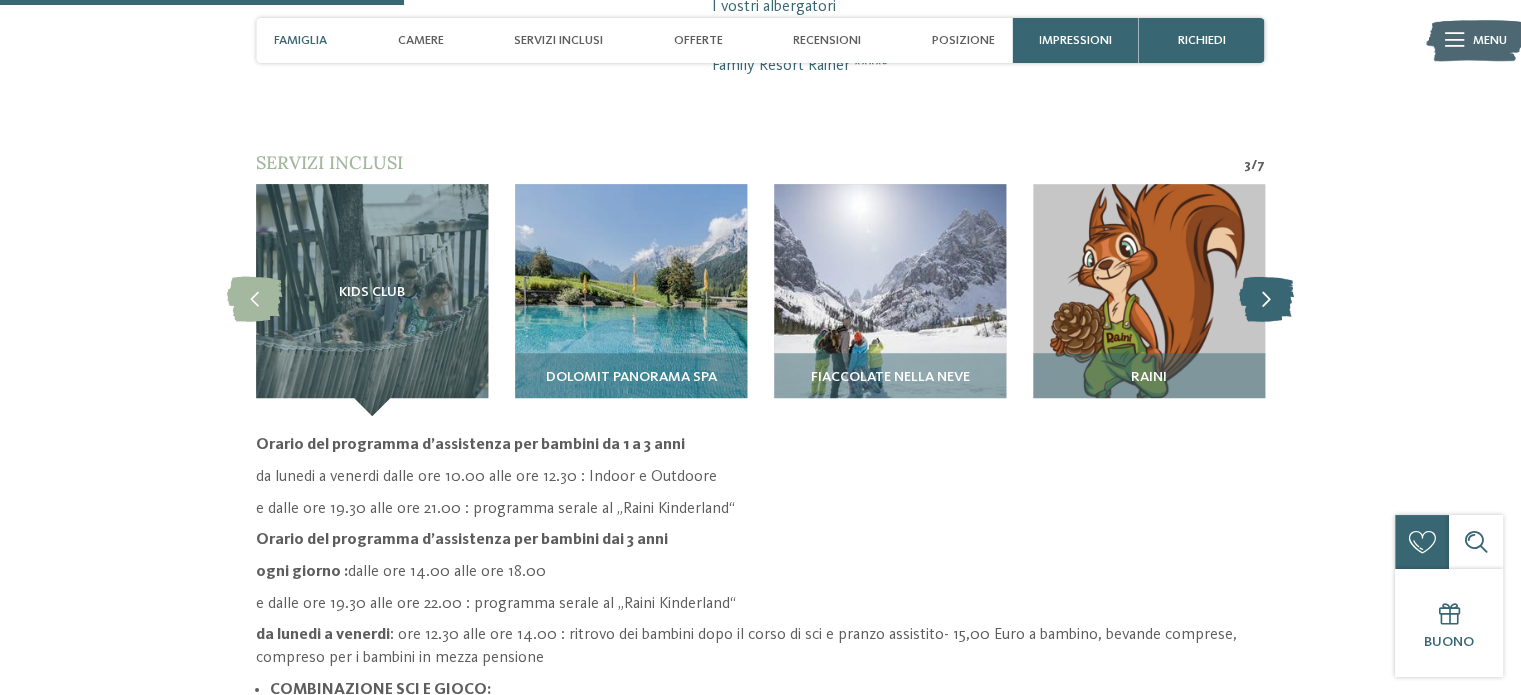 click at bounding box center (1266, 300) 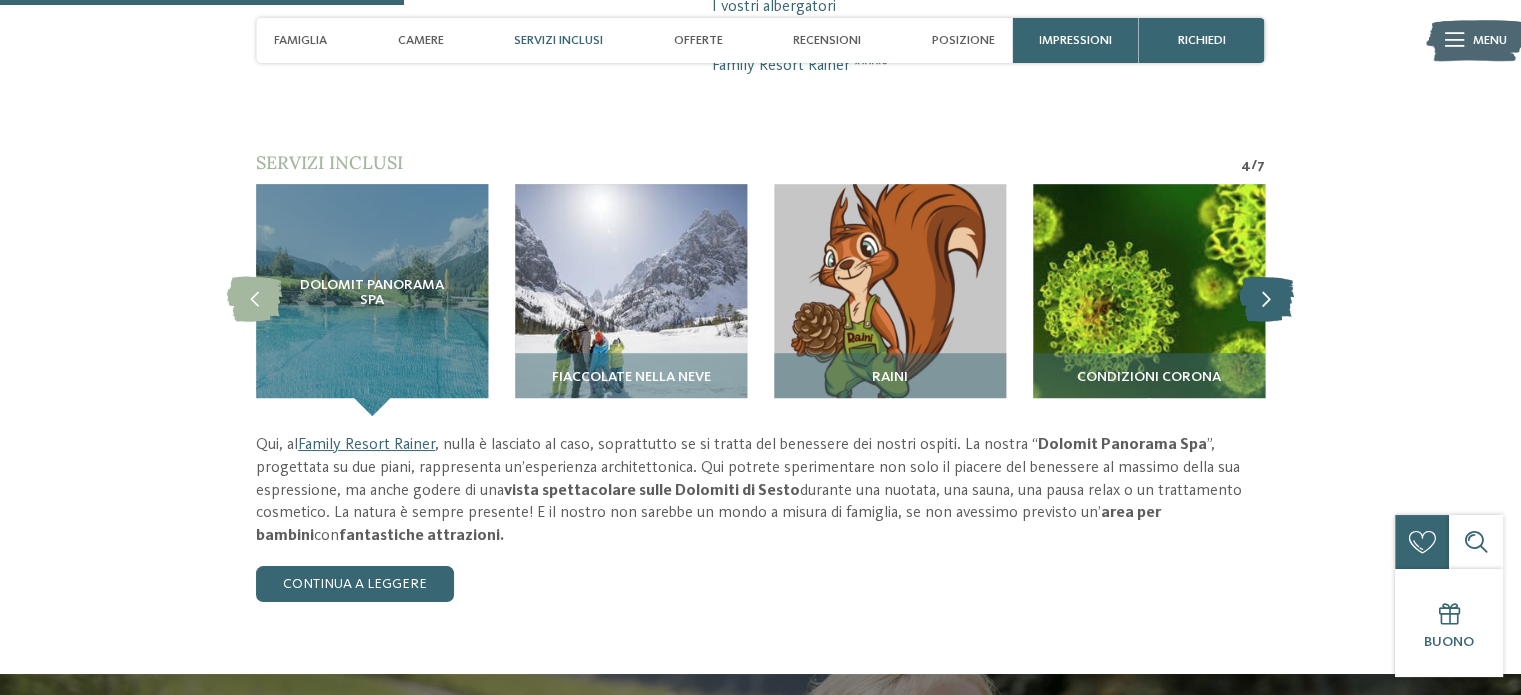 click at bounding box center [1266, 300] 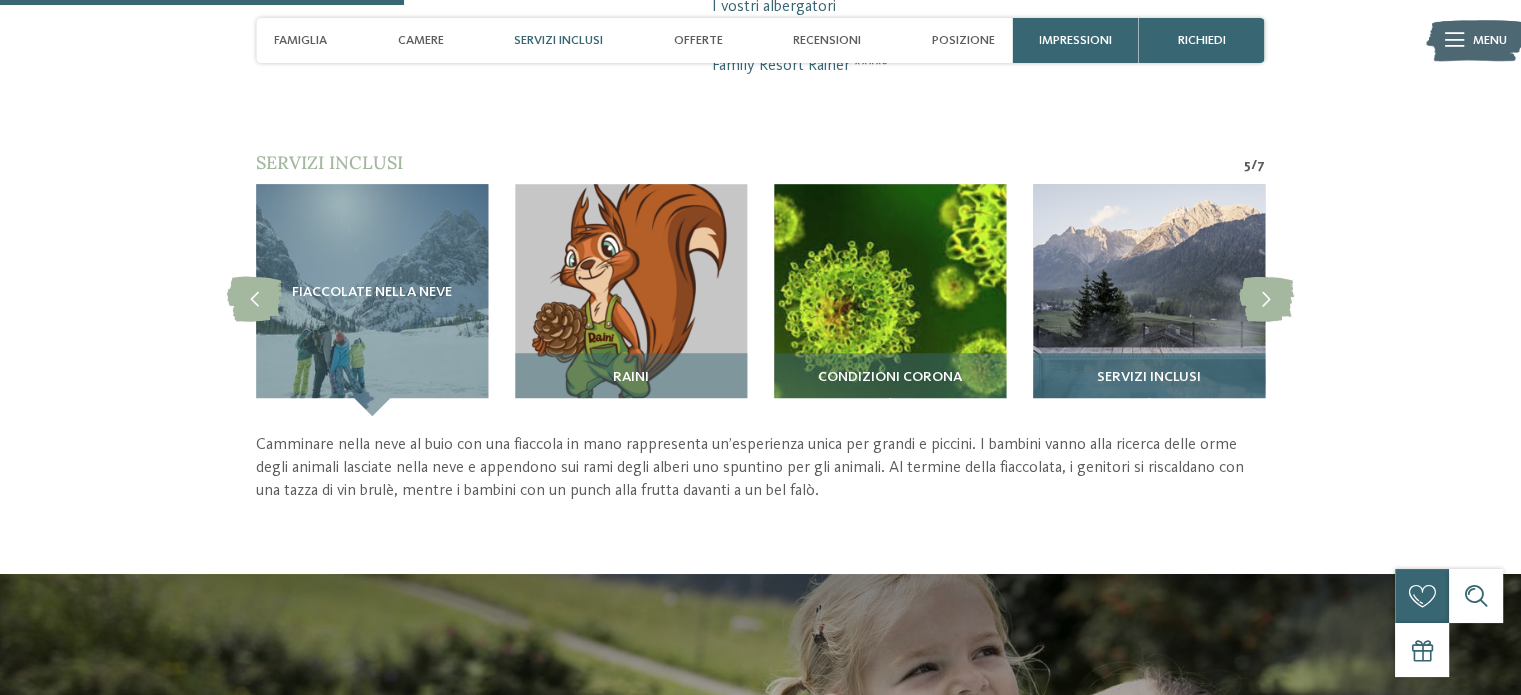 click on "Servizi inclusi" at bounding box center [1148, 378] 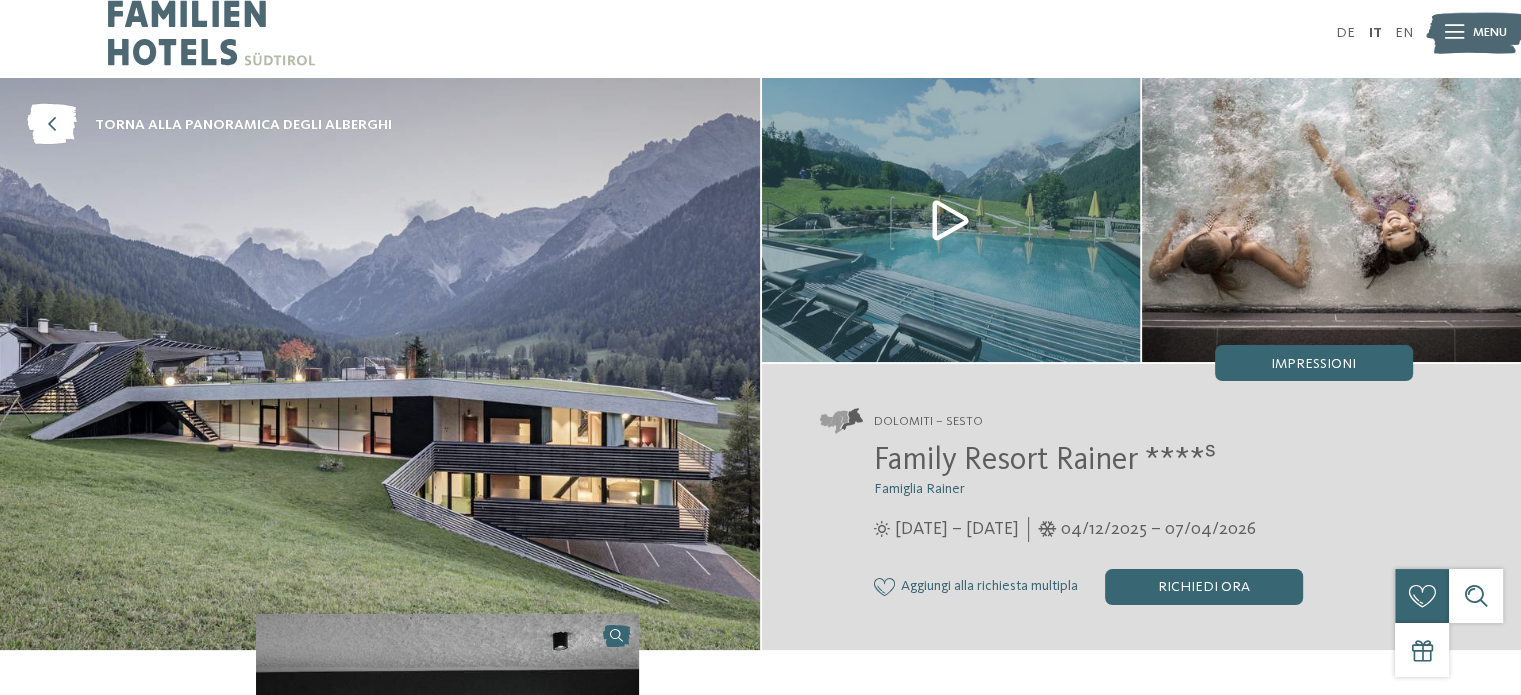 scroll, scrollTop: 0, scrollLeft: 0, axis: both 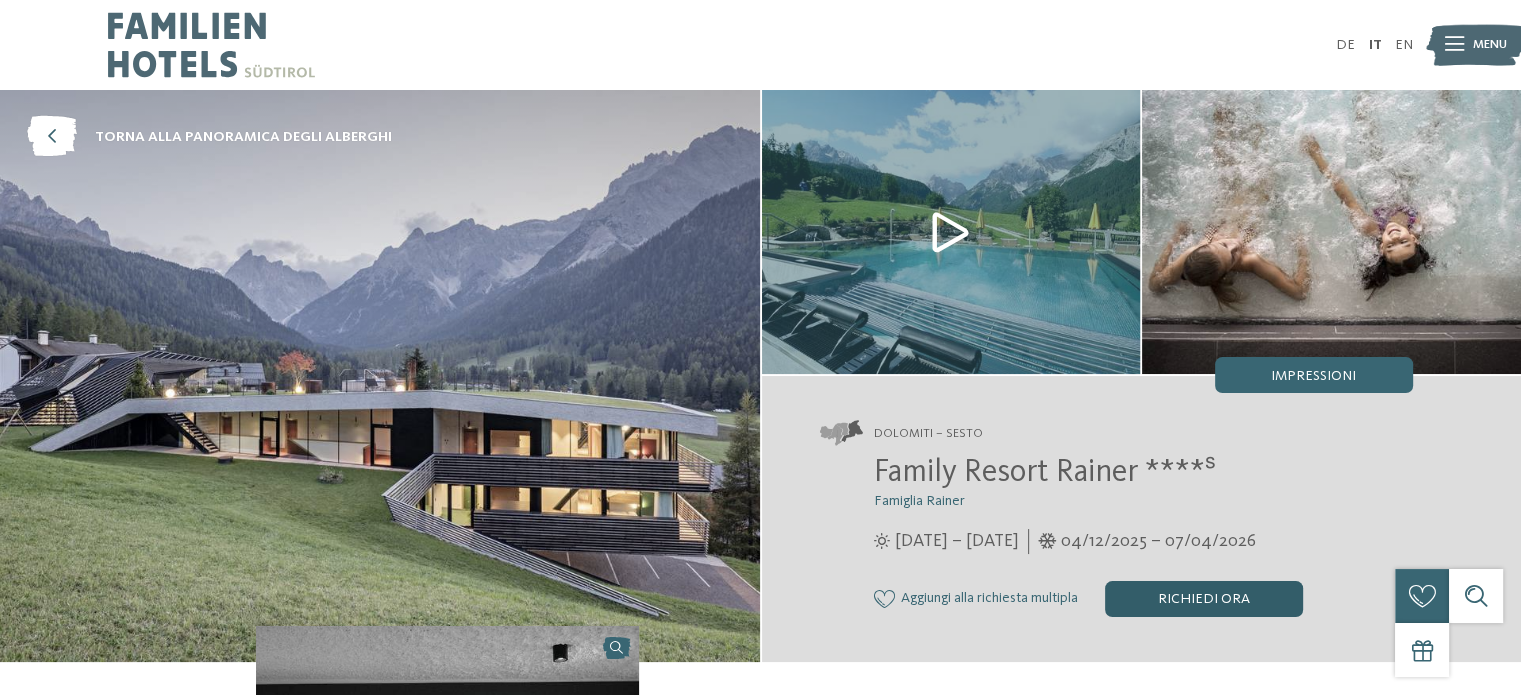 click on "Richiedi ora" at bounding box center (1204, 599) 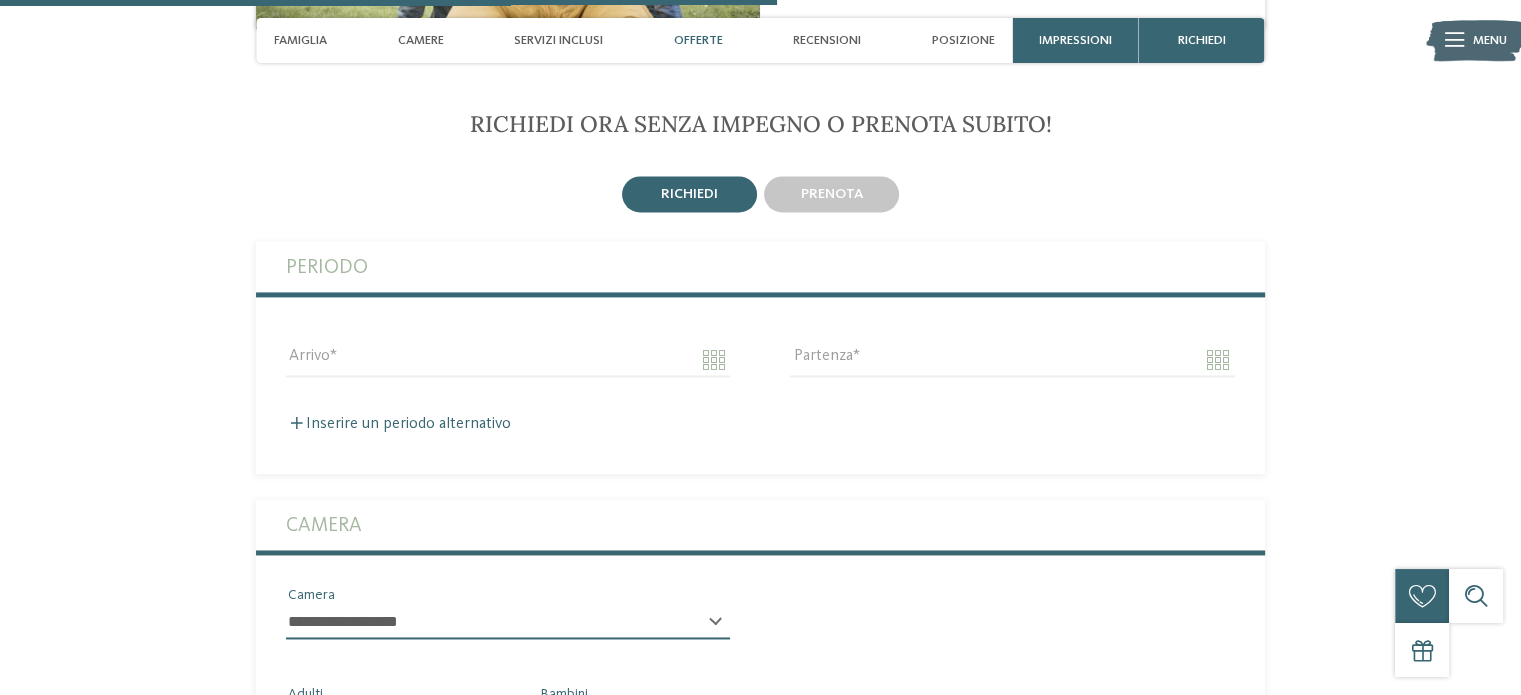 scroll, scrollTop: 2881, scrollLeft: 0, axis: vertical 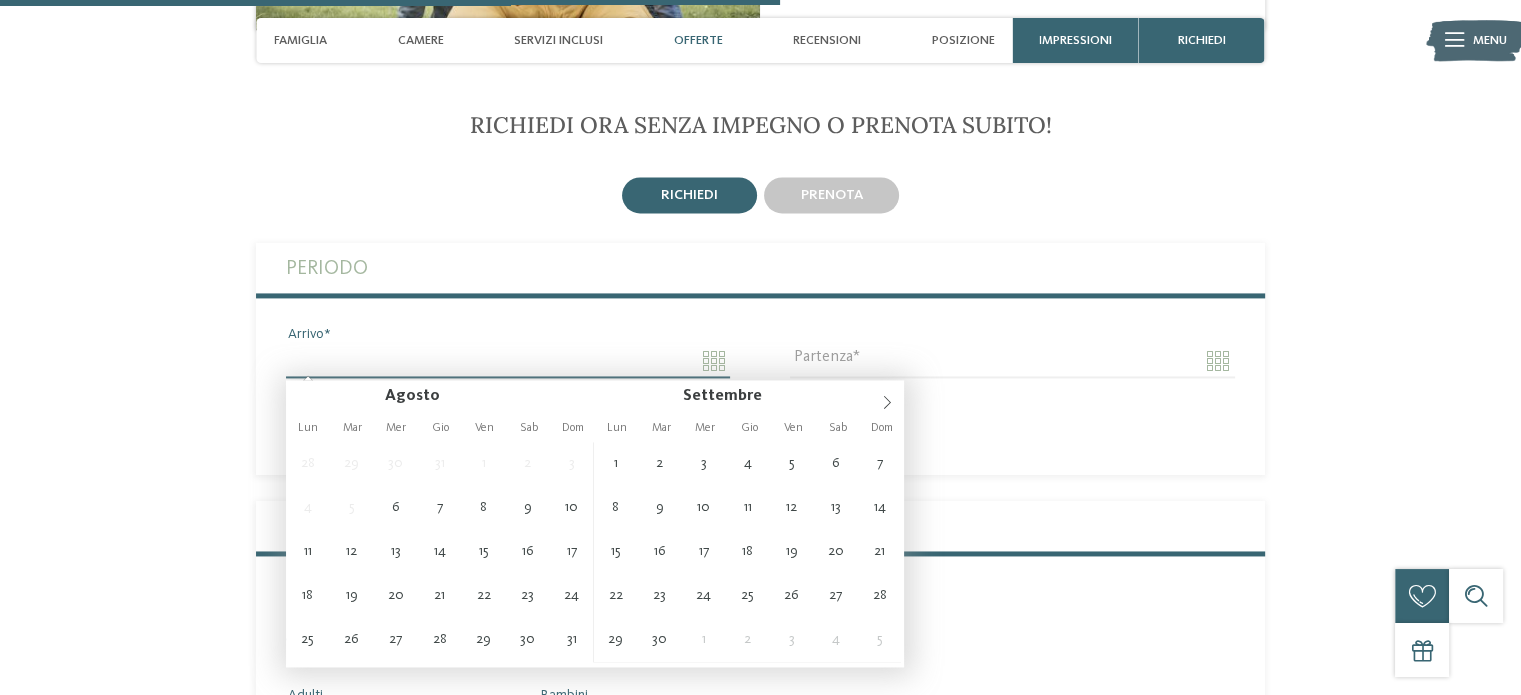 click on "Arrivo" at bounding box center (508, 361) 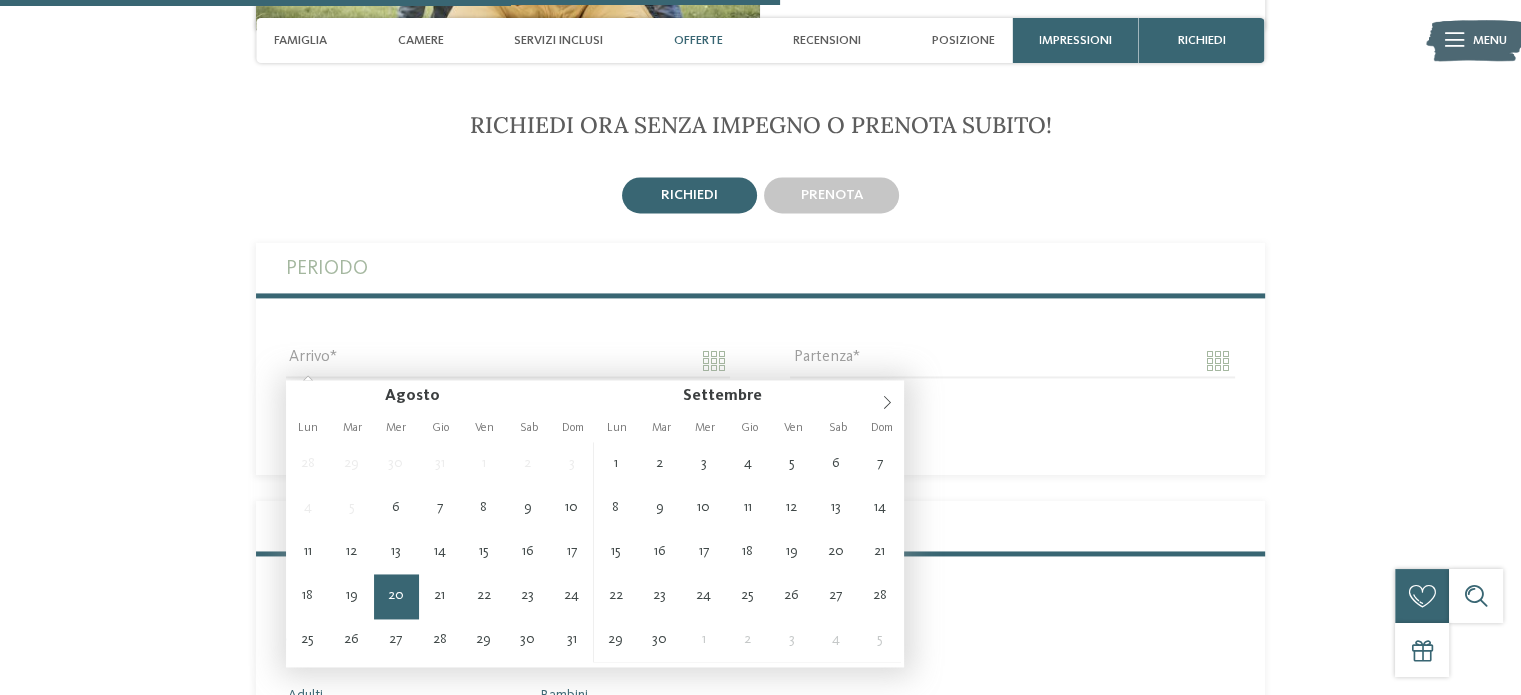 type on "**********" 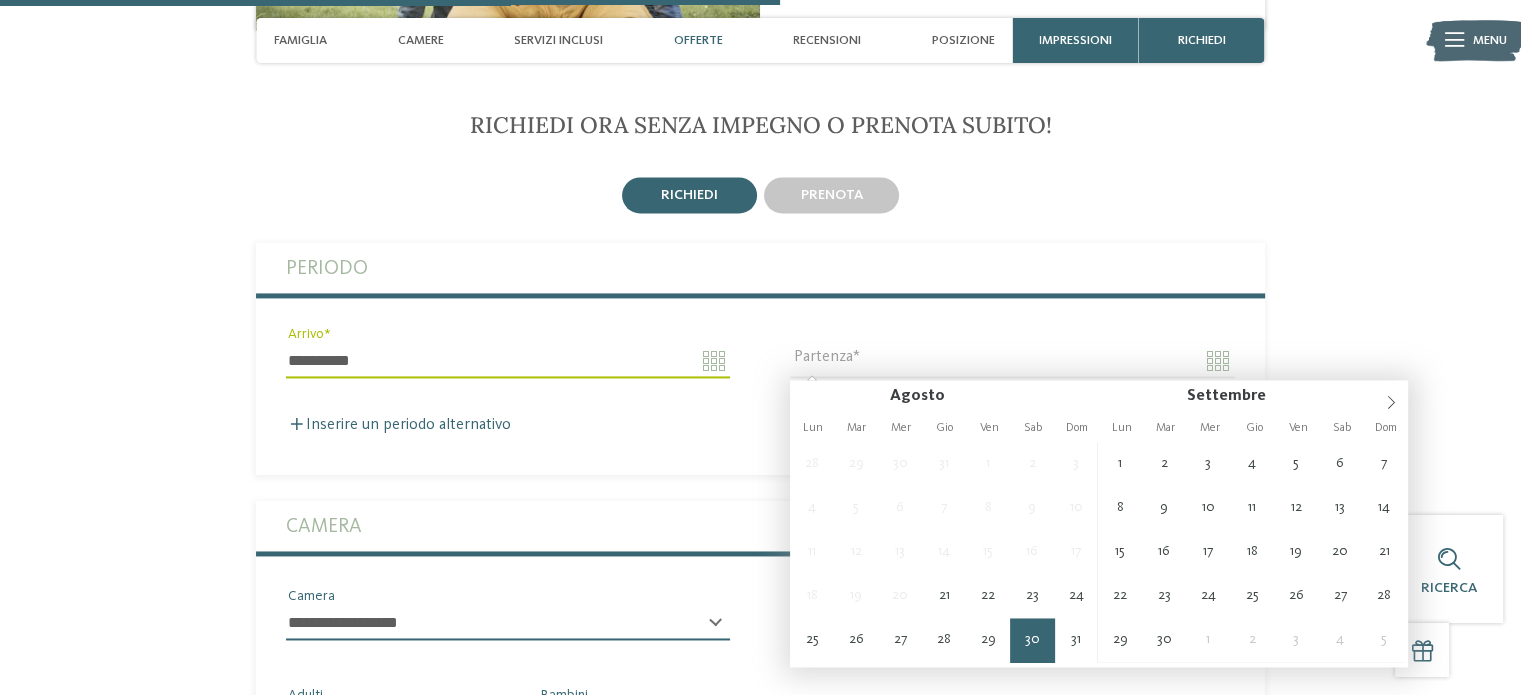 type on "**********" 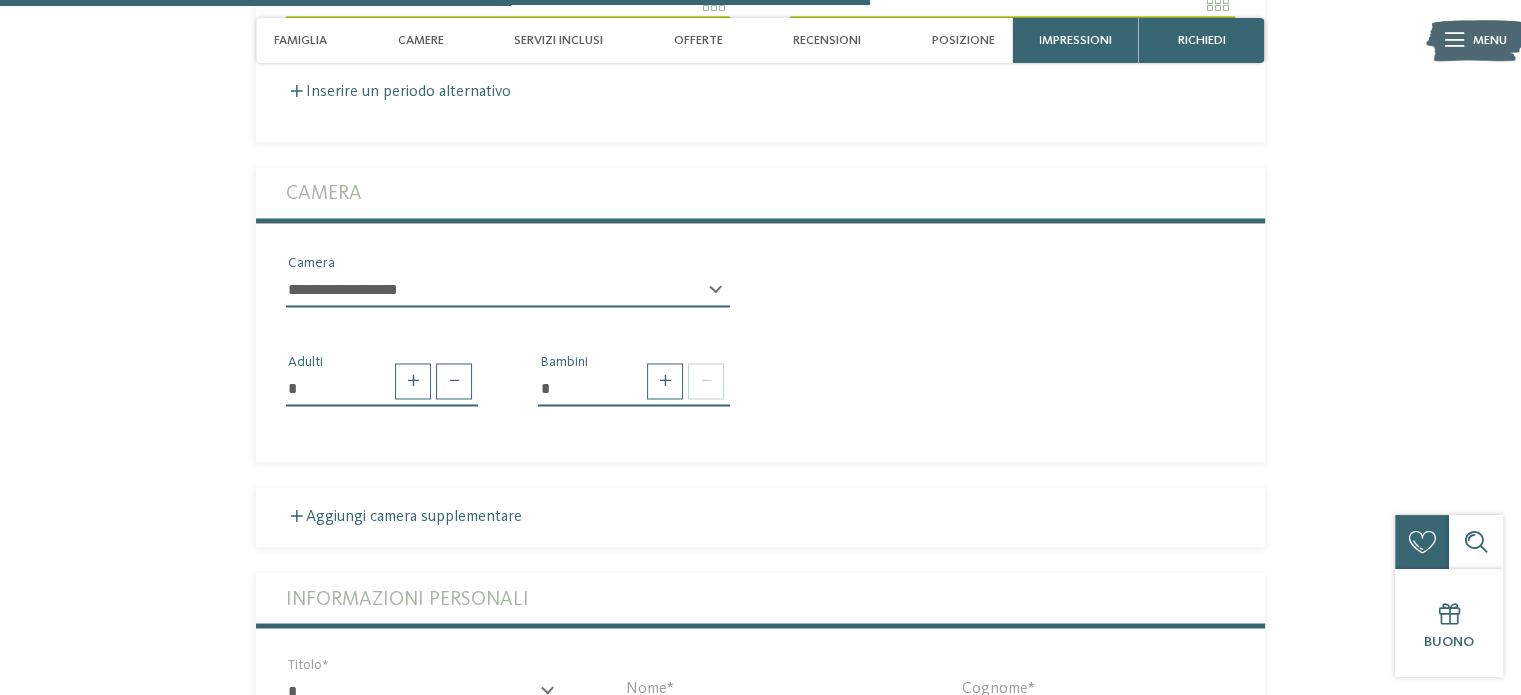 scroll, scrollTop: 3255, scrollLeft: 0, axis: vertical 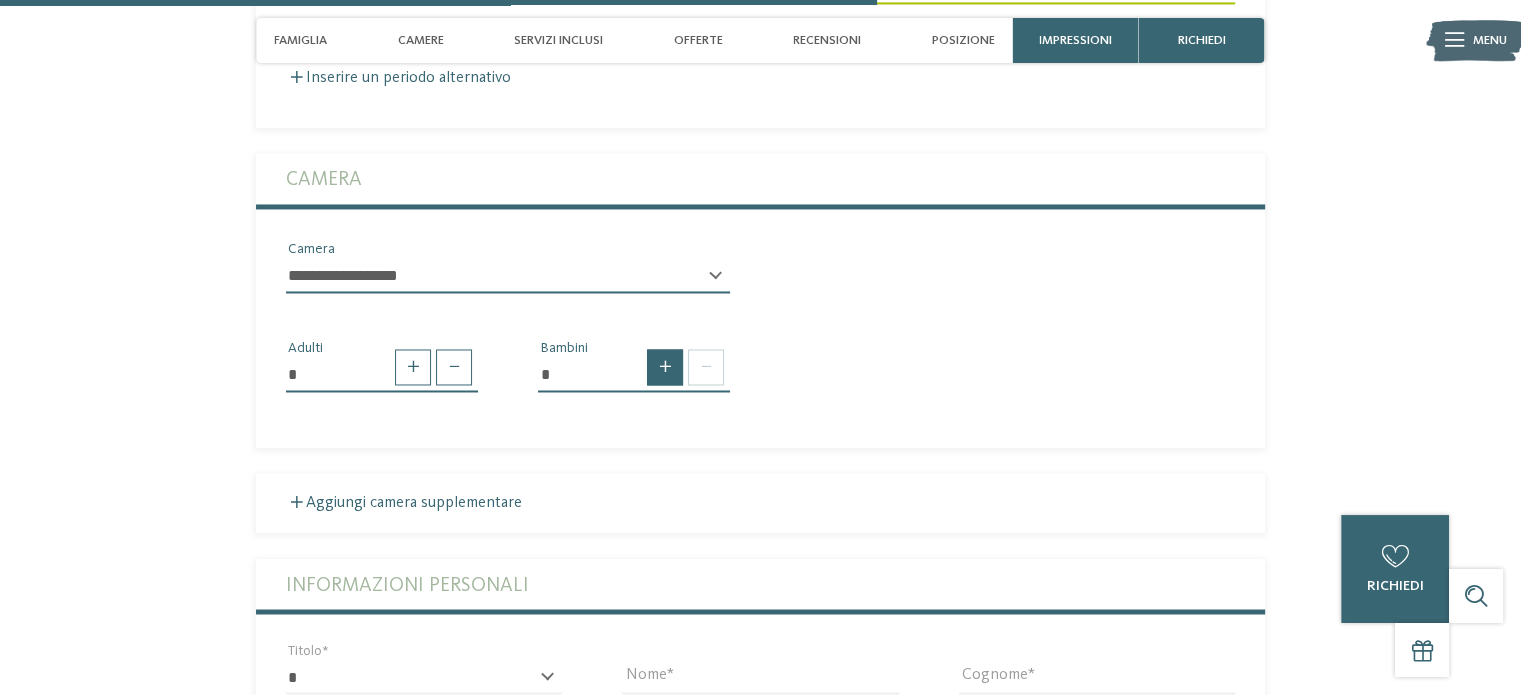 click at bounding box center [665, 367] 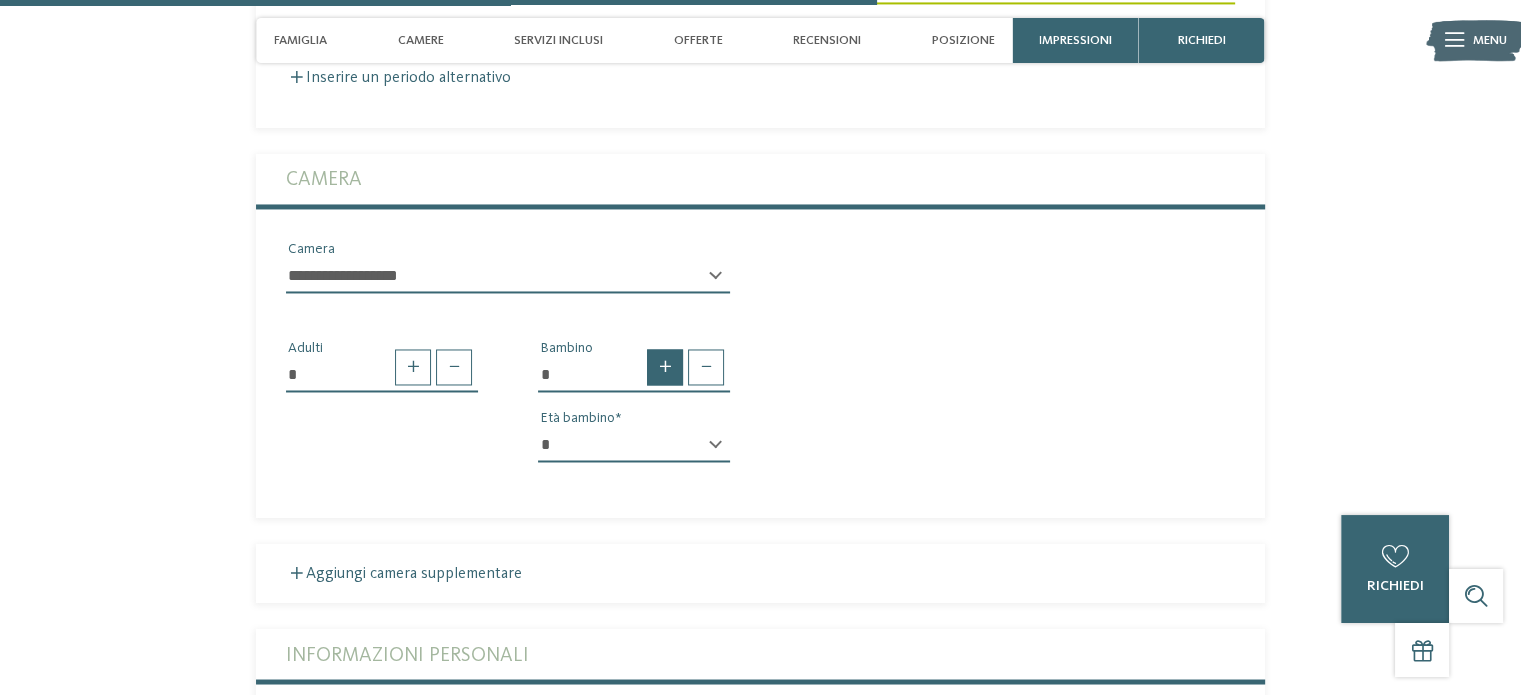 click at bounding box center (665, 367) 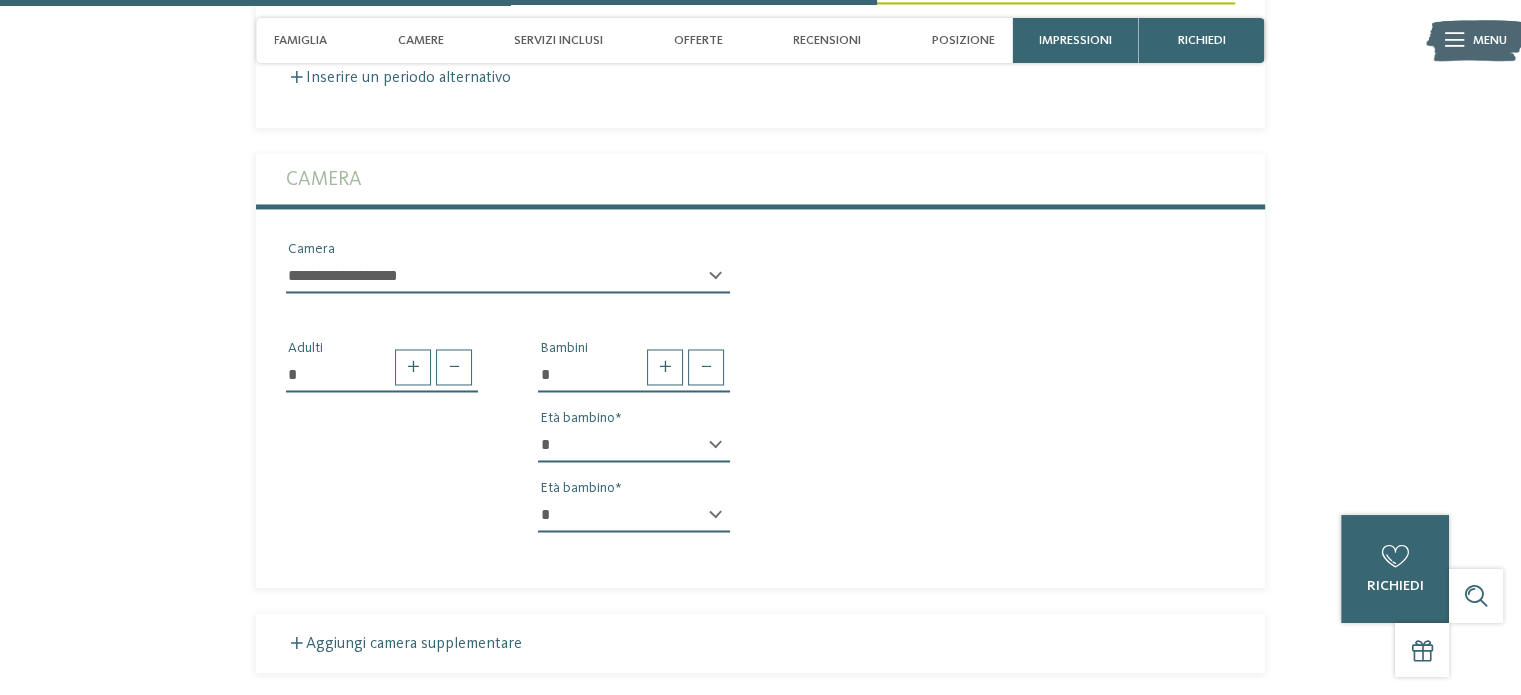 click on "* * * * * * * * * * * ** ** ** ** ** ** ** **" at bounding box center [634, 445] 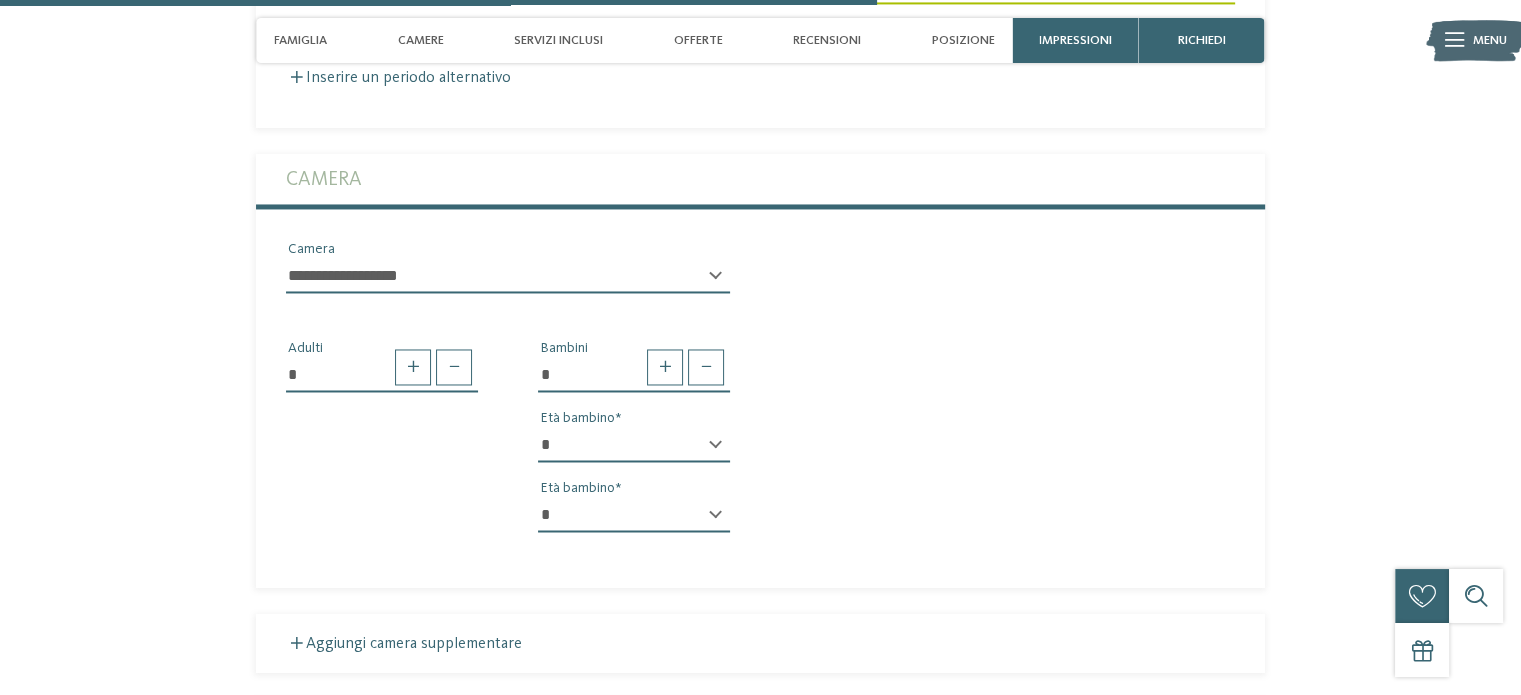 select on "**" 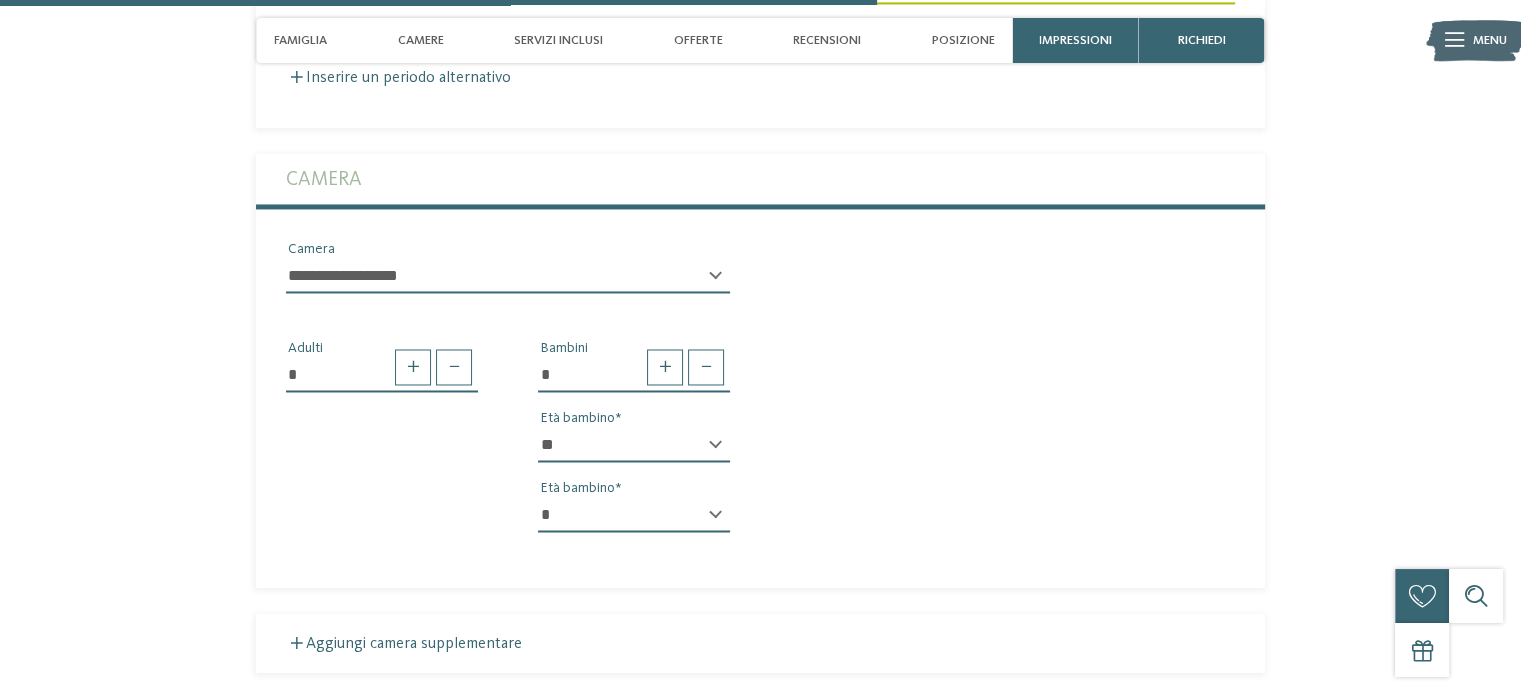 click on "* * * * * * * * * * * ** ** ** ** ** ** ** **" at bounding box center [634, 445] 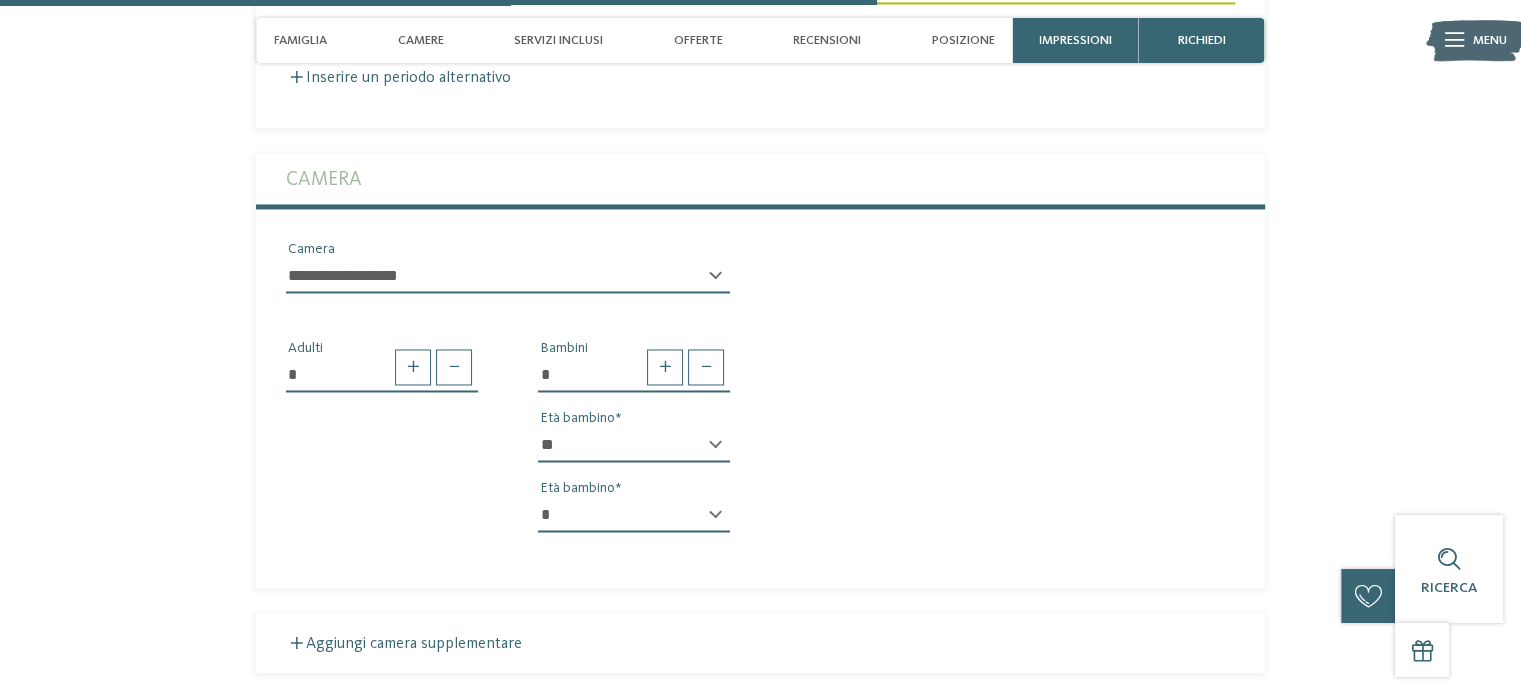 click on "* * * * * * * * * * * ** ** ** ** ** ** ** **" at bounding box center (634, 515) 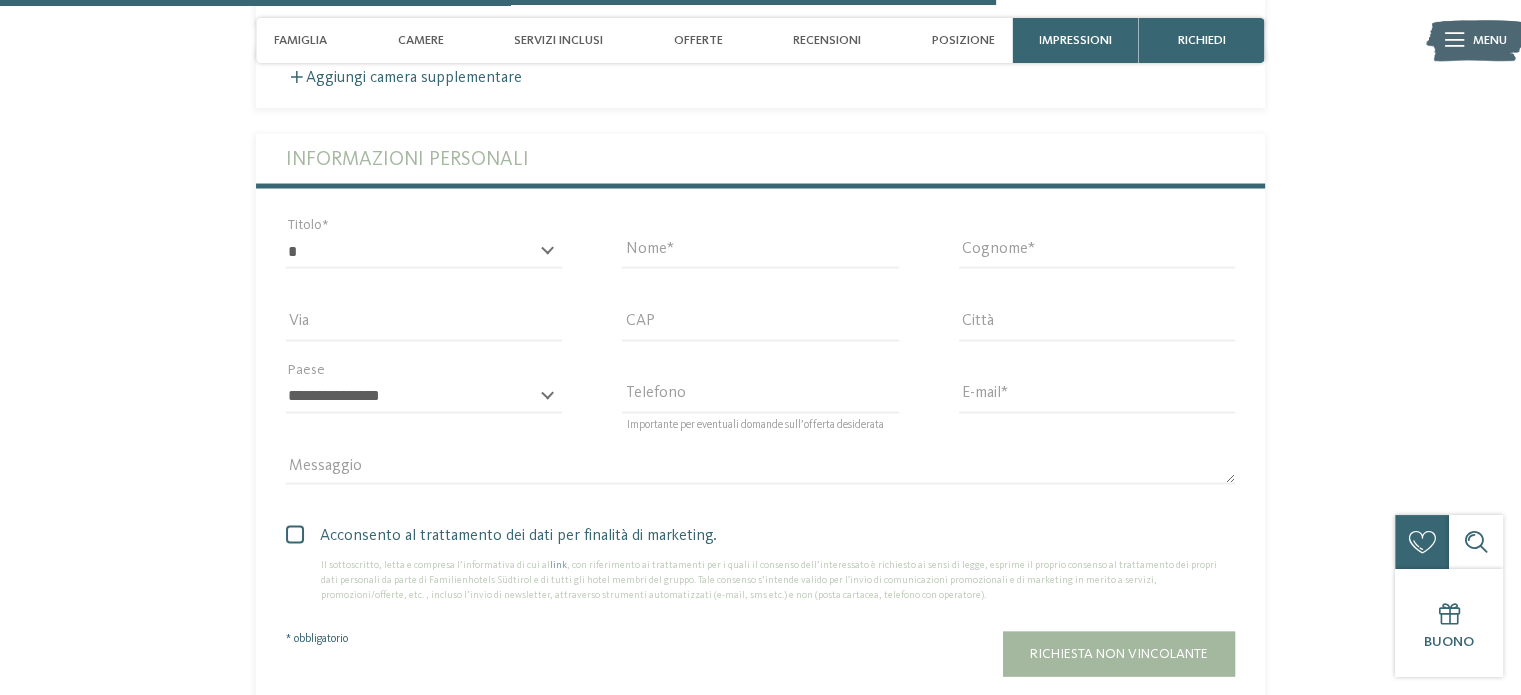 scroll, scrollTop: 3828, scrollLeft: 0, axis: vertical 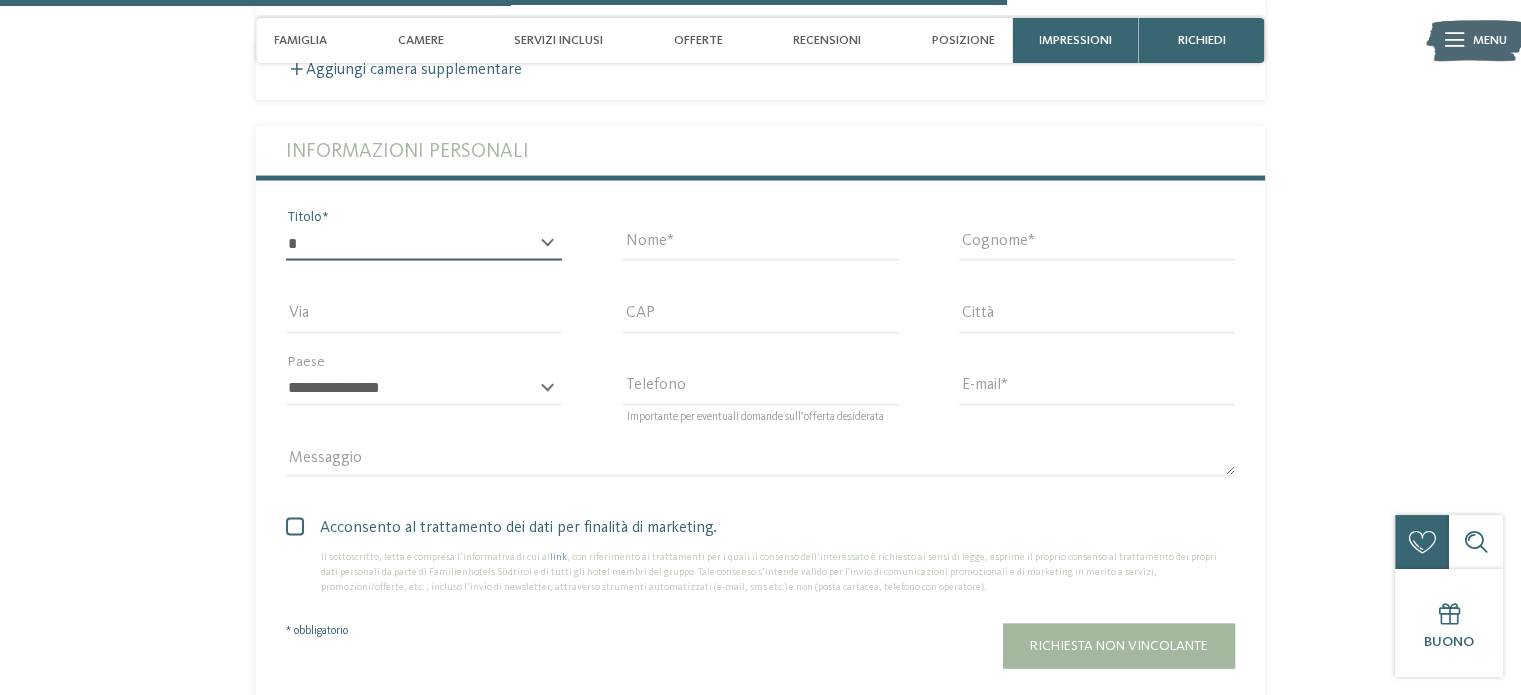 click on "* ****** ******* ******** ******" at bounding box center (424, 244) 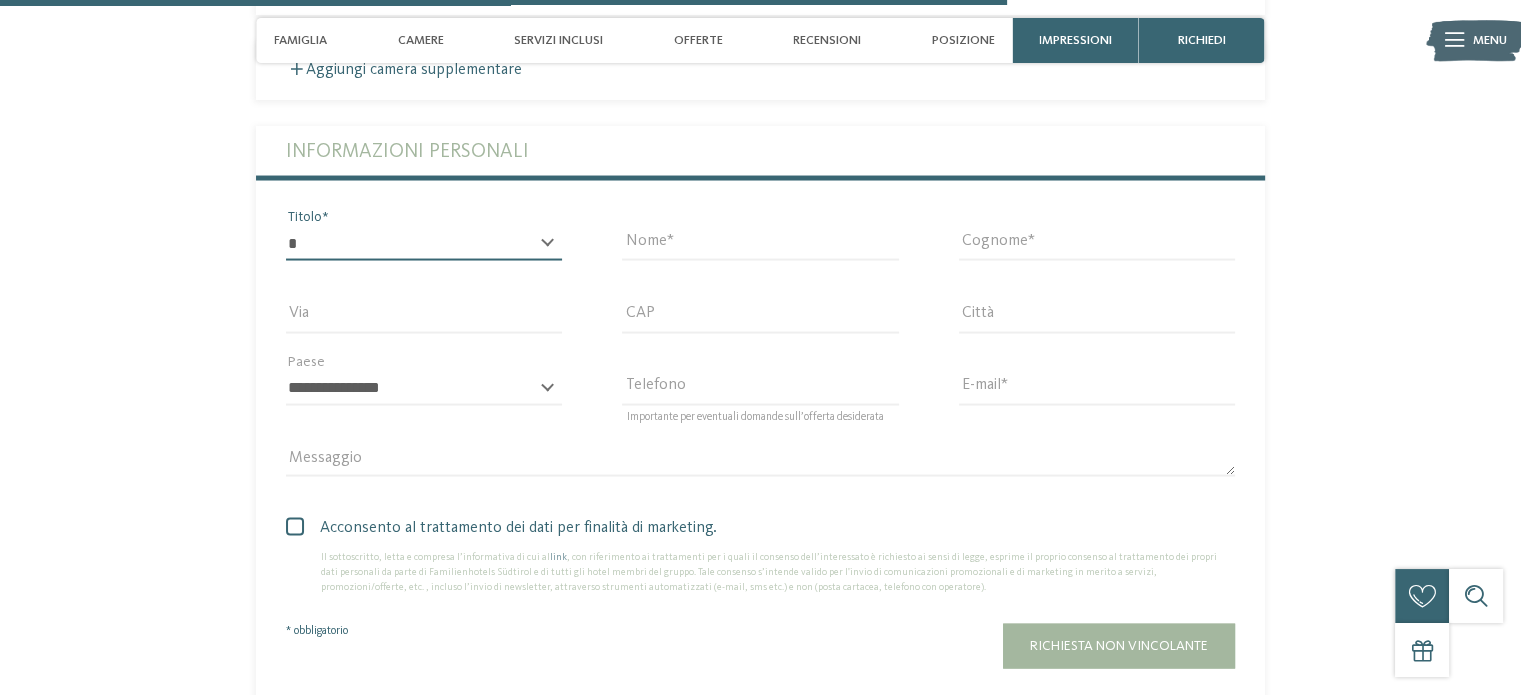 select on "*" 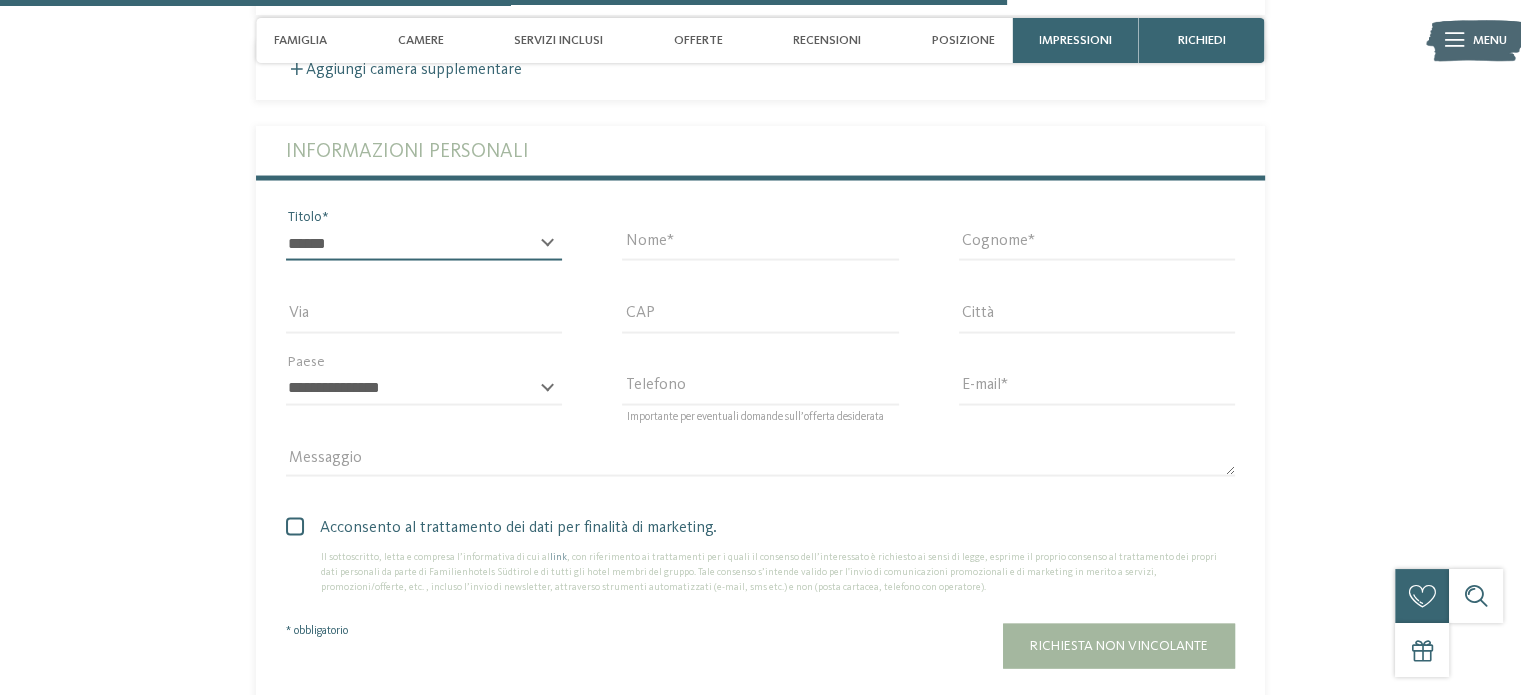 click on "* ****** ******* ******** ******" at bounding box center [424, 244] 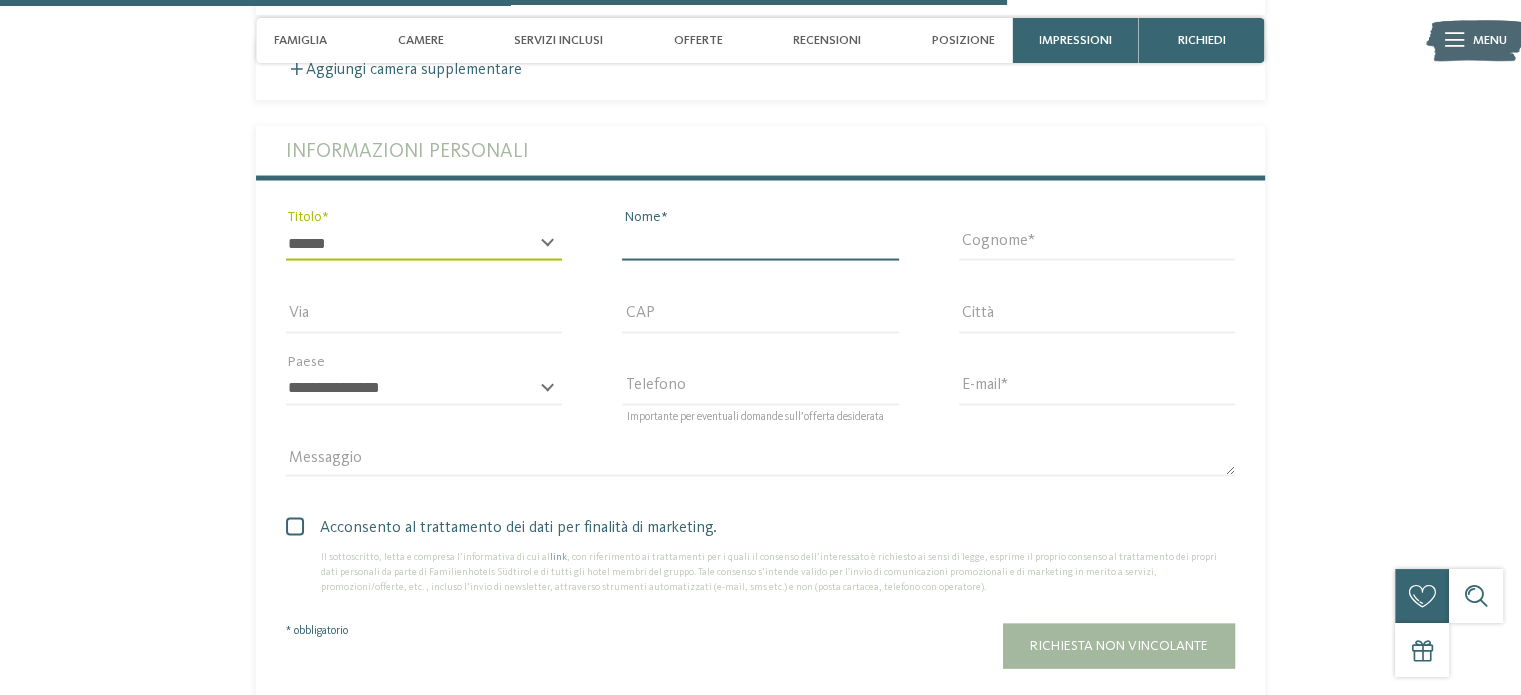 click on "Nome" at bounding box center (760, 244) 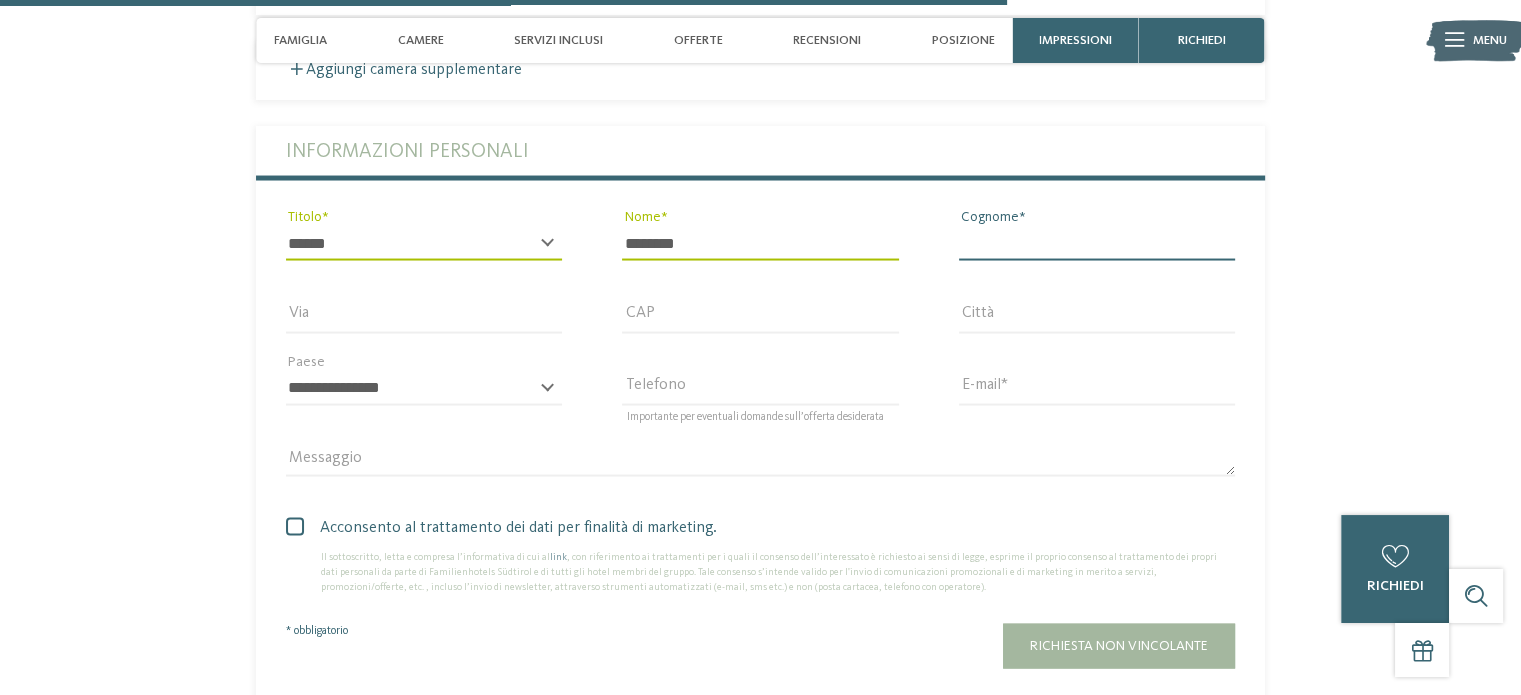 click on "Cognome" at bounding box center (1097, 244) 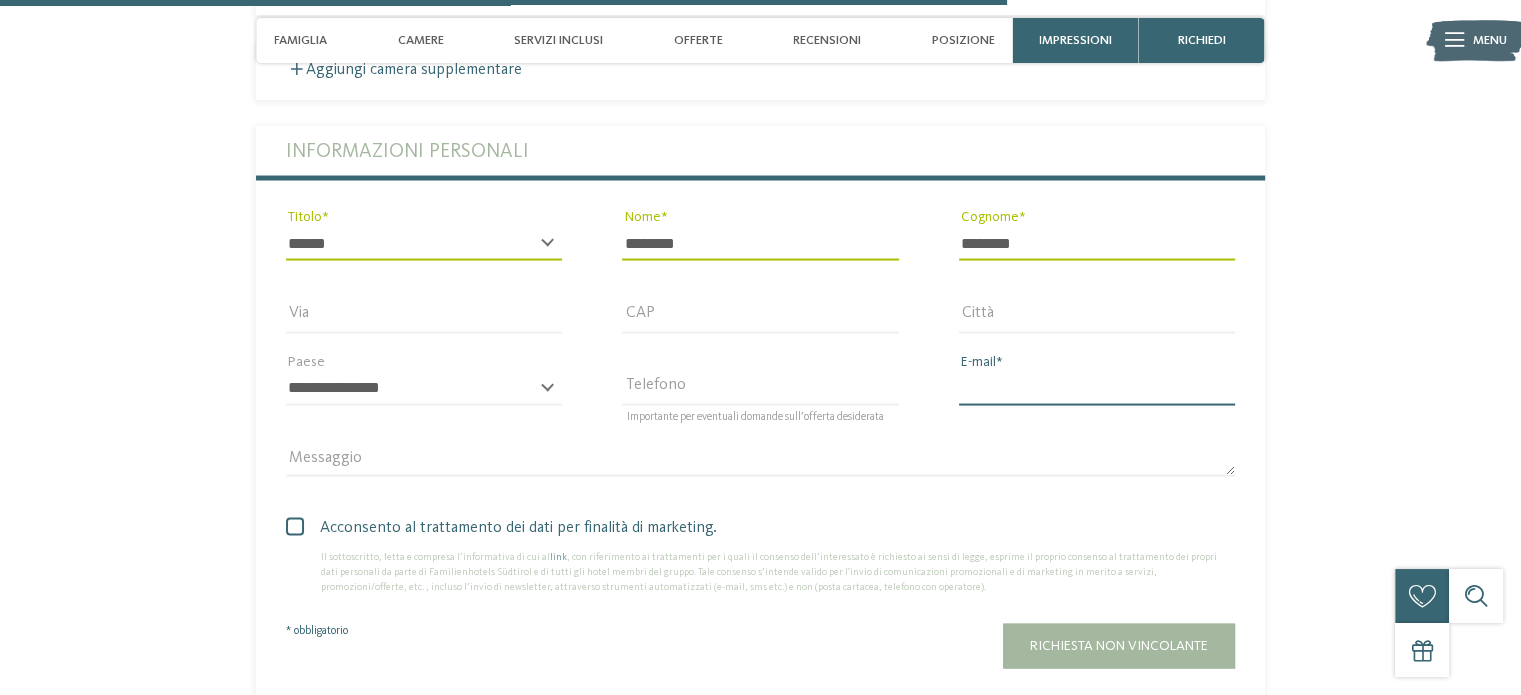 click on "E-mail" at bounding box center [1097, 389] 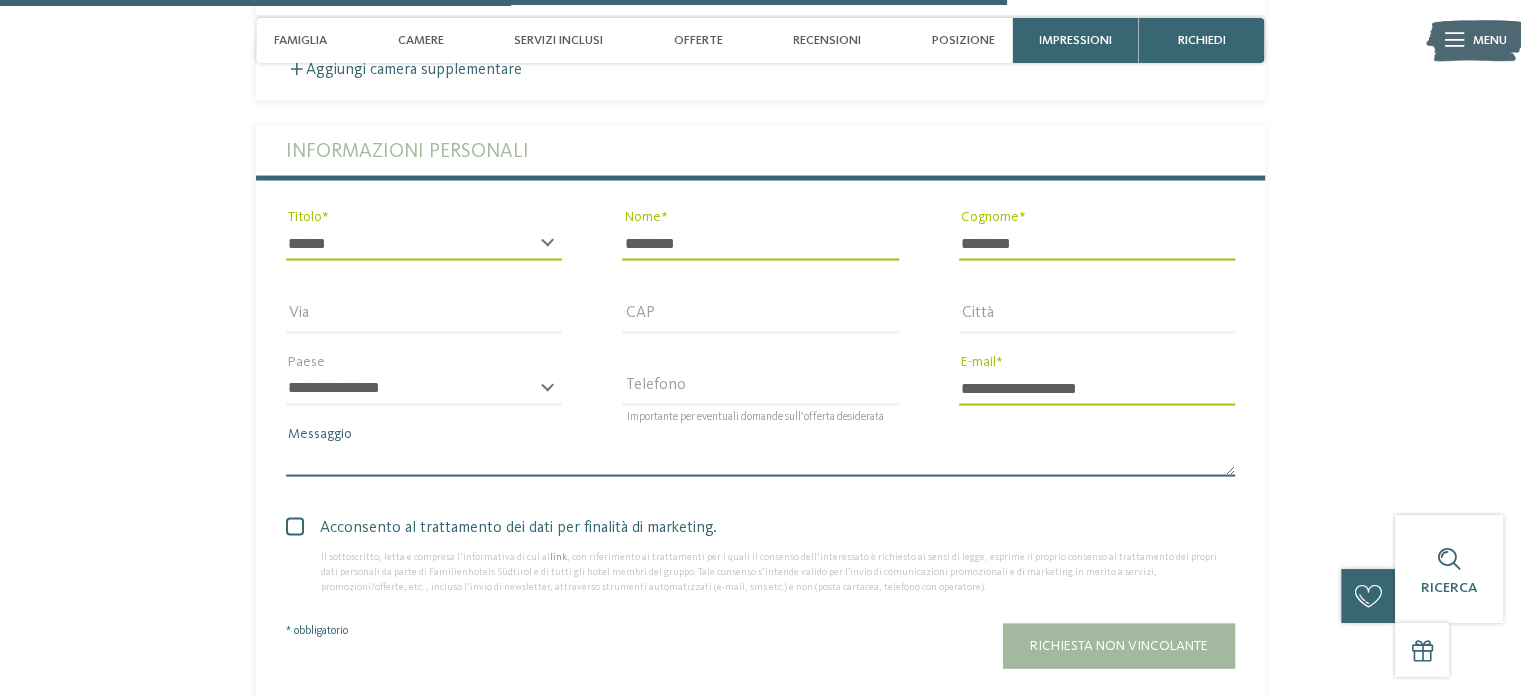 click on "Messaggio" at bounding box center (760, 461) 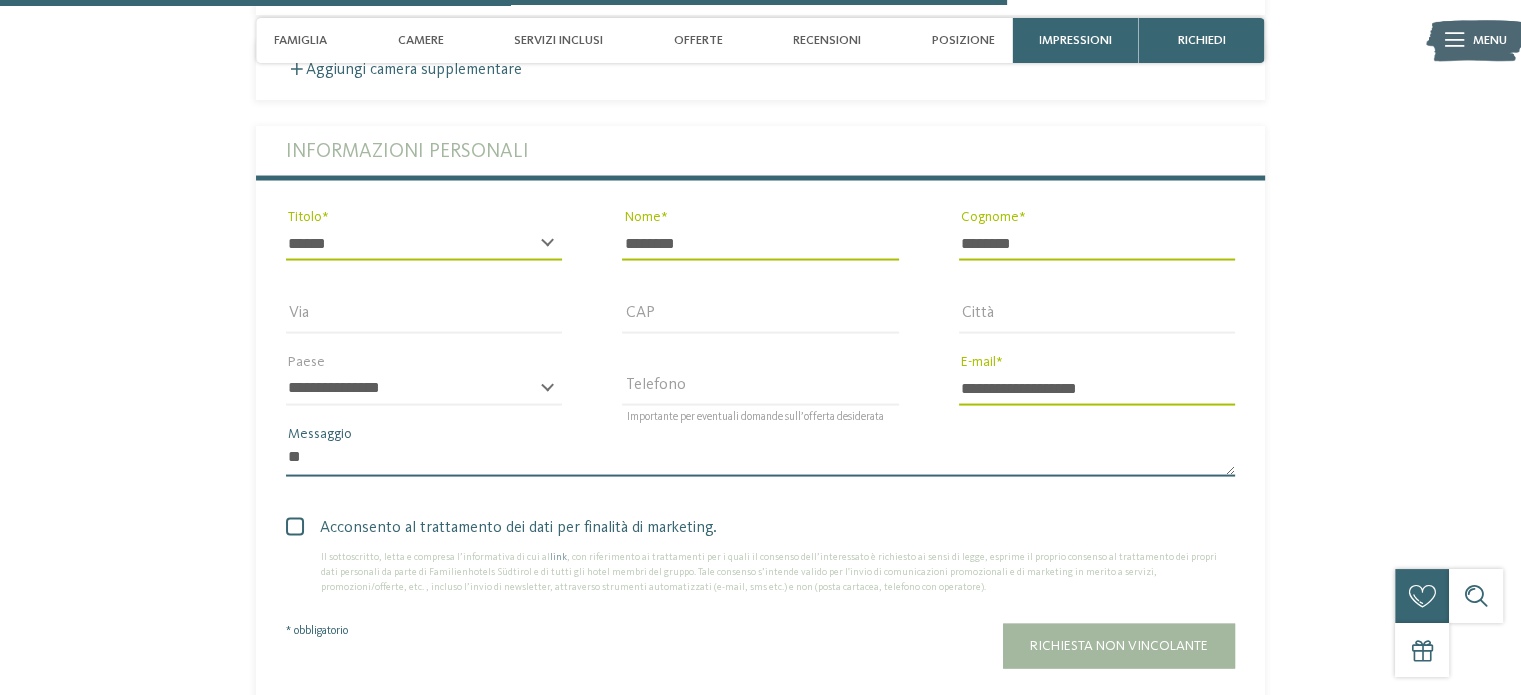type on "*" 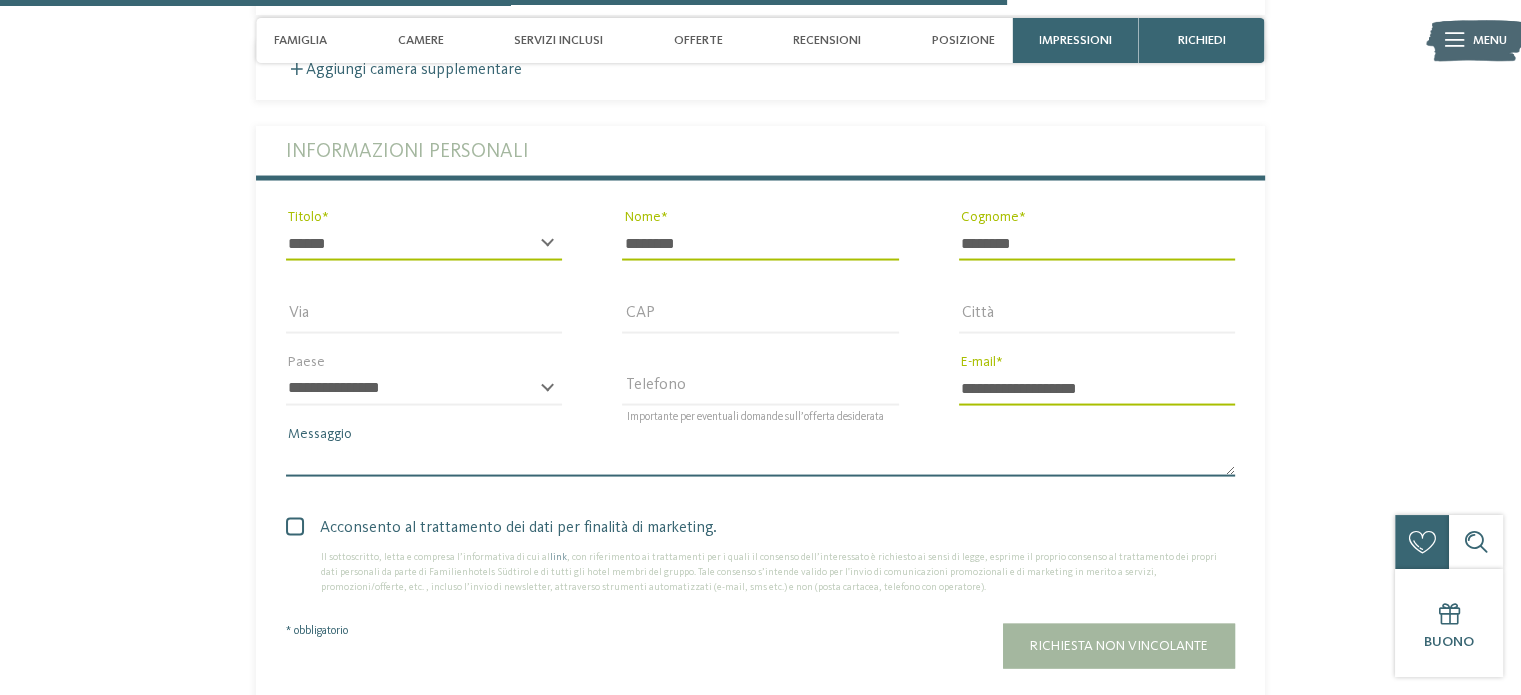 type on "*" 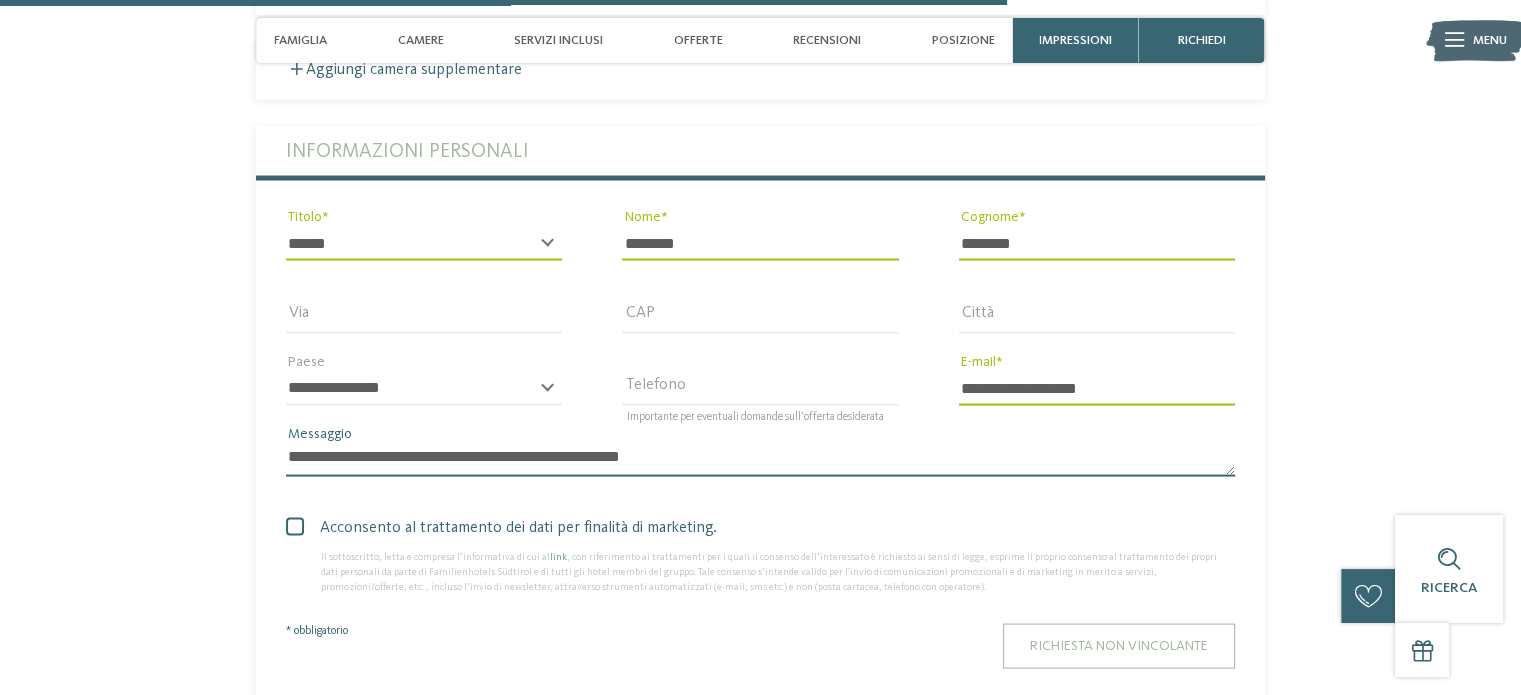 type on "**********" 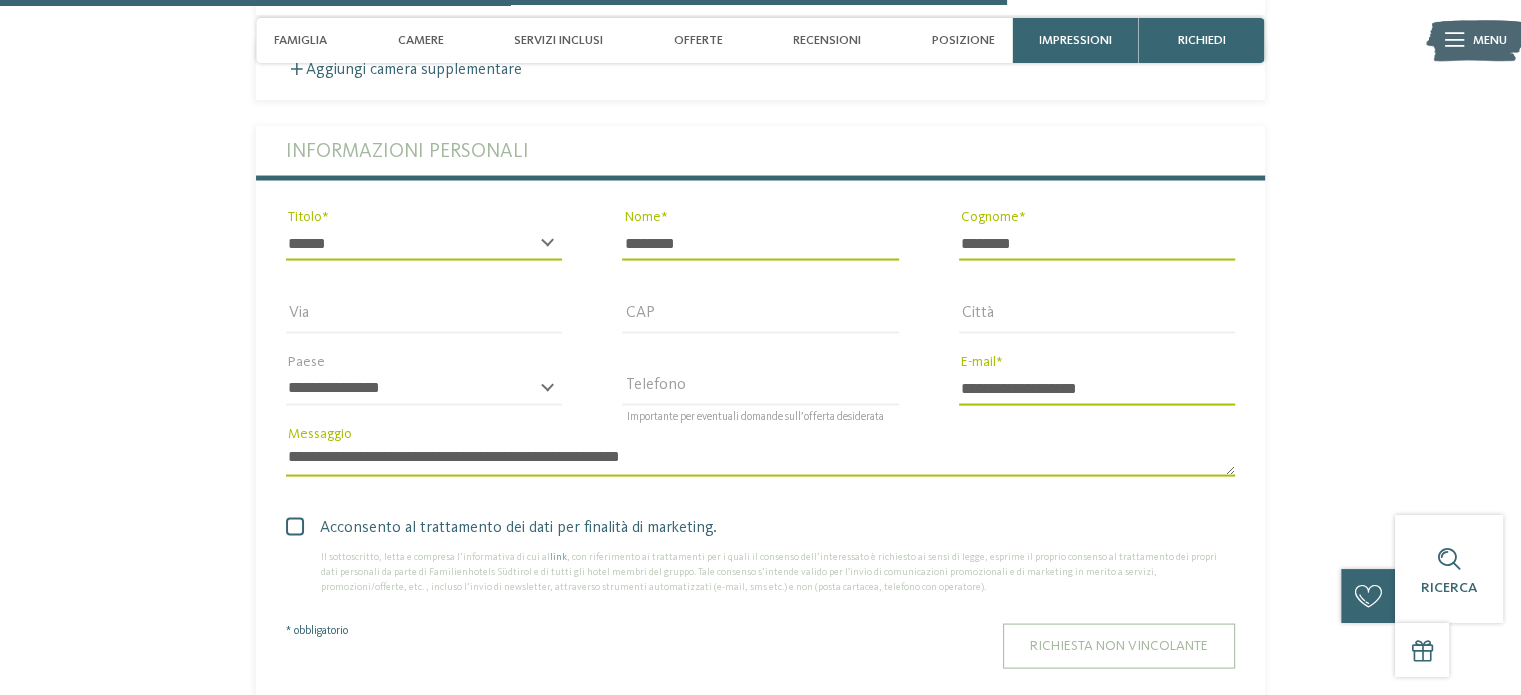 click on "Richiesta non vincolante" at bounding box center [1119, 646] 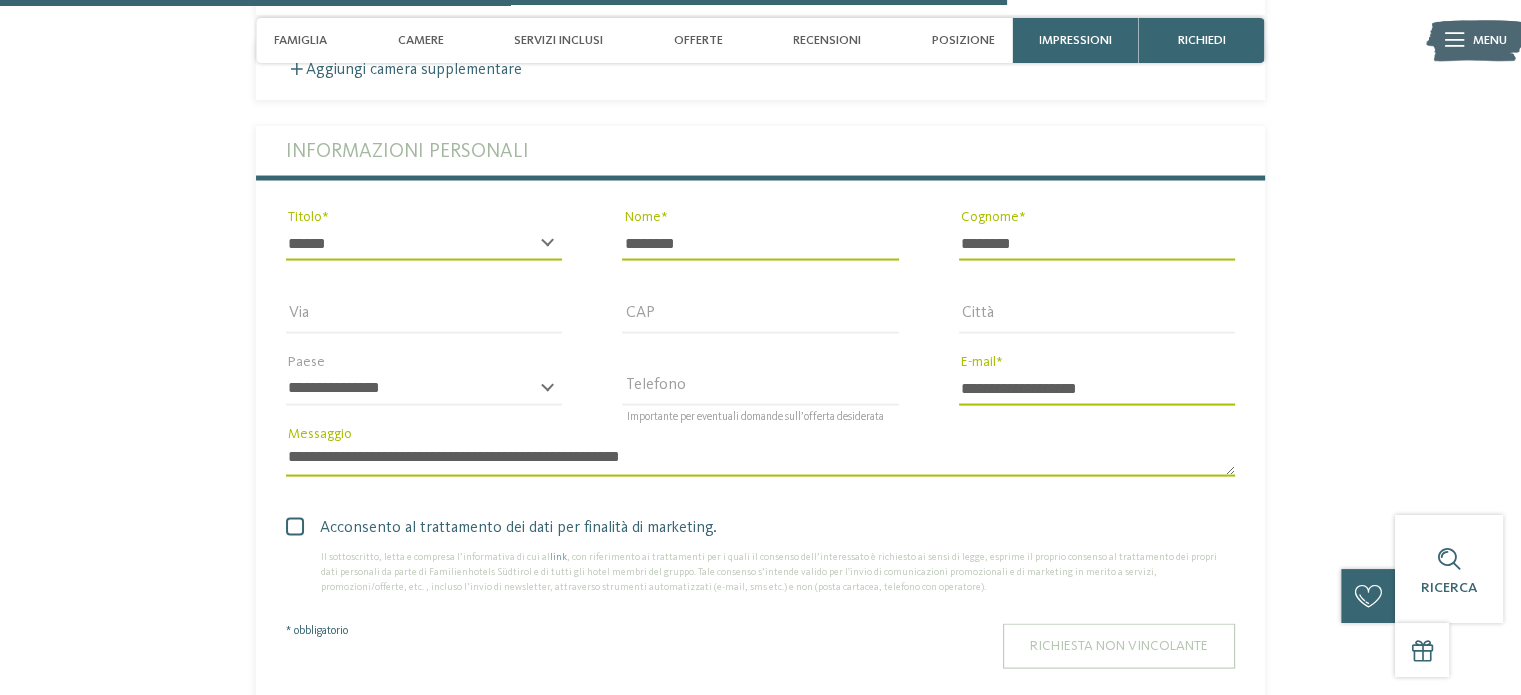 scroll, scrollTop: 3824, scrollLeft: 0, axis: vertical 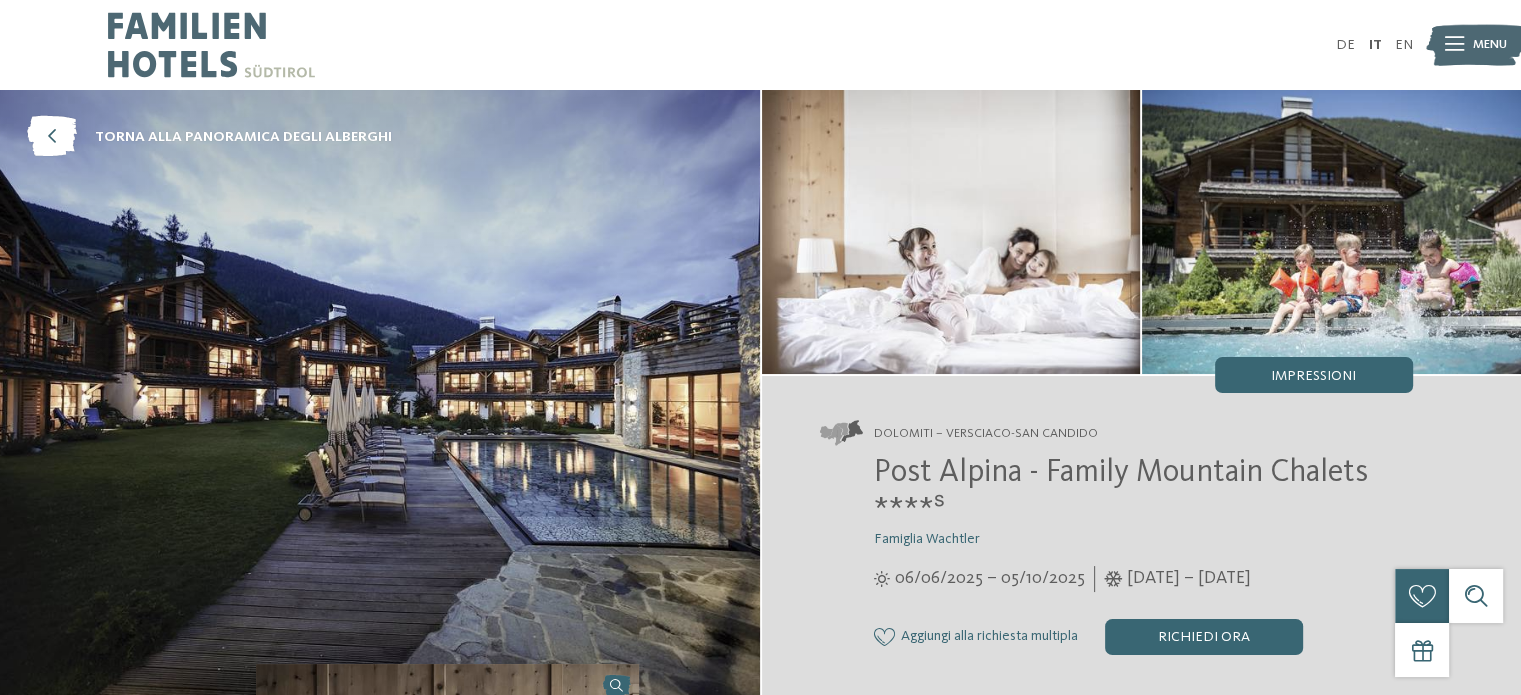 click at bounding box center [951, 232] 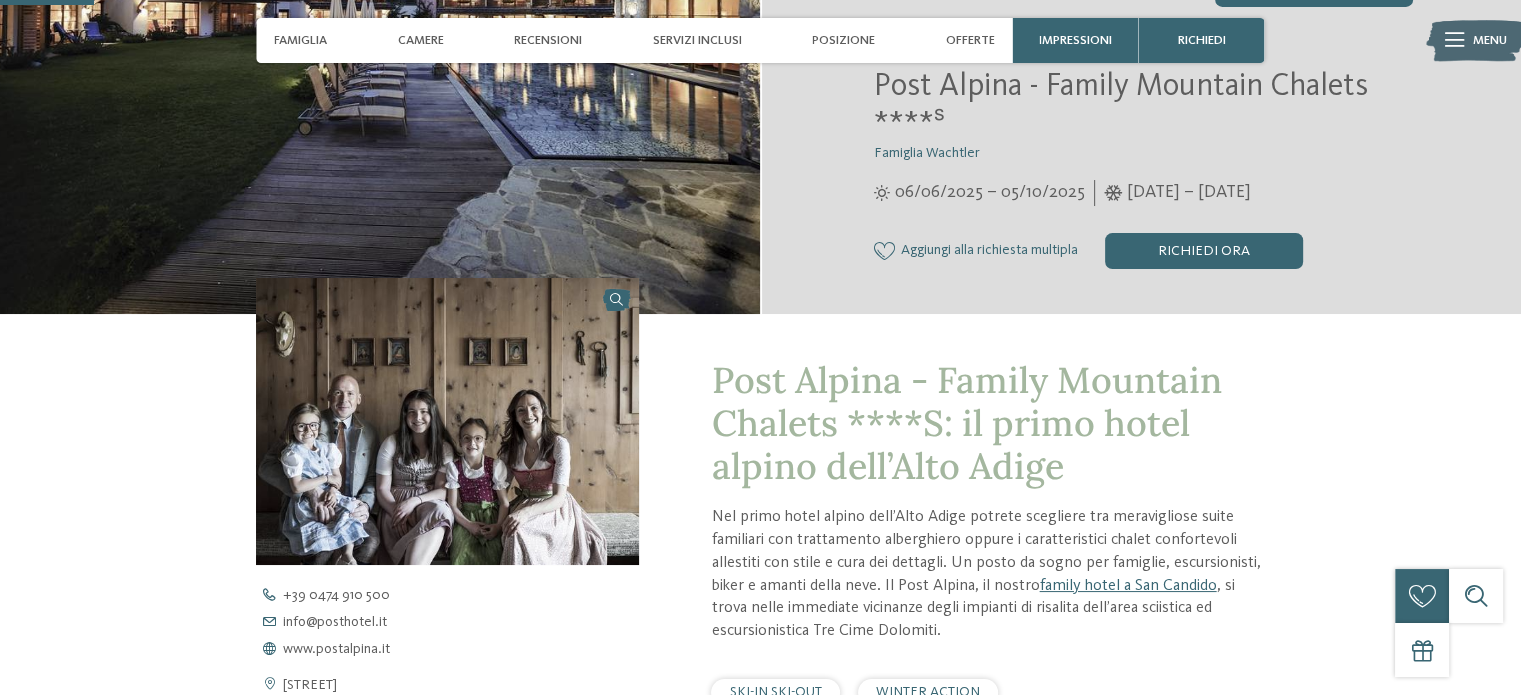 scroll, scrollTop: 426, scrollLeft: 0, axis: vertical 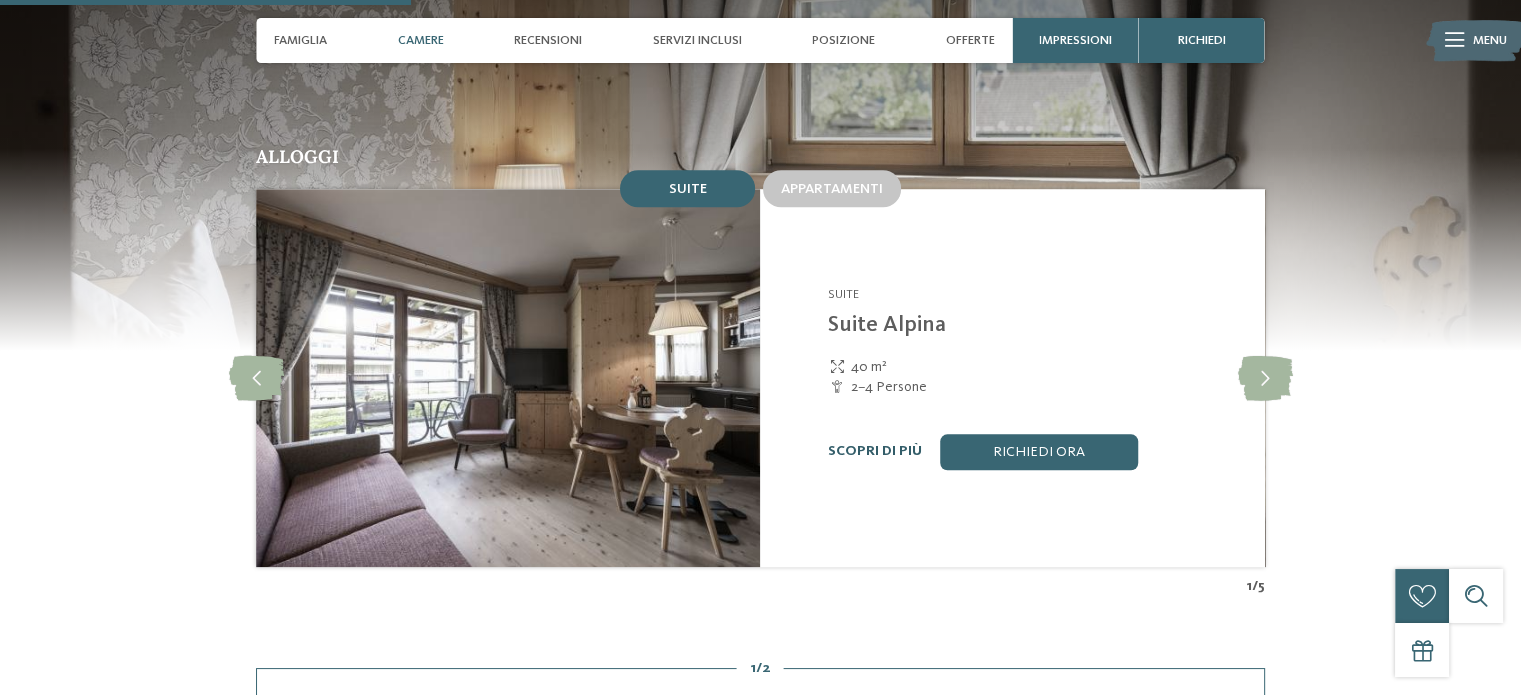 click on "Scopri di più" at bounding box center (875, 451) 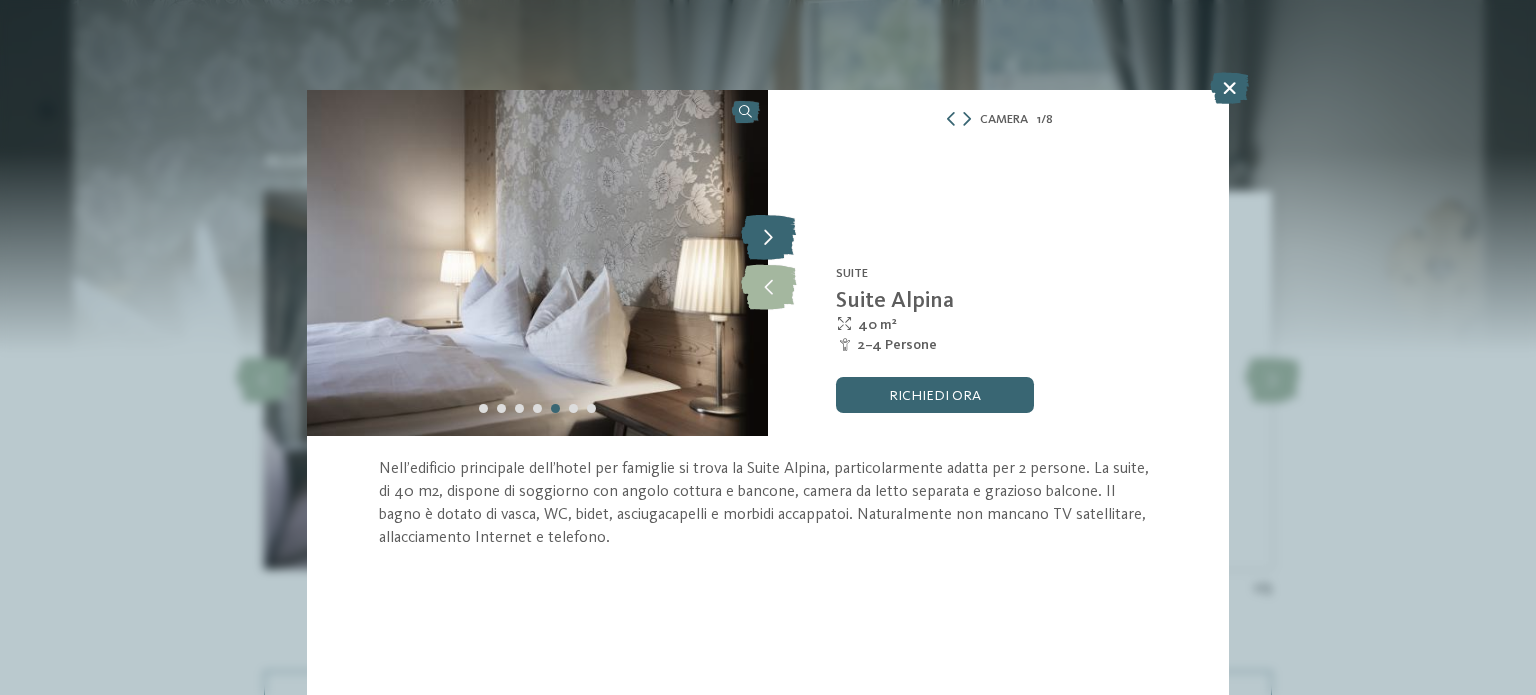 click at bounding box center [768, 238] 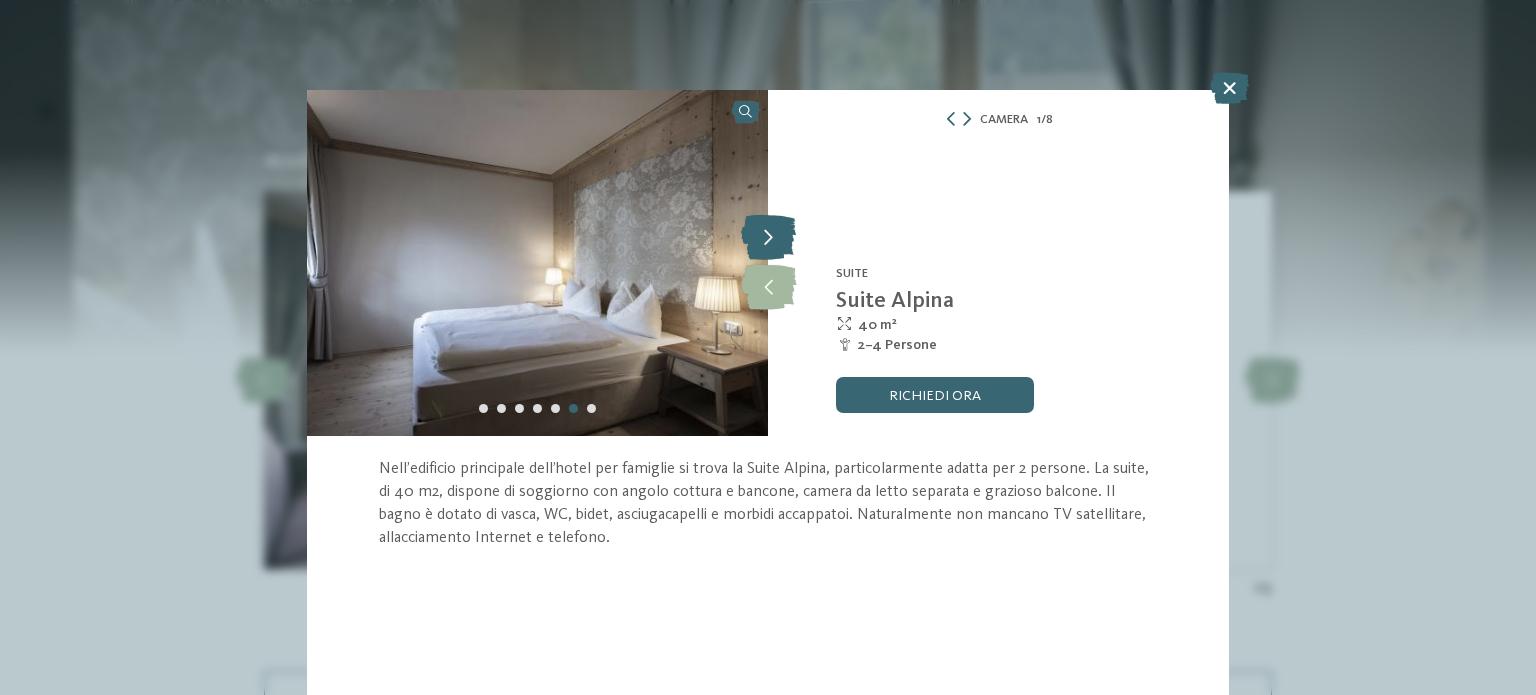click at bounding box center (768, 238) 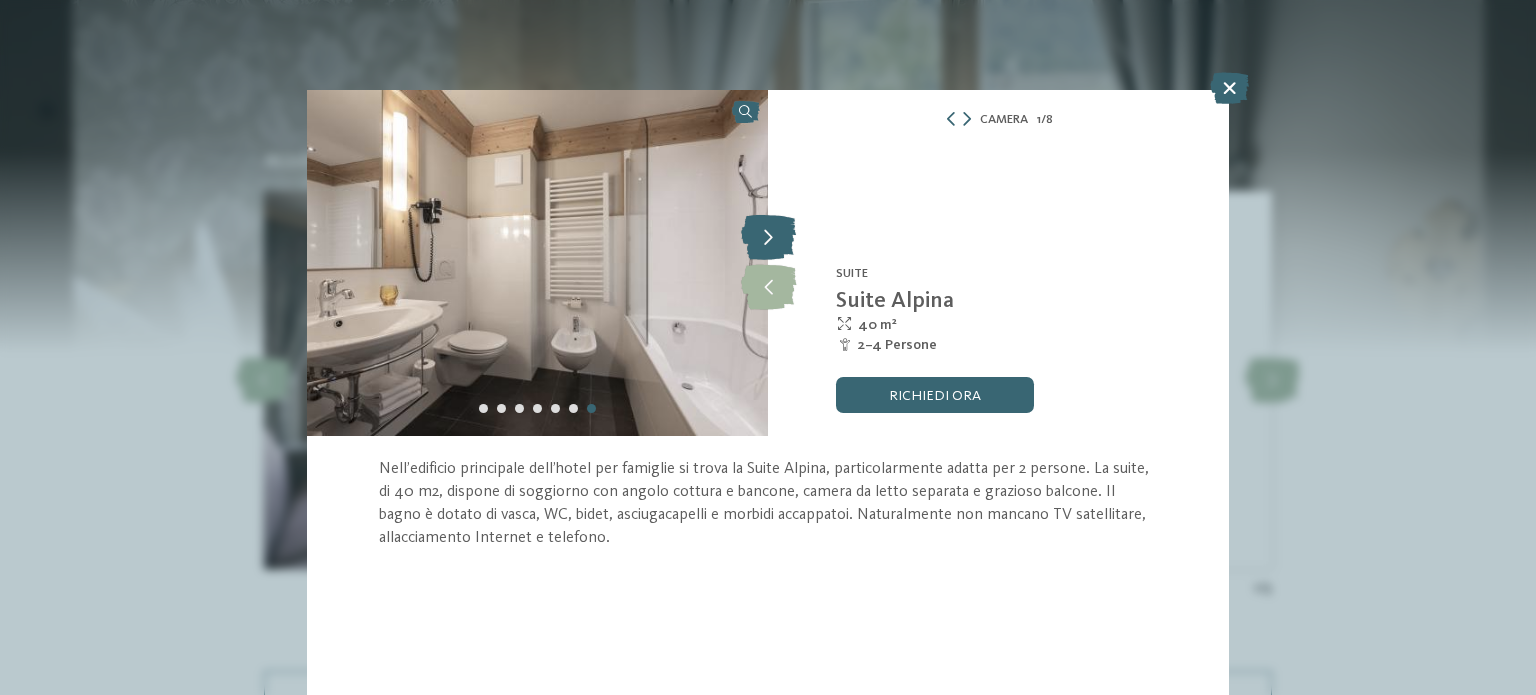 click at bounding box center (768, 238) 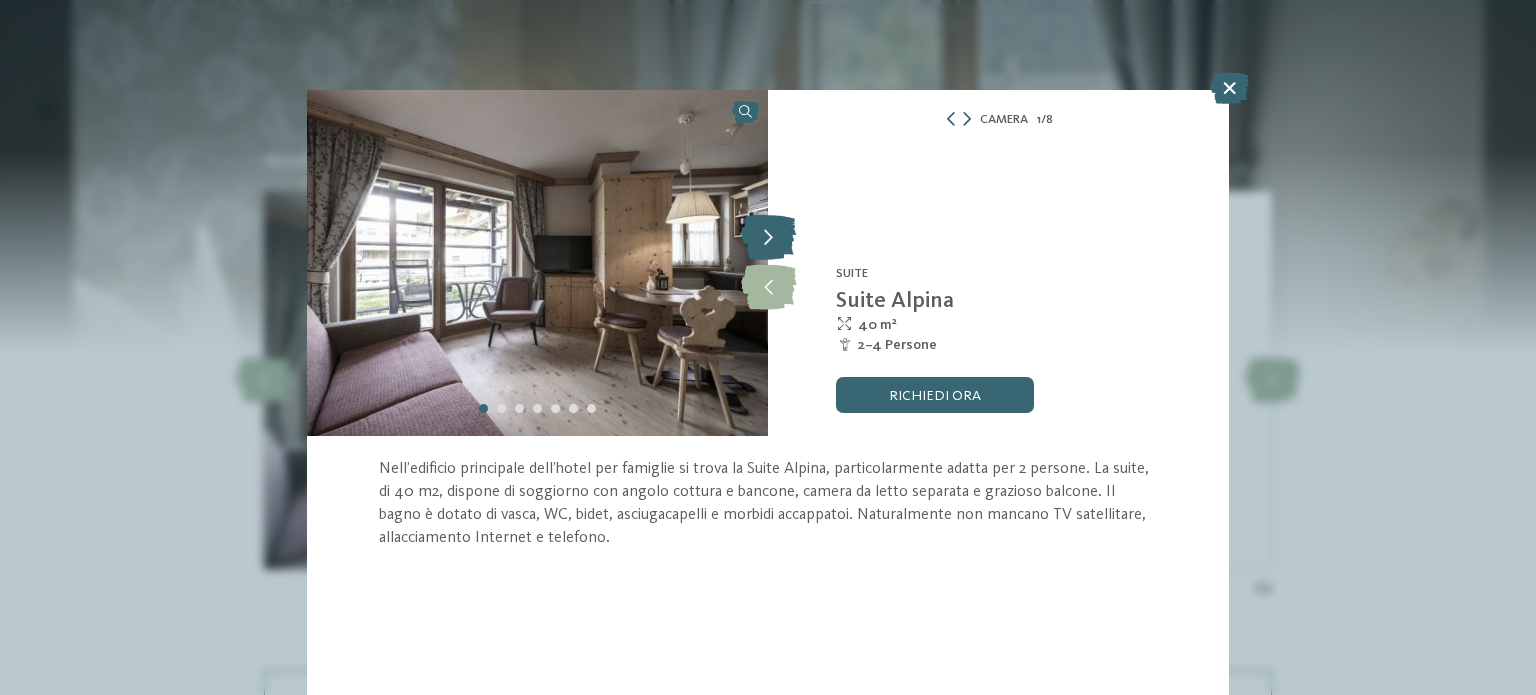 click at bounding box center [768, 238] 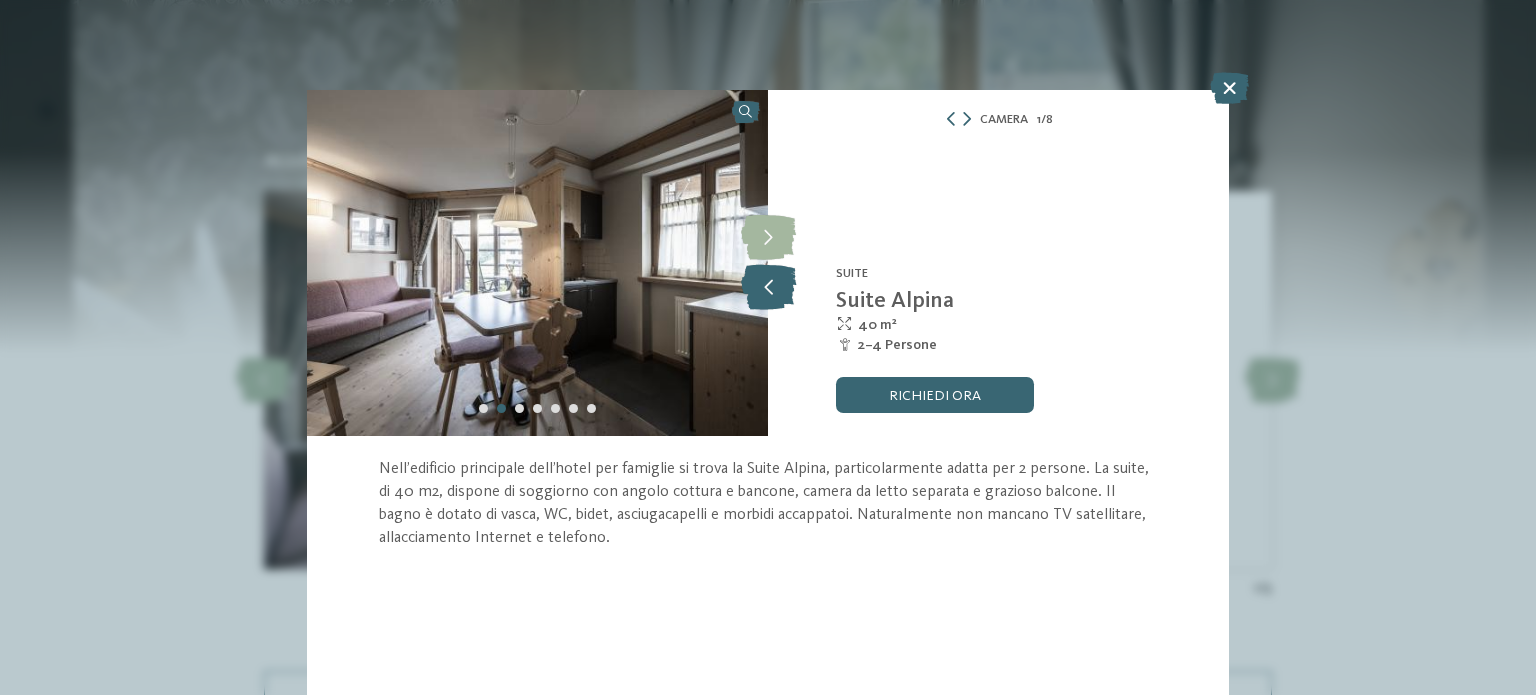click at bounding box center (768, 287) 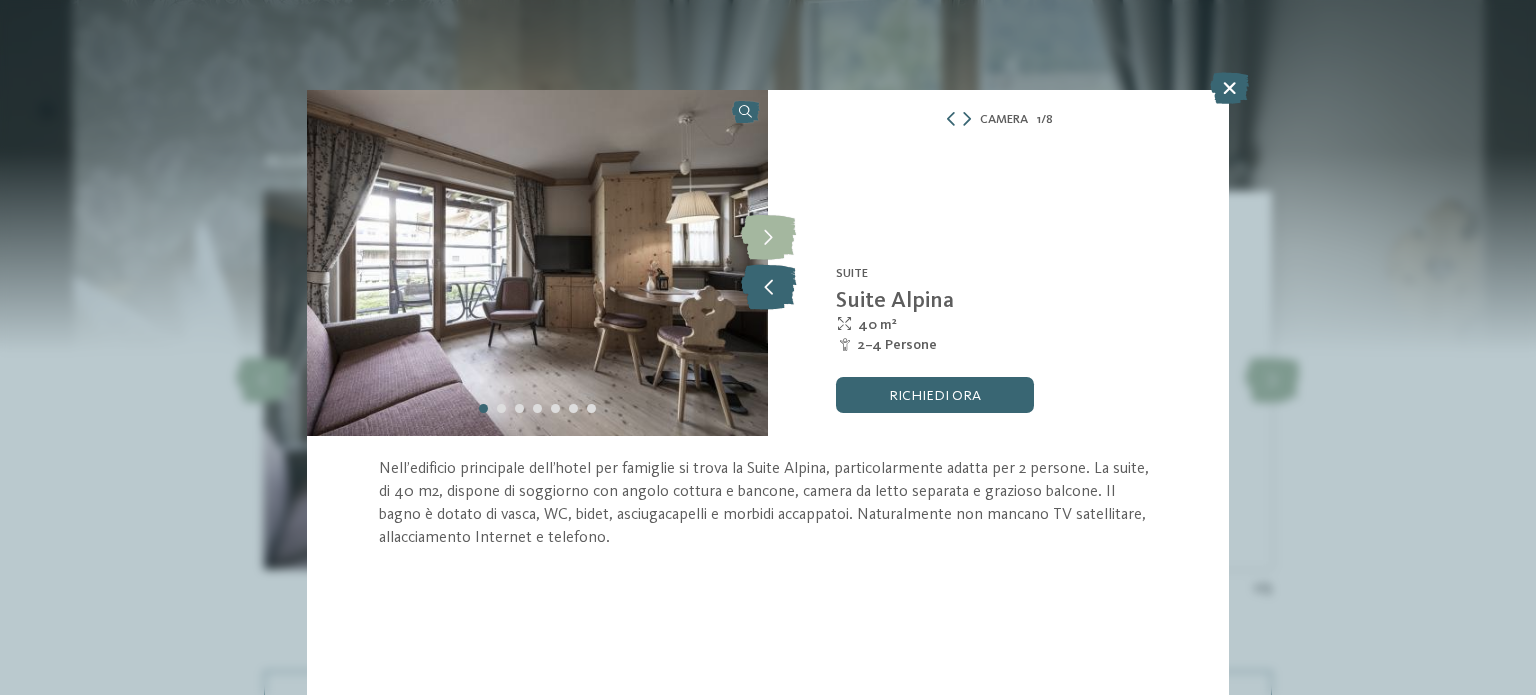 click at bounding box center [768, 287] 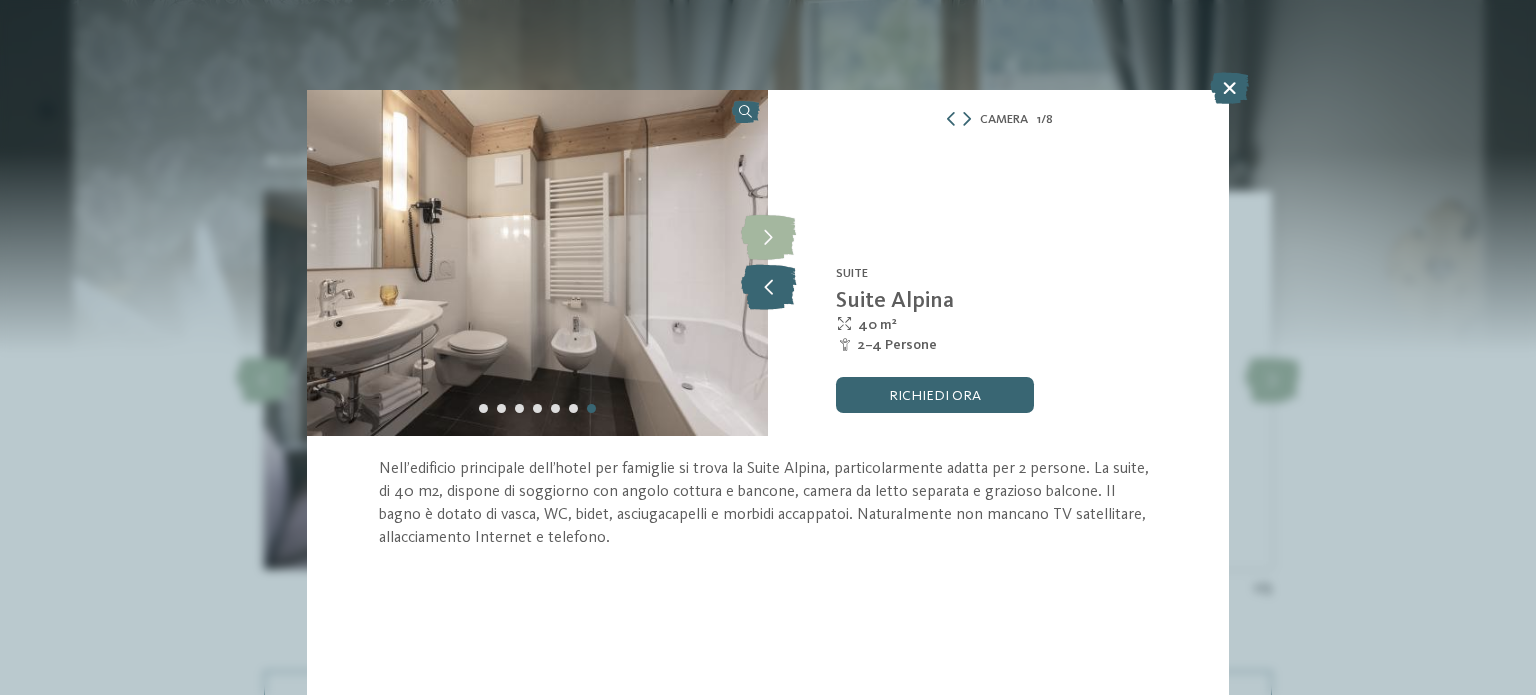 click at bounding box center (768, 287) 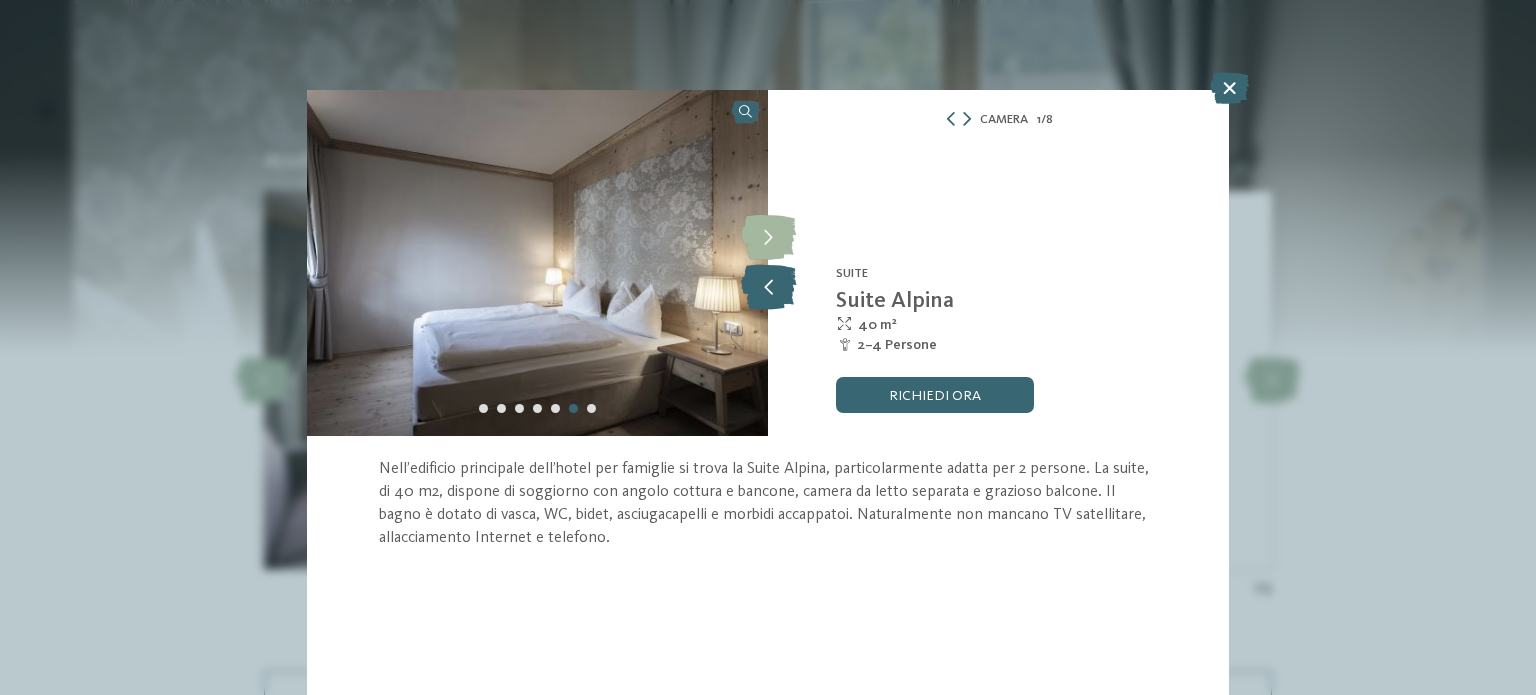 click at bounding box center [768, 287] 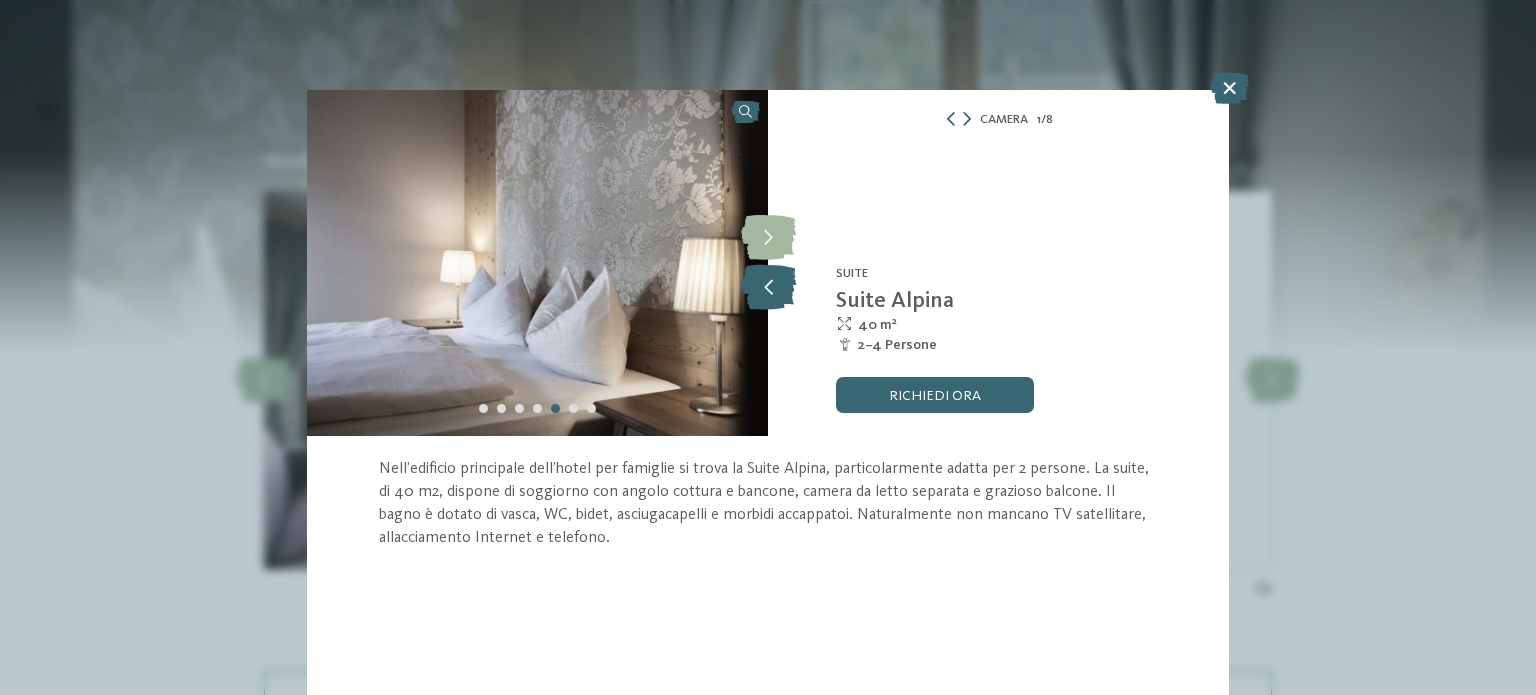click at bounding box center (768, 287) 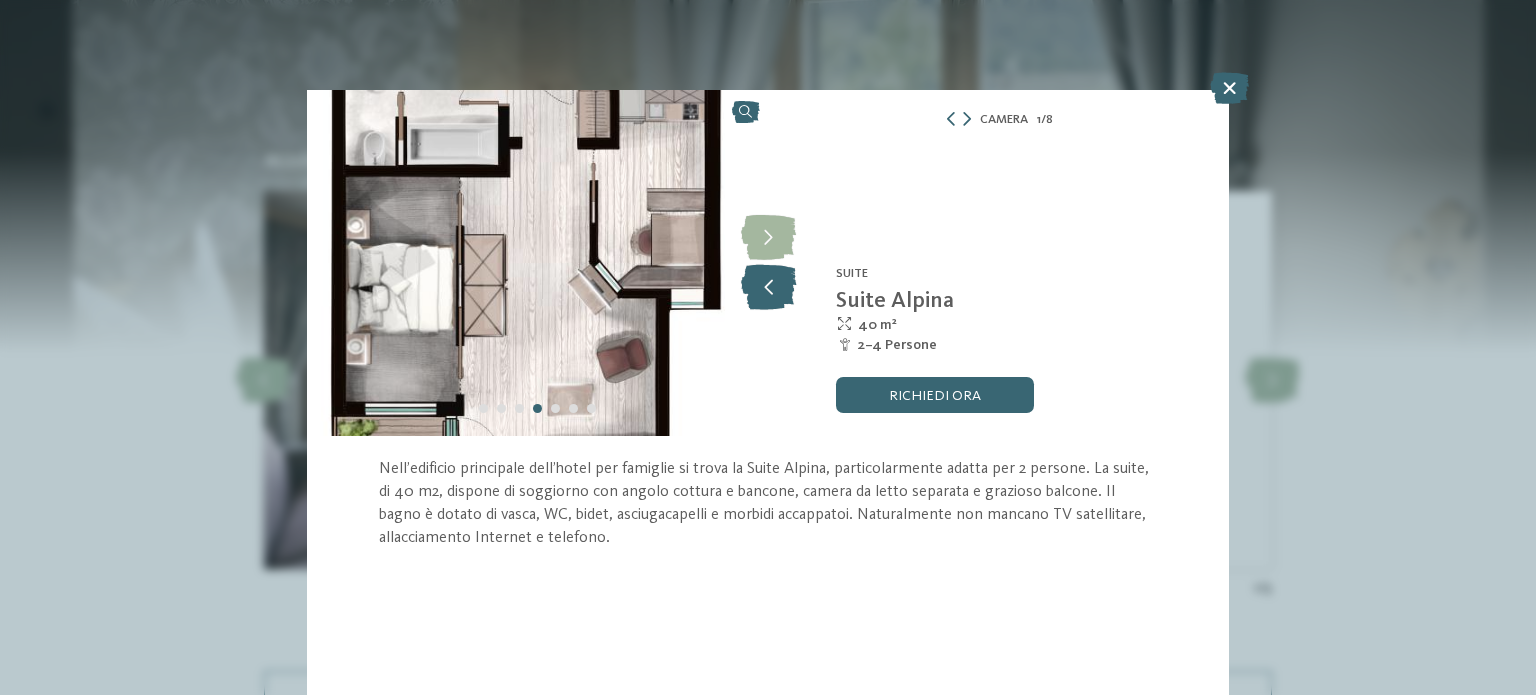 click at bounding box center (768, 287) 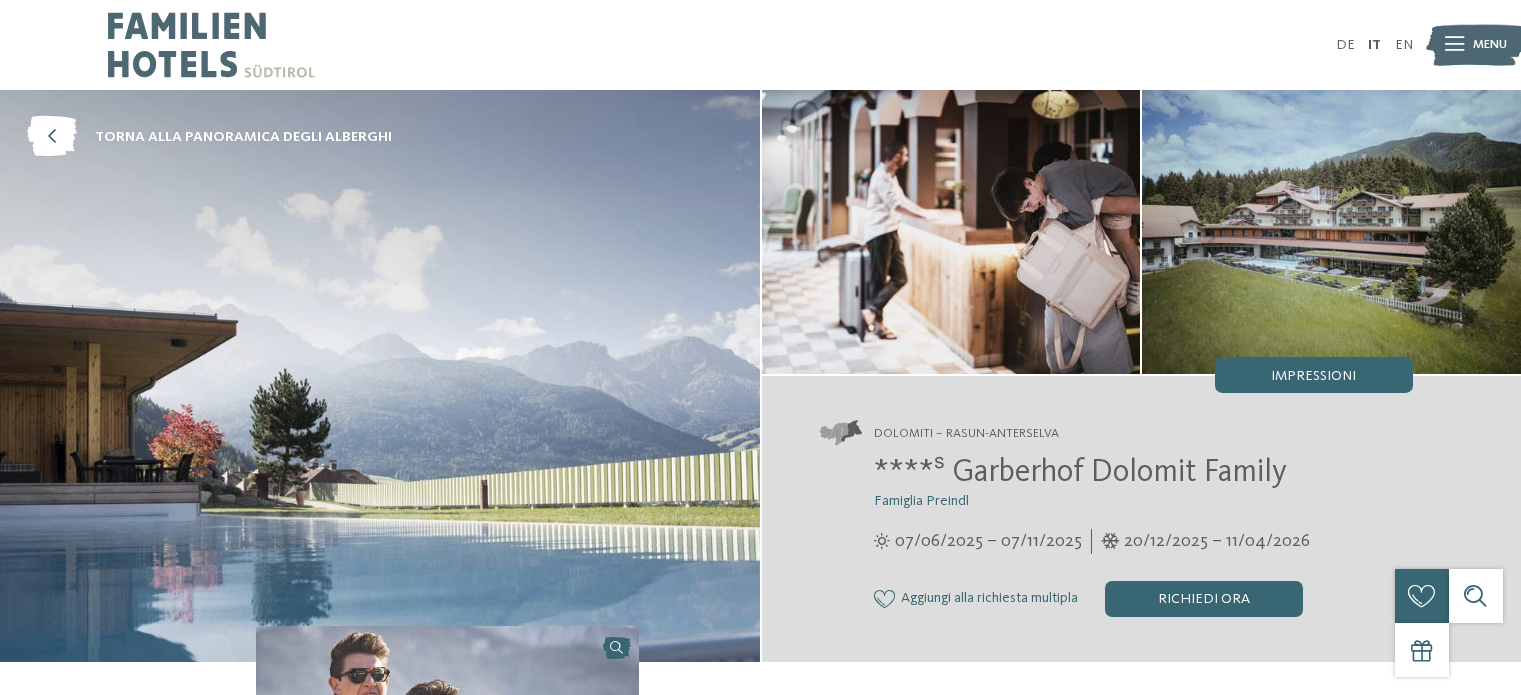 scroll, scrollTop: 0, scrollLeft: 0, axis: both 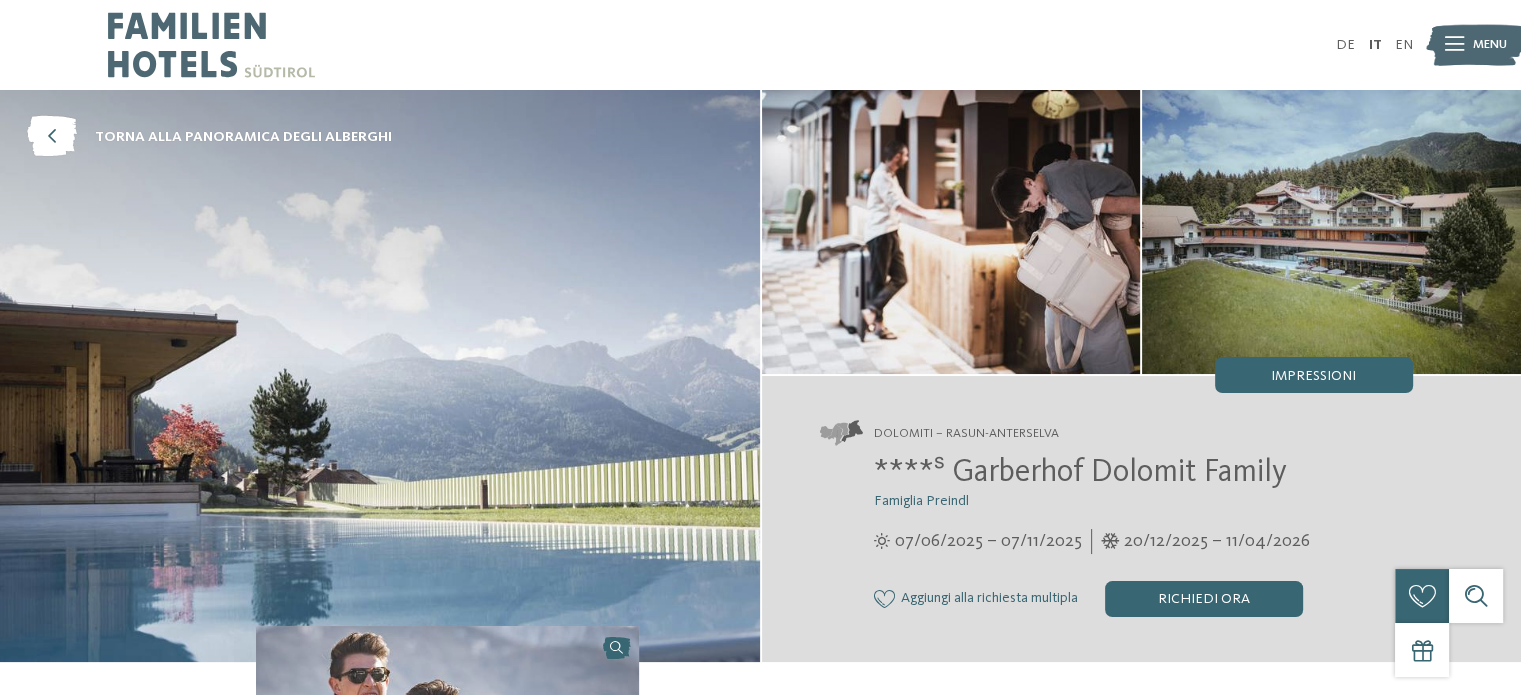 click at bounding box center (380, 376) 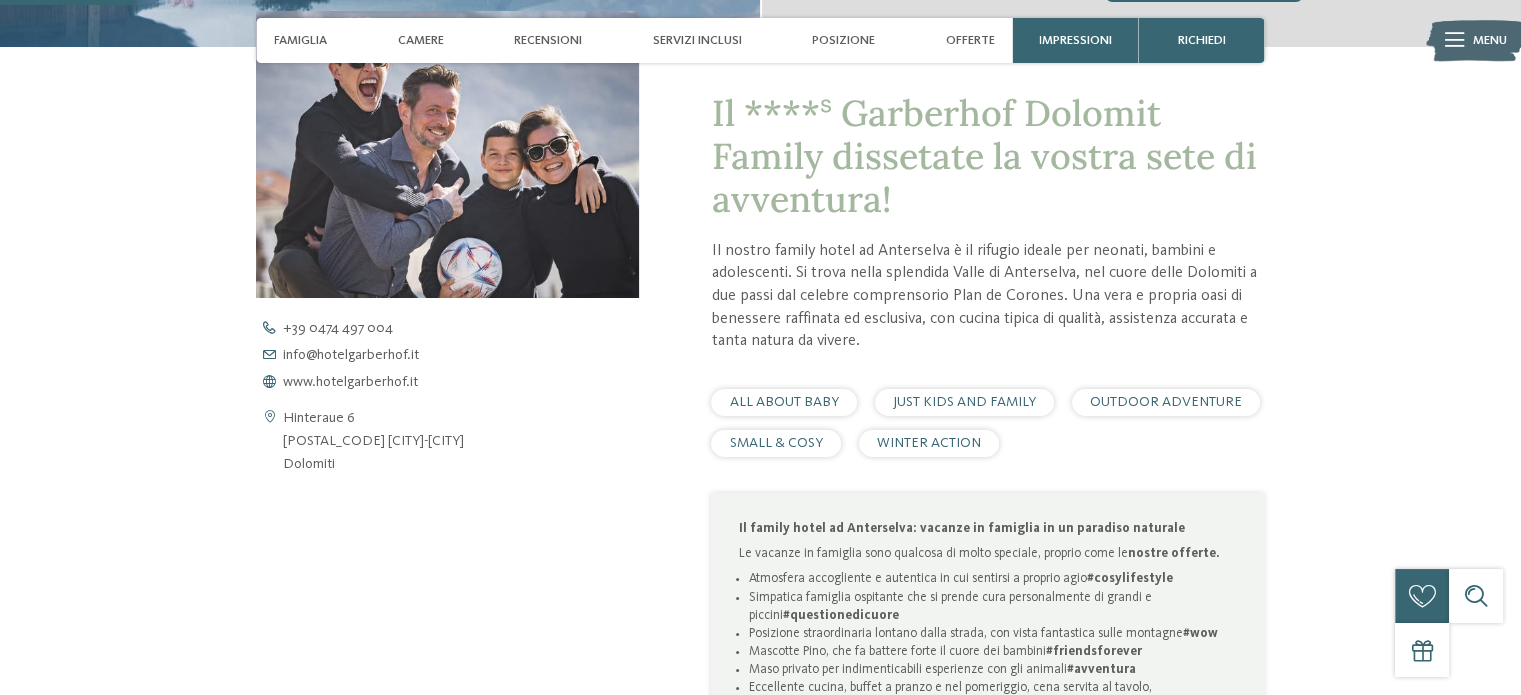 scroll, scrollTop: 626, scrollLeft: 0, axis: vertical 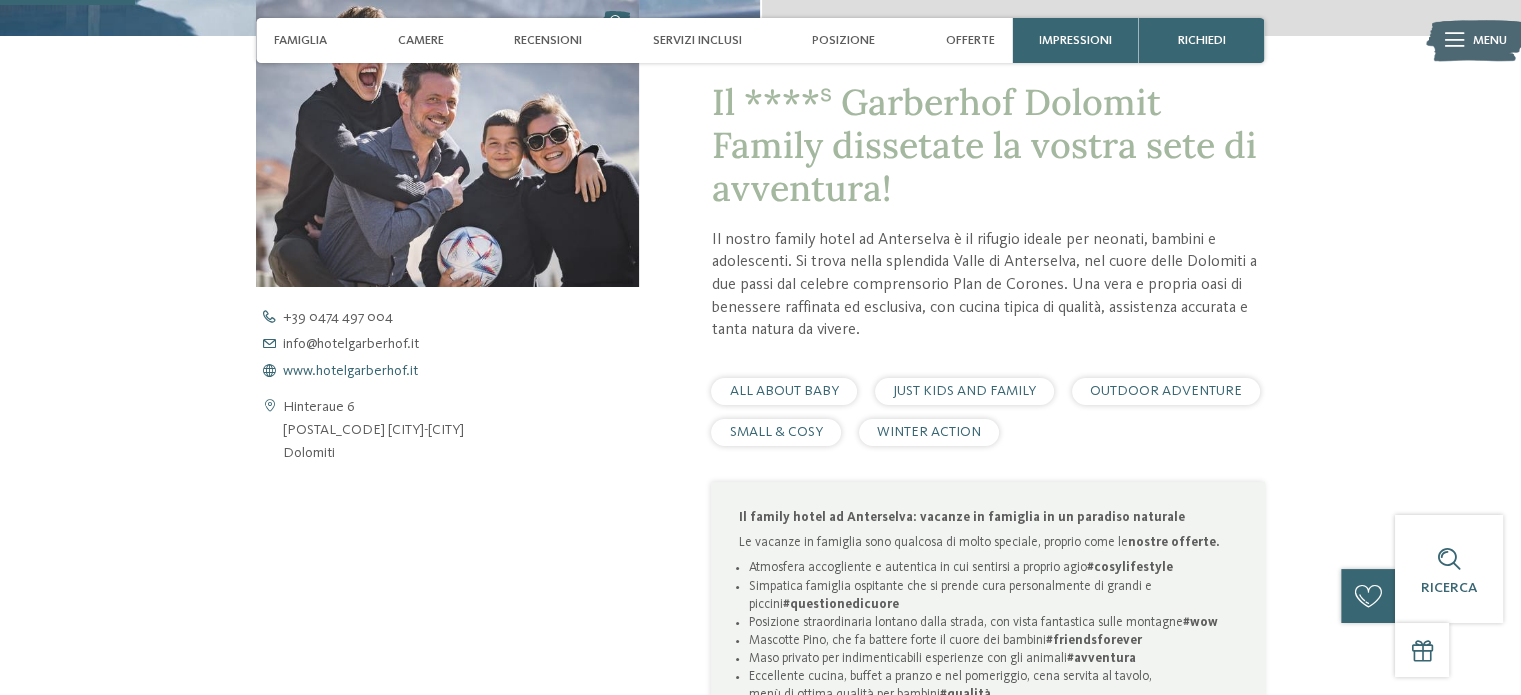click on "www.hotelgarberhof.it" at bounding box center (350, 371) 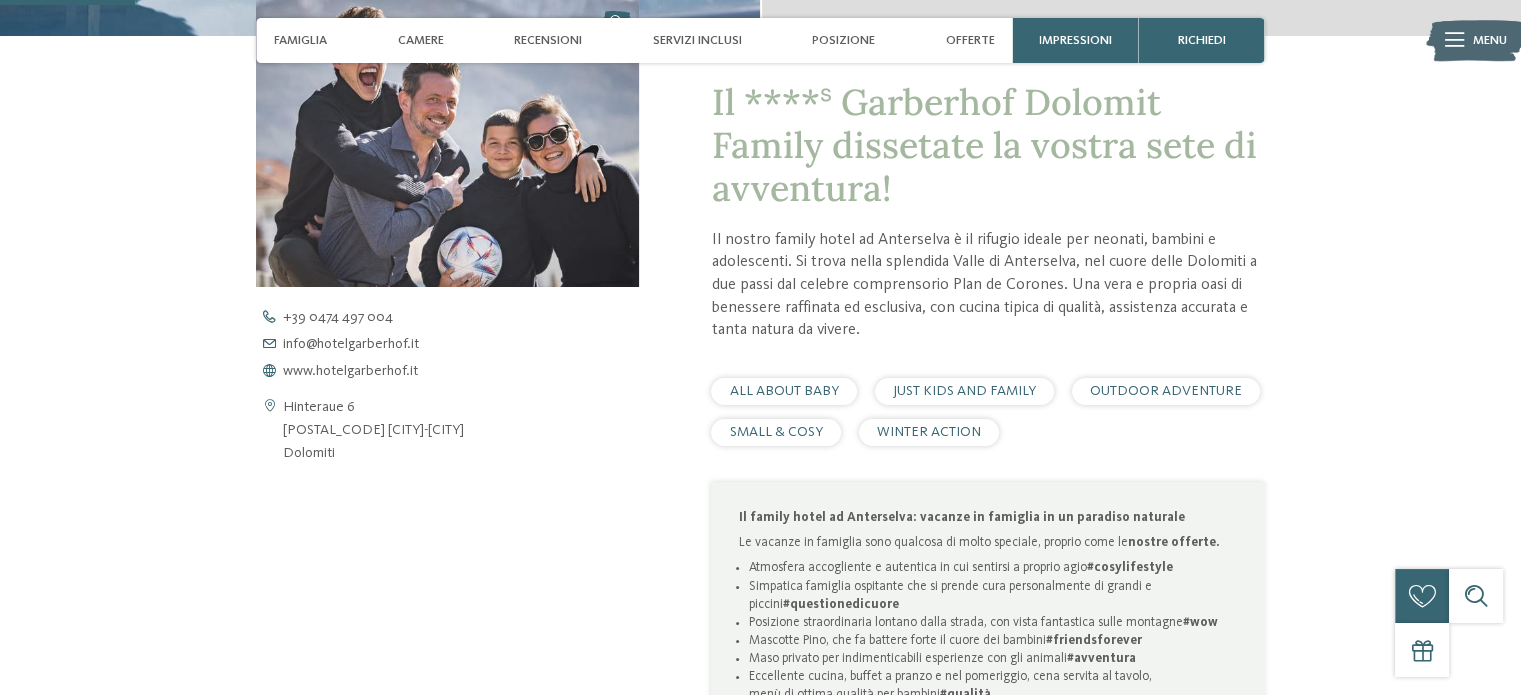 click on "Il ****ˢ [LAST] [LAST] [LAST] dissetate la vostra sete di avventura!
Il nostro family hotel ad [CITY] è il rifugio ideale per neonati, bambini e adolescenti. Si trova nella splendida [REGION] di [CITY], nel cuore delle Dolomiti a due passi dal celebre comprensorio Plan de Corones. Una vera e propria oasi di benessere raffinata ed esclusiva, con cucina tipica di qualità, assistenza accurata e tanta natura da vivere.
Leggi di più
ALL ABOUT BABY JUST KIDS AND FAMILY" at bounding box center (952, 614) 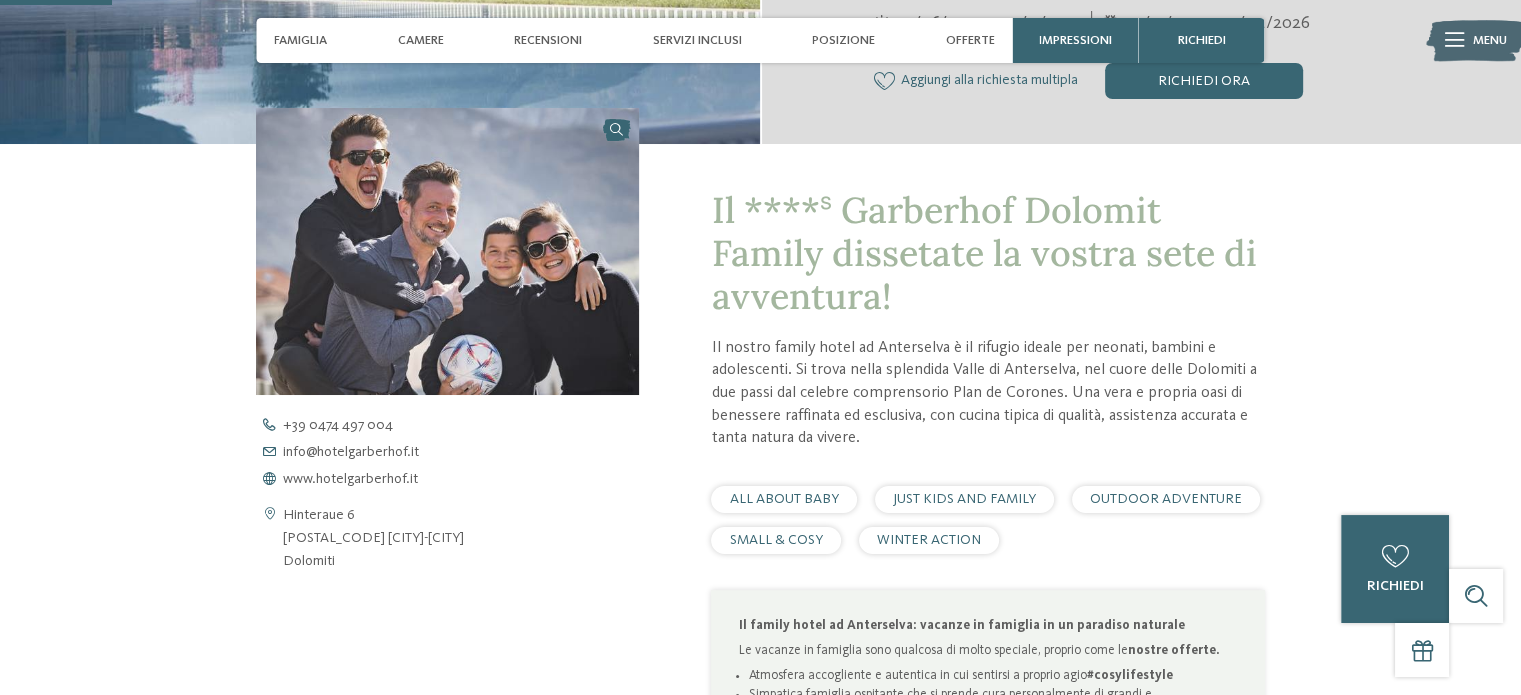 scroll, scrollTop: 506, scrollLeft: 0, axis: vertical 